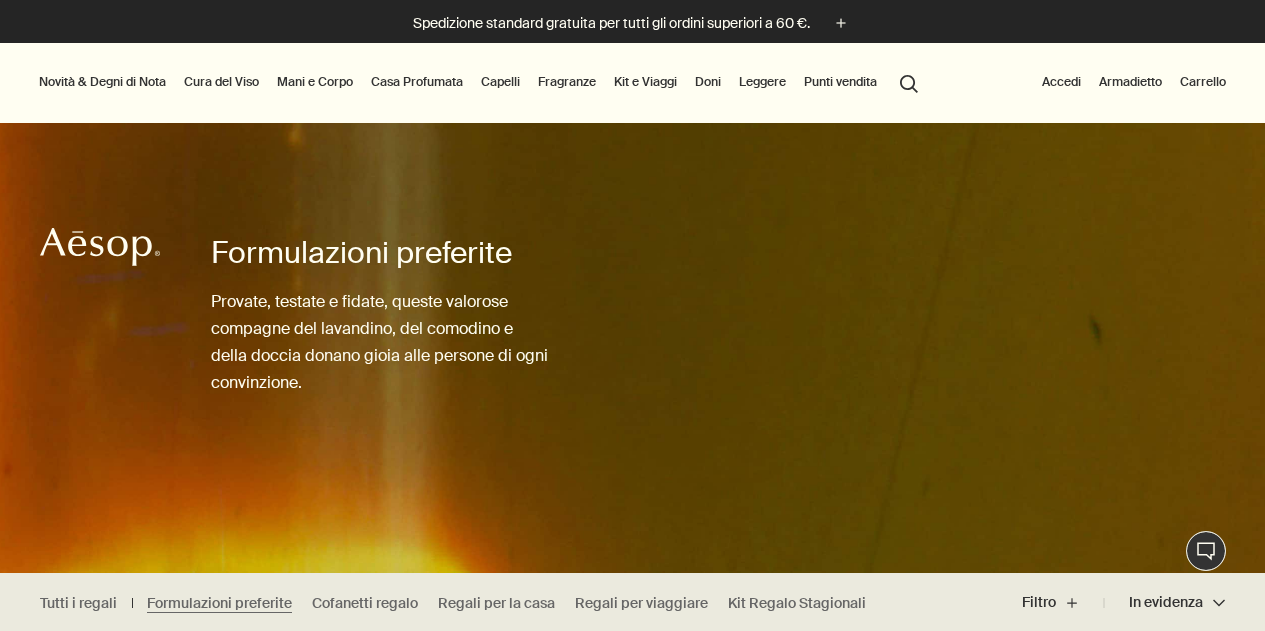 scroll, scrollTop: 0, scrollLeft: 0, axis: both 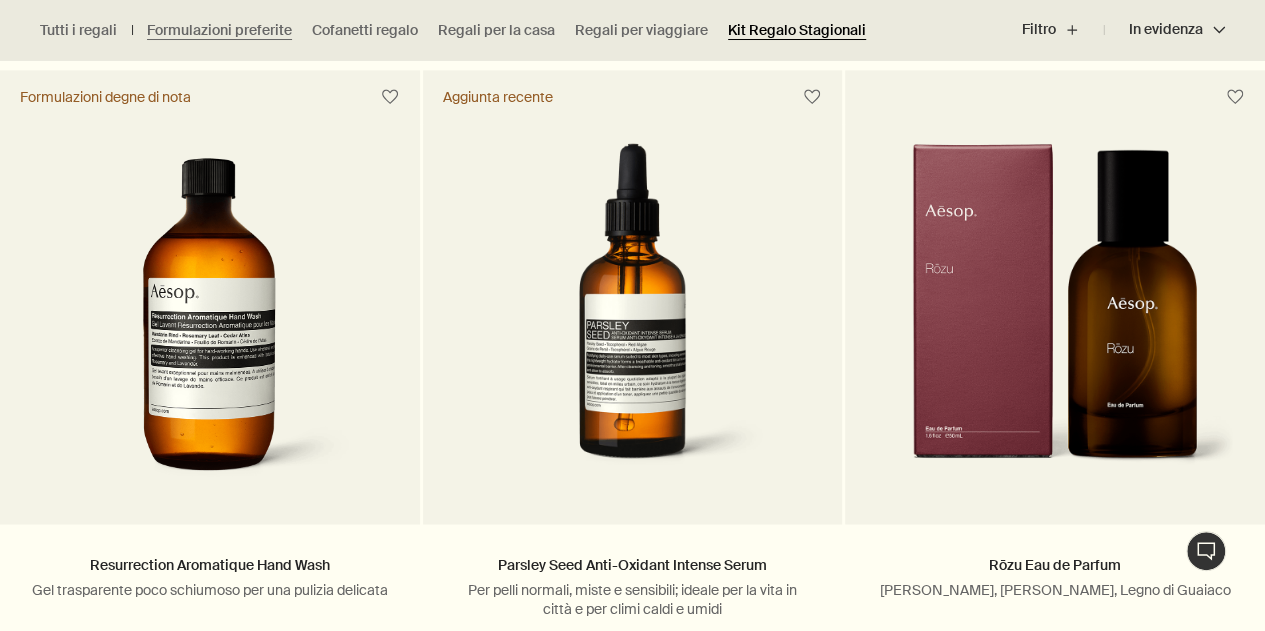 click on "Kit Regalo Stagionali" at bounding box center [797, 30] 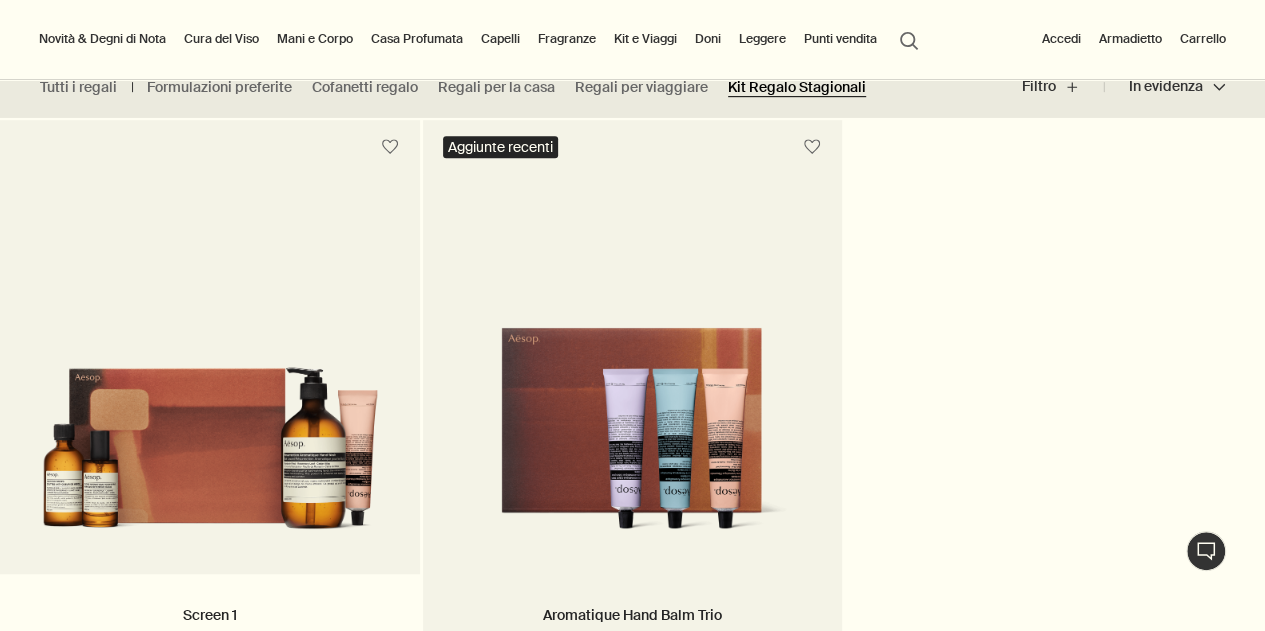 scroll, scrollTop: 500, scrollLeft: 0, axis: vertical 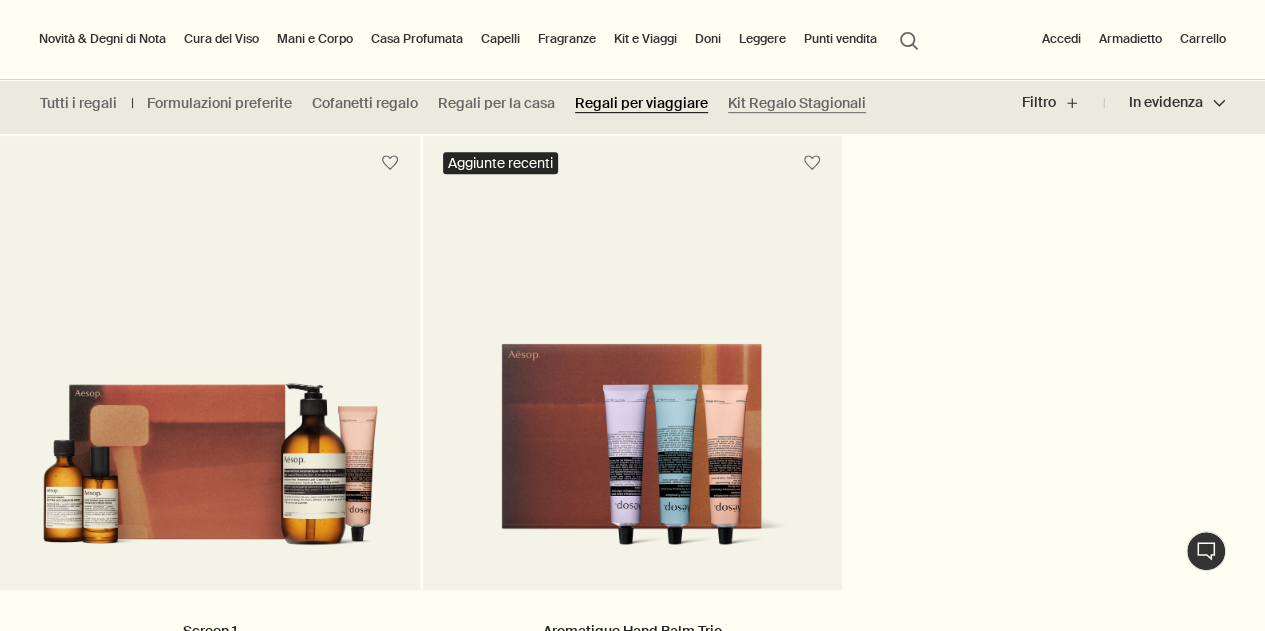 click on "Regali per viaggiare" at bounding box center [641, 103] 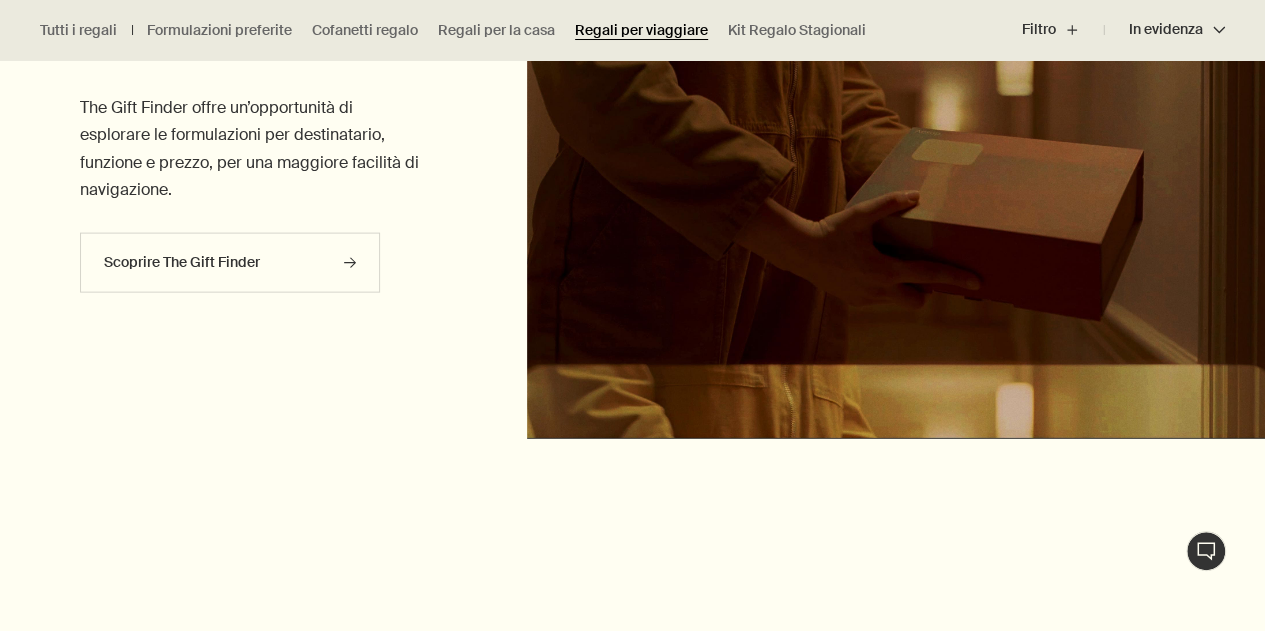 scroll, scrollTop: 2300, scrollLeft: 0, axis: vertical 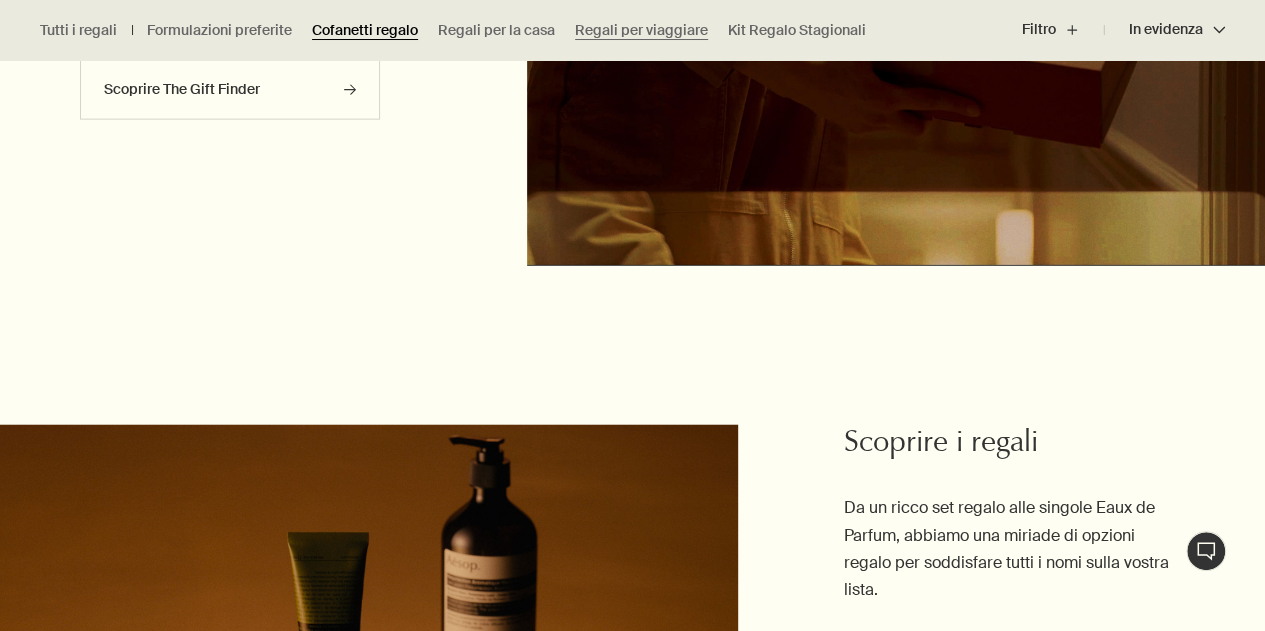 click on "Cofanetti regalo" at bounding box center [365, 30] 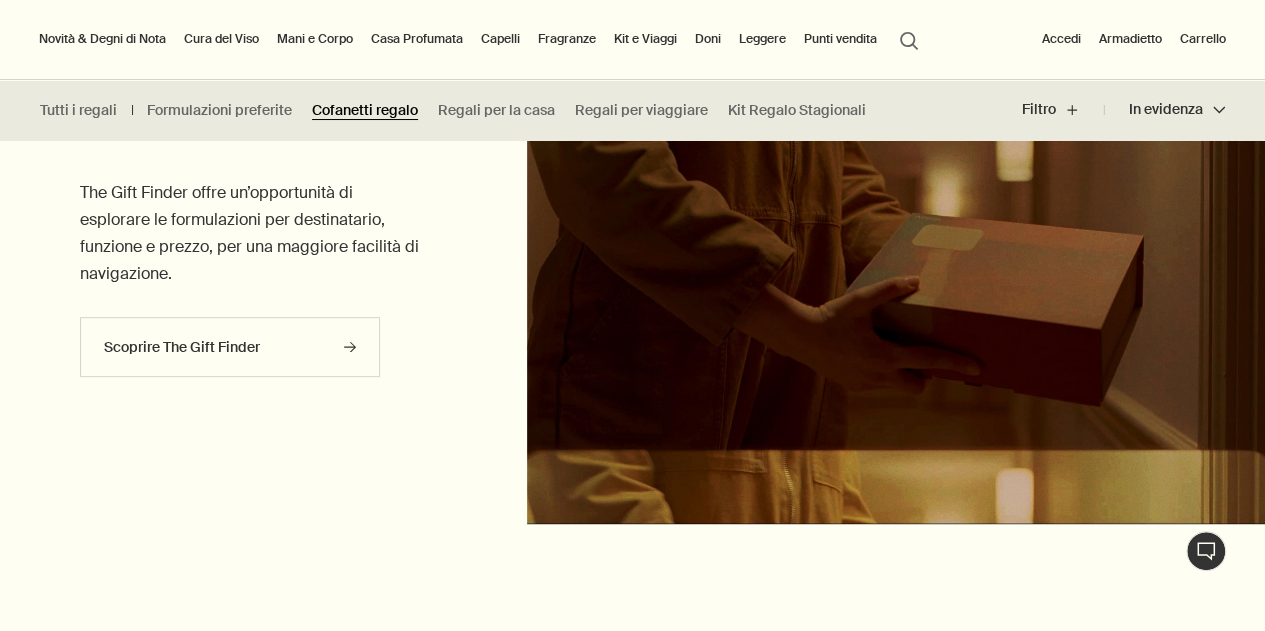 scroll, scrollTop: 3700, scrollLeft: 0, axis: vertical 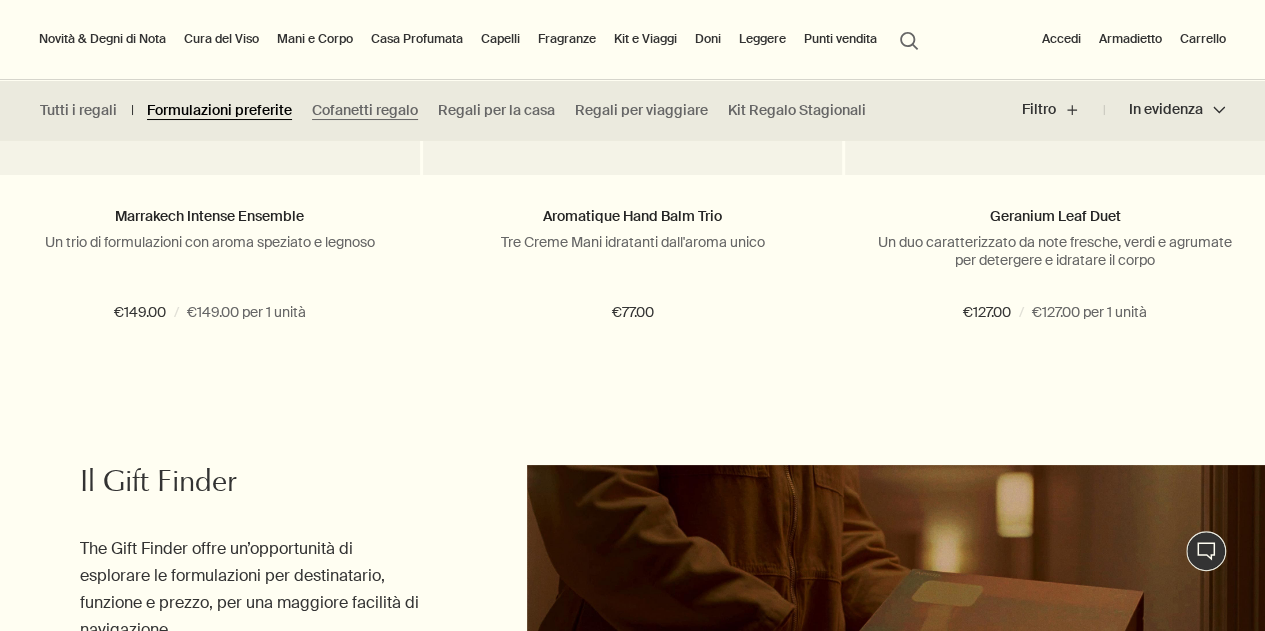 click on "Formulazioni preferite" at bounding box center [219, 110] 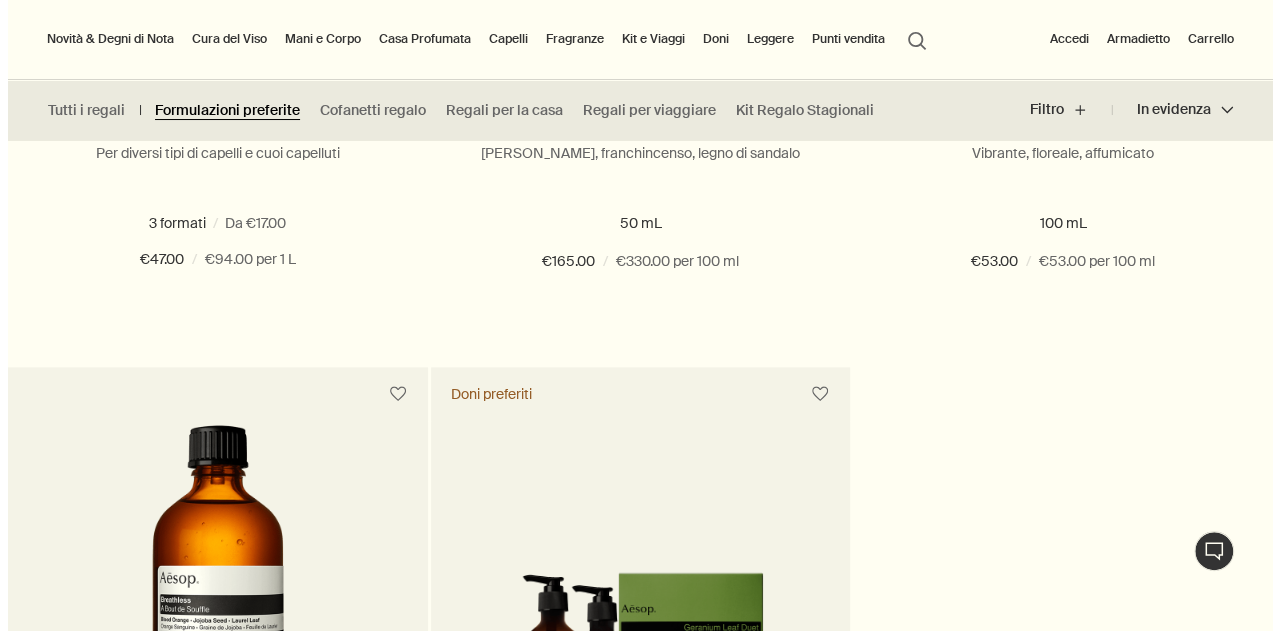 scroll, scrollTop: 4300, scrollLeft: 0, axis: vertical 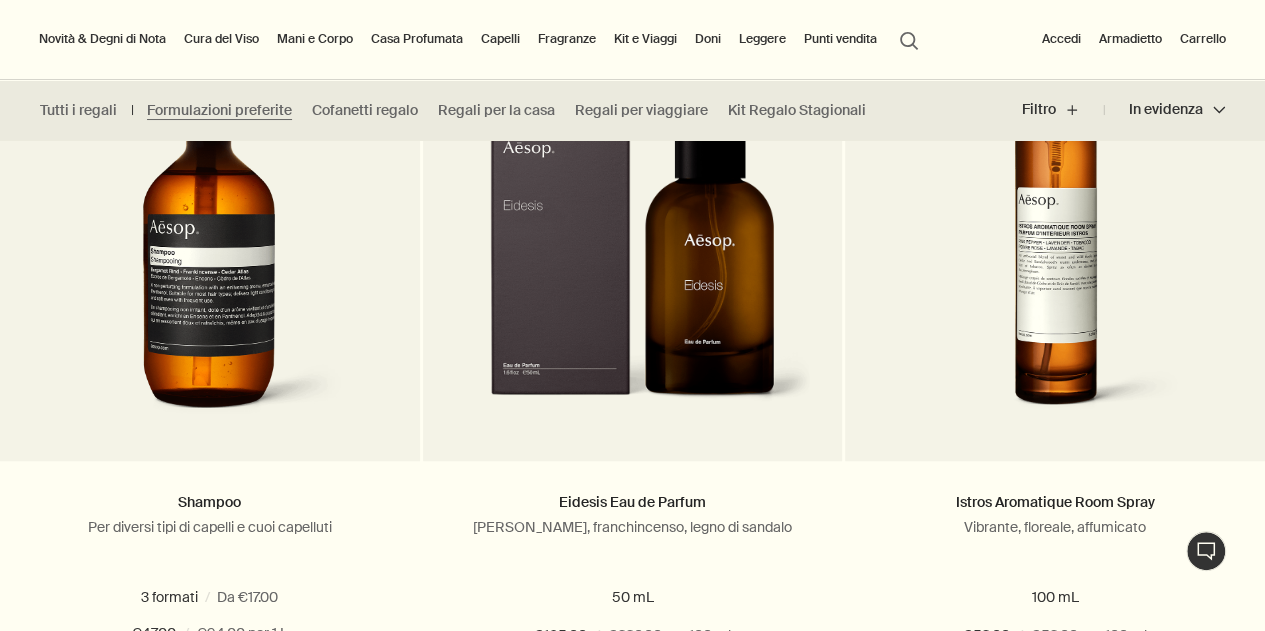 click on "Cura del Viso" at bounding box center (221, 39) 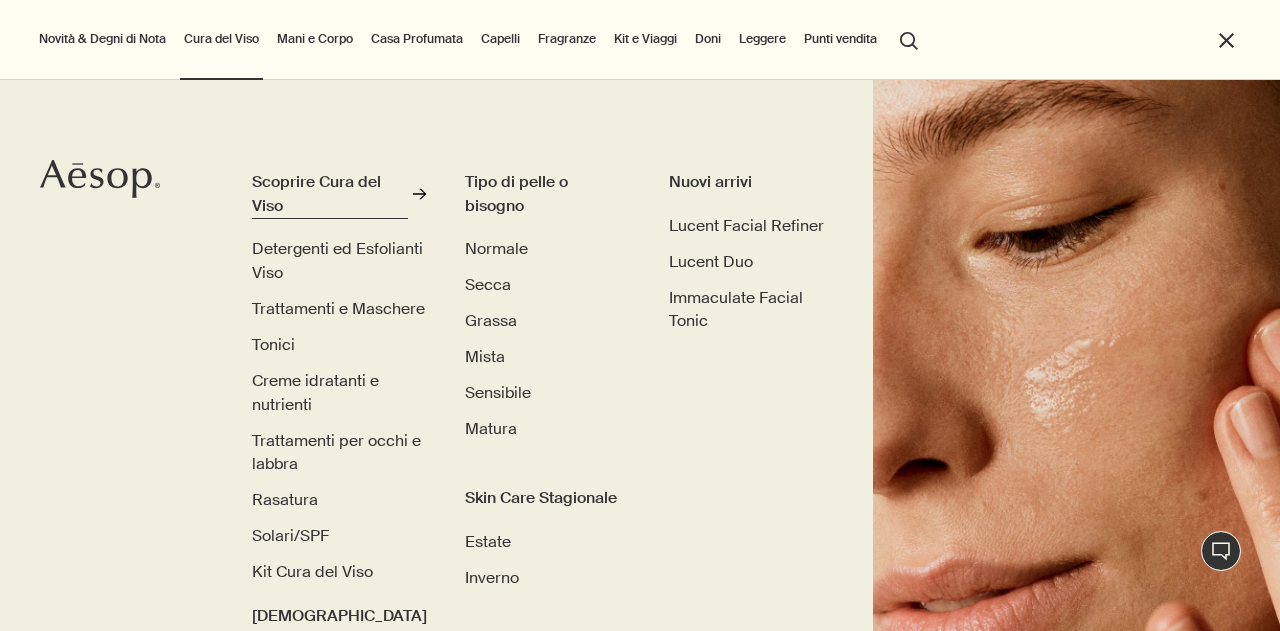 click on "Scoprire Cura del Viso" at bounding box center (330, 193) 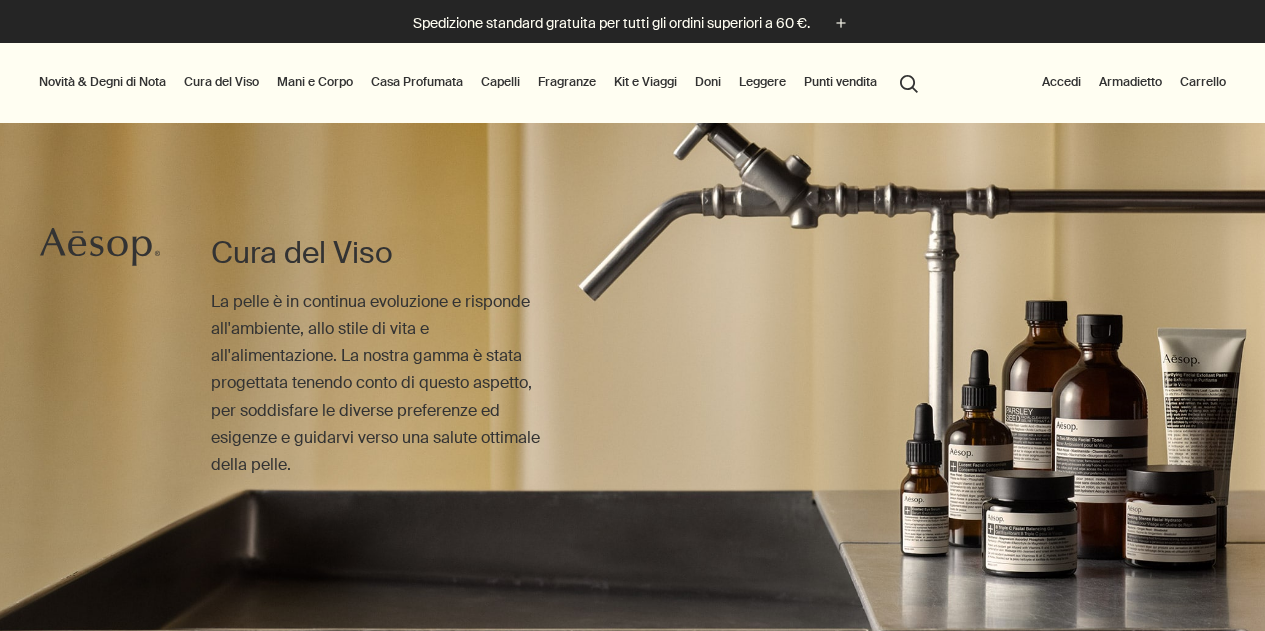 scroll, scrollTop: 0, scrollLeft: 0, axis: both 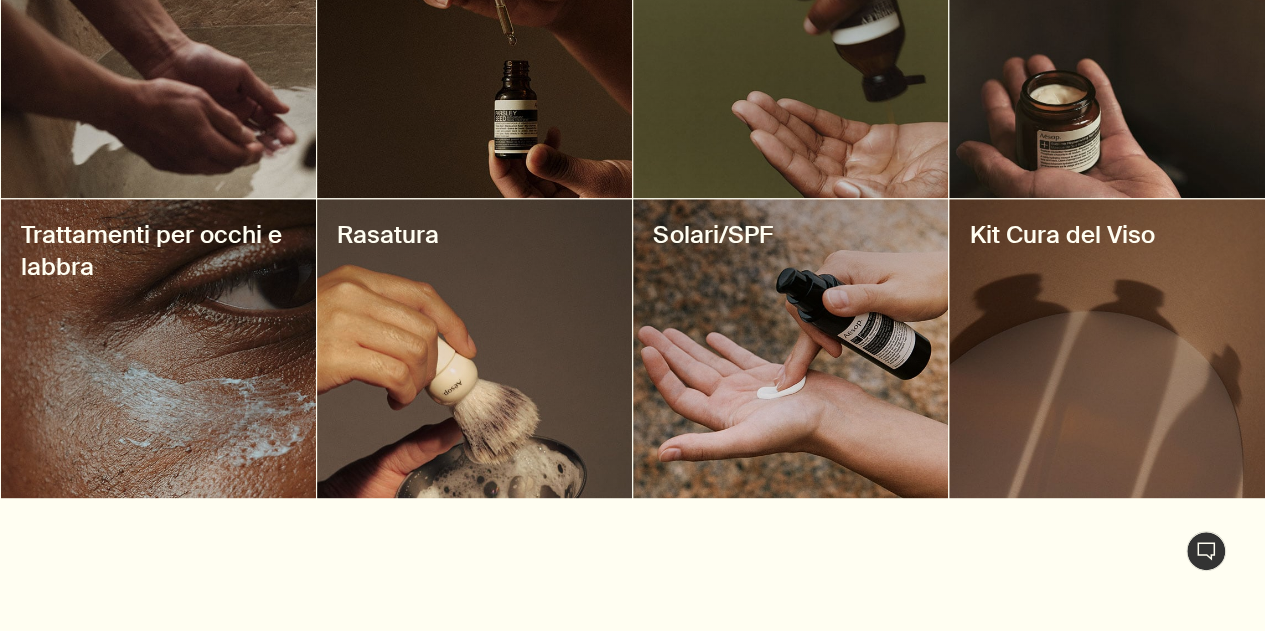 click at bounding box center (1106, 348) 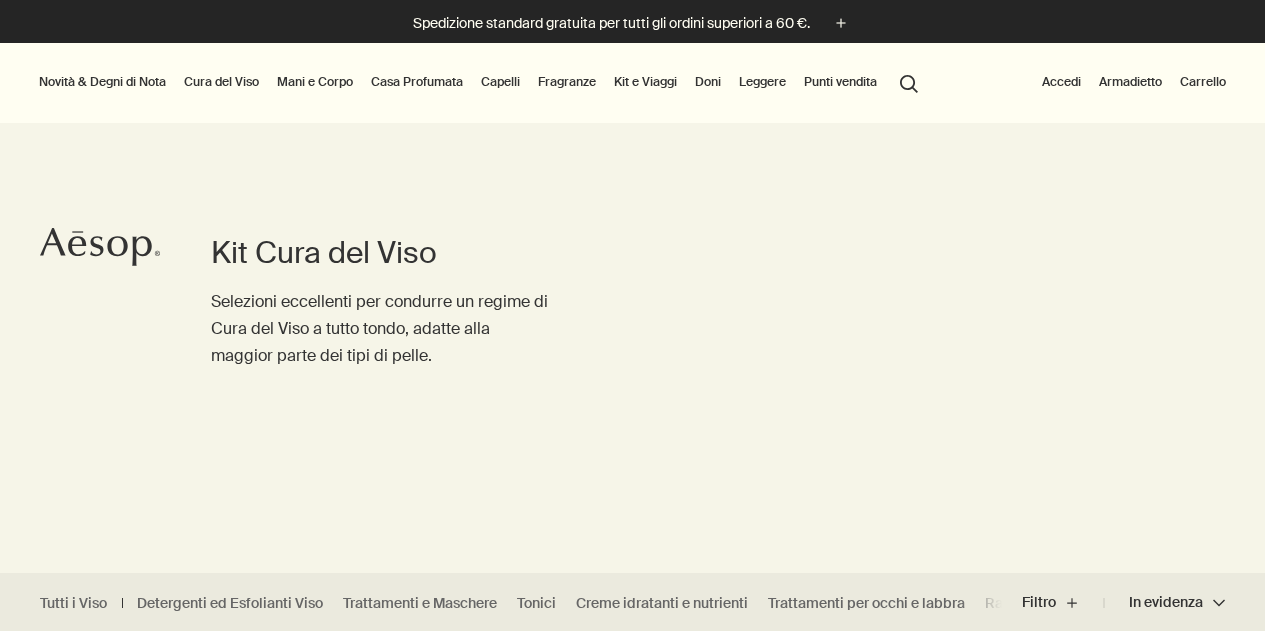 scroll, scrollTop: 0, scrollLeft: 0, axis: both 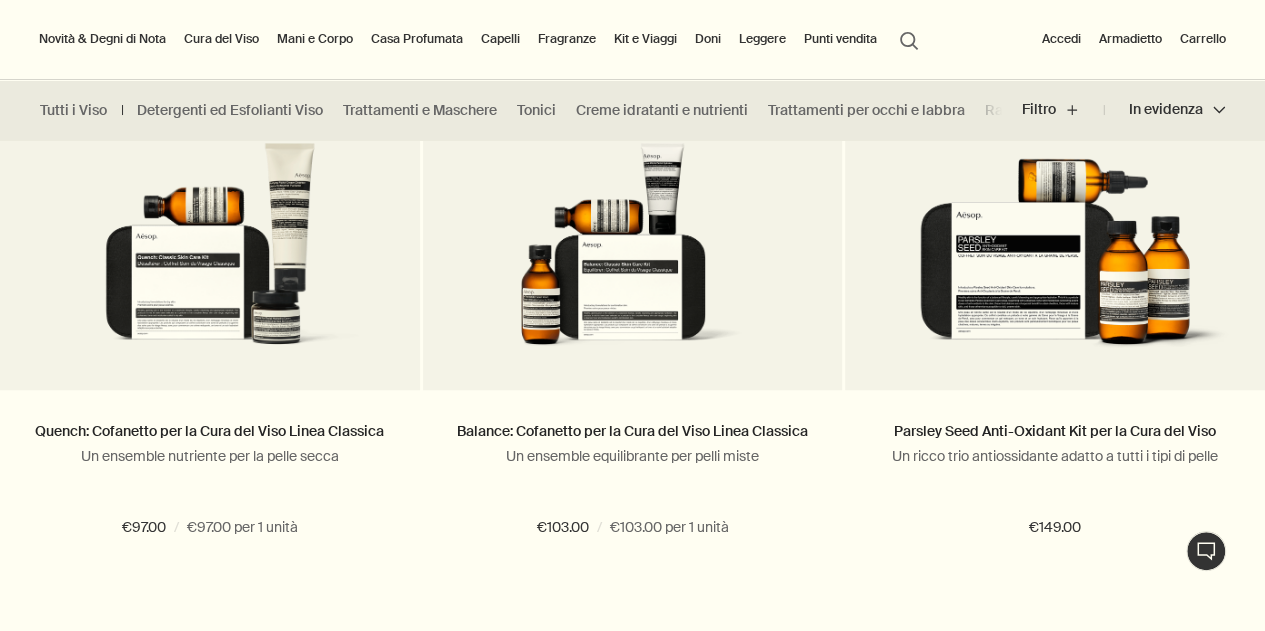 click on "Mani e Corpo" at bounding box center [315, 39] 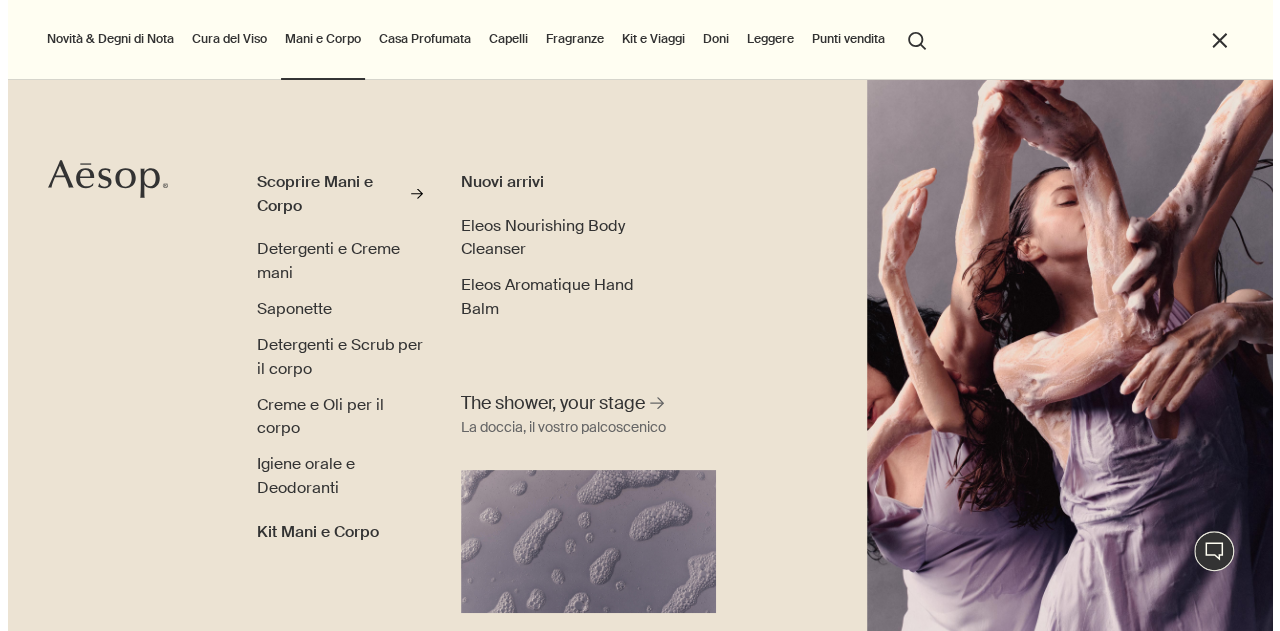 scroll, scrollTop: 696, scrollLeft: 0, axis: vertical 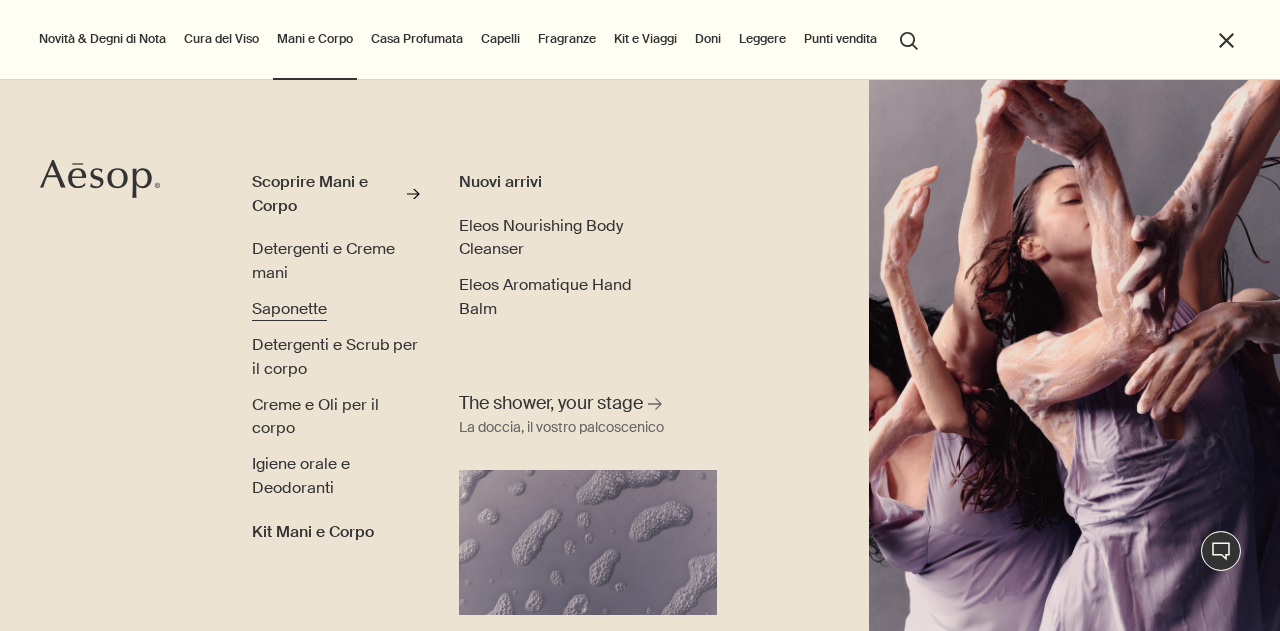click on "Saponette" at bounding box center [289, 308] 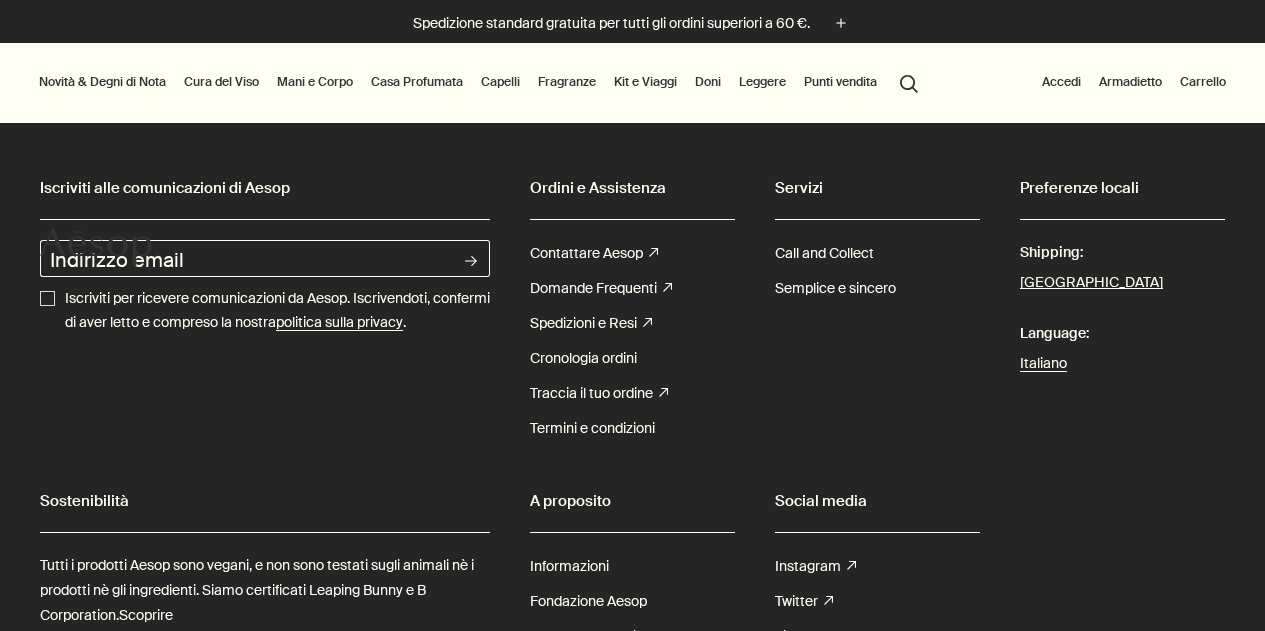 scroll, scrollTop: 0, scrollLeft: 0, axis: both 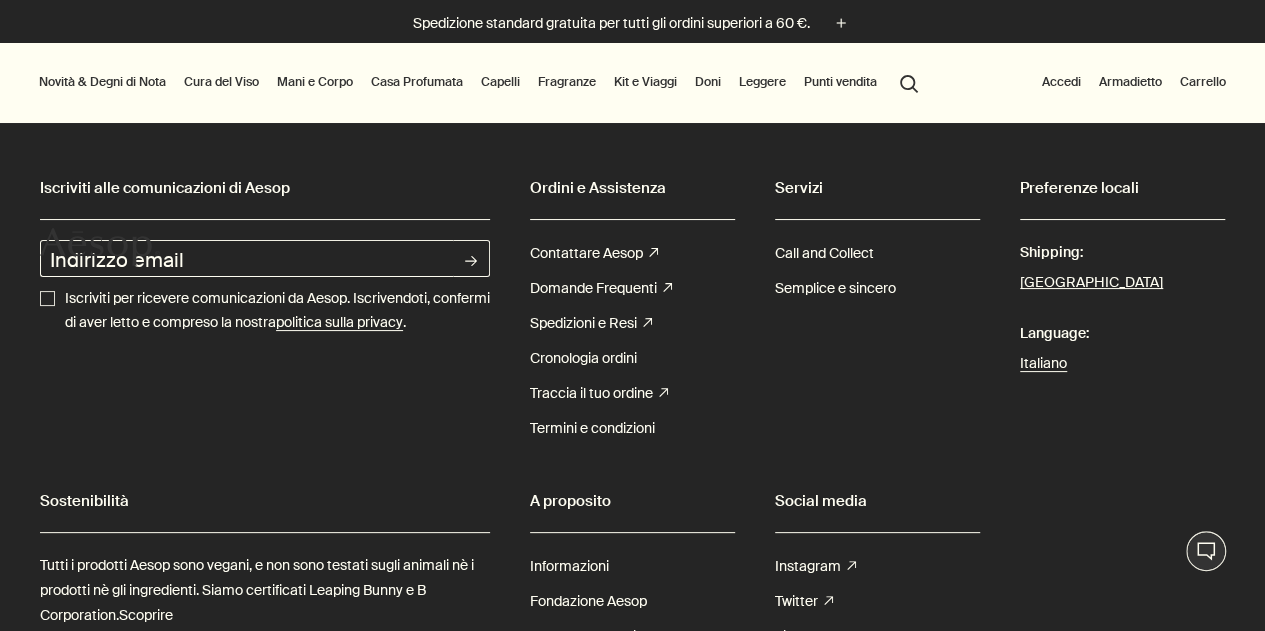 click on "Cura del Viso" at bounding box center (221, 82) 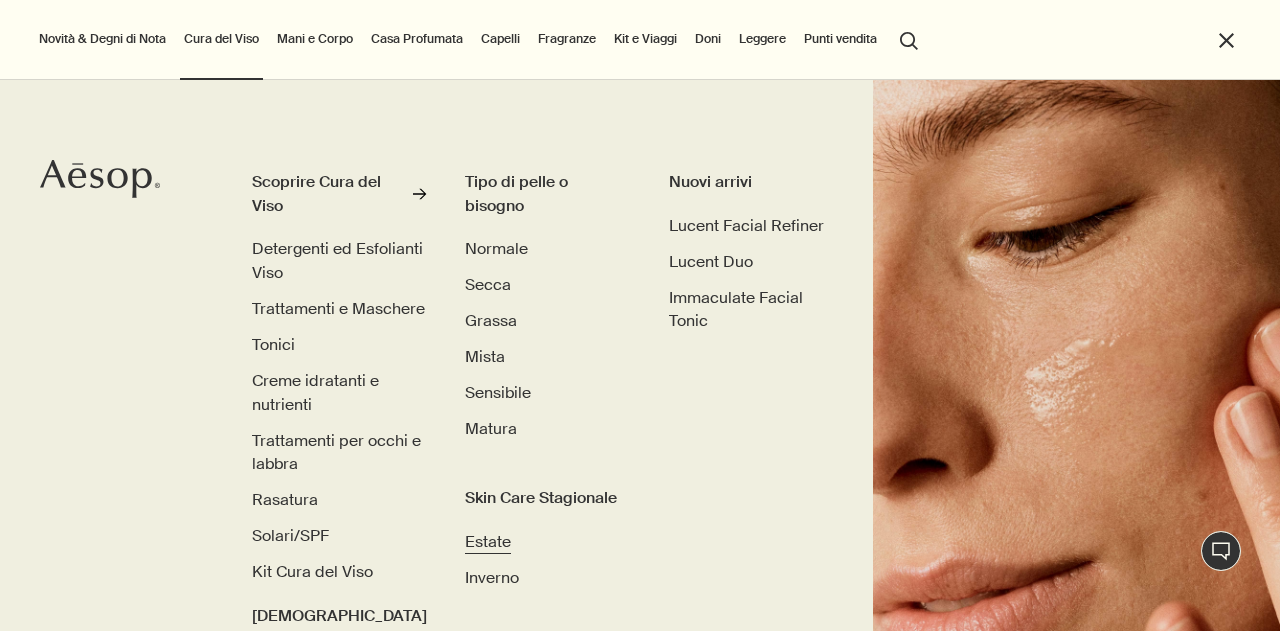 click on "Estate" at bounding box center [488, 541] 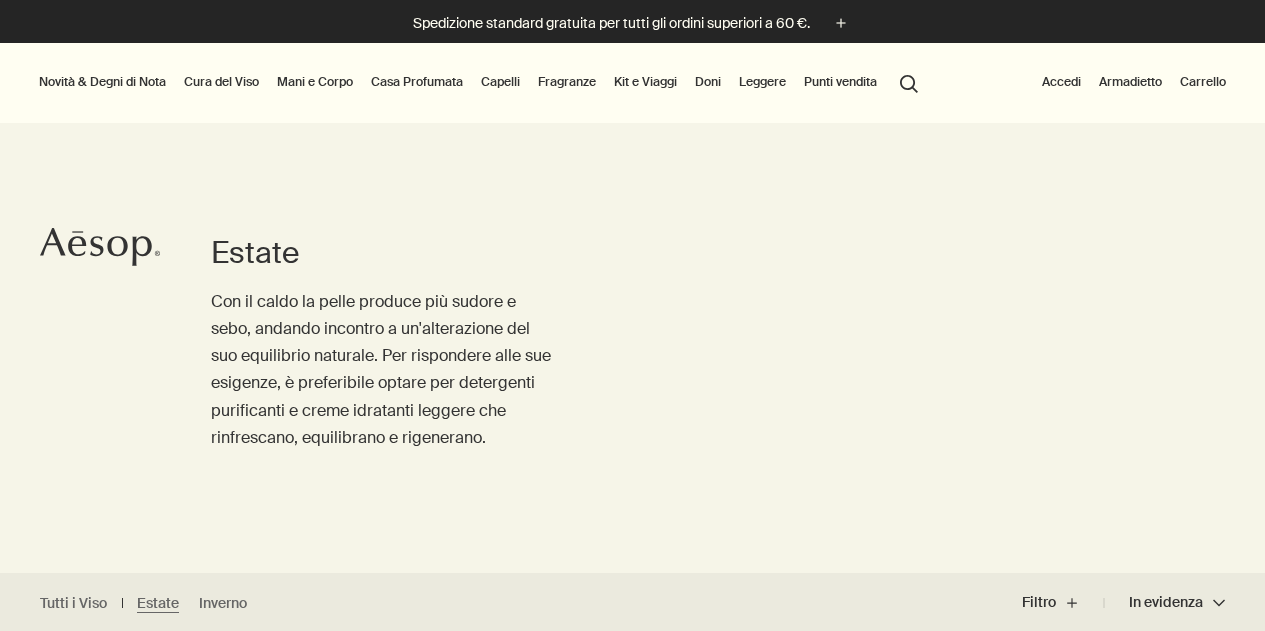 scroll, scrollTop: 155, scrollLeft: 0, axis: vertical 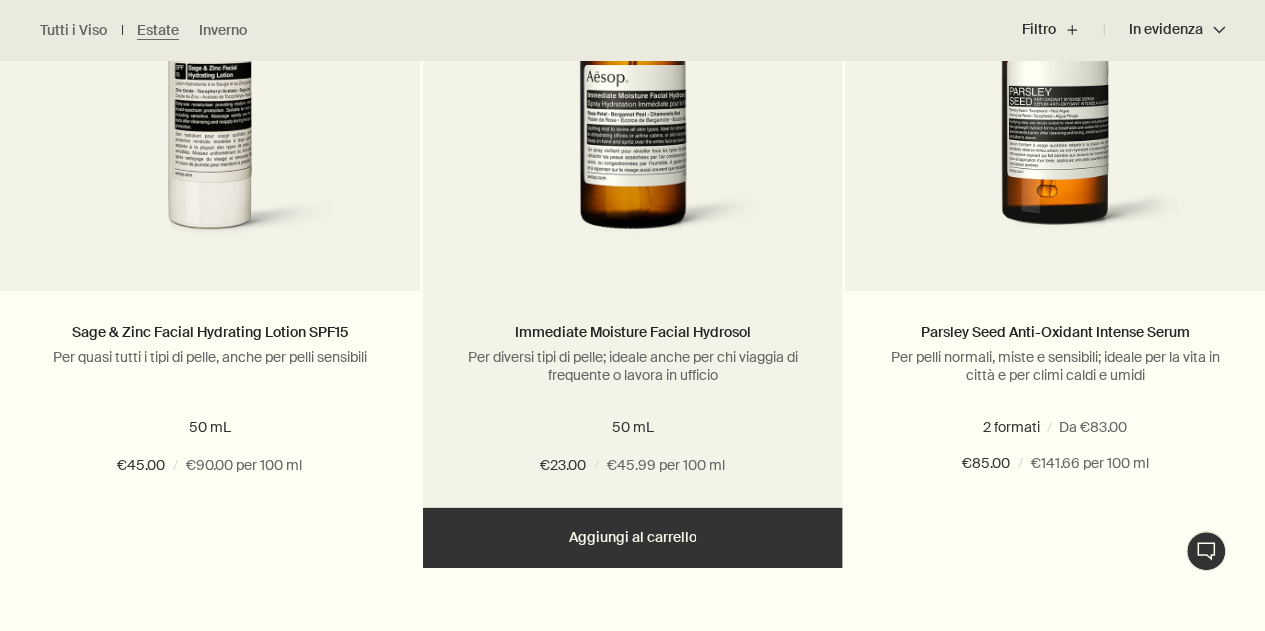 click on "Aggiungere Aggiungi al carrello" at bounding box center (633, 538) 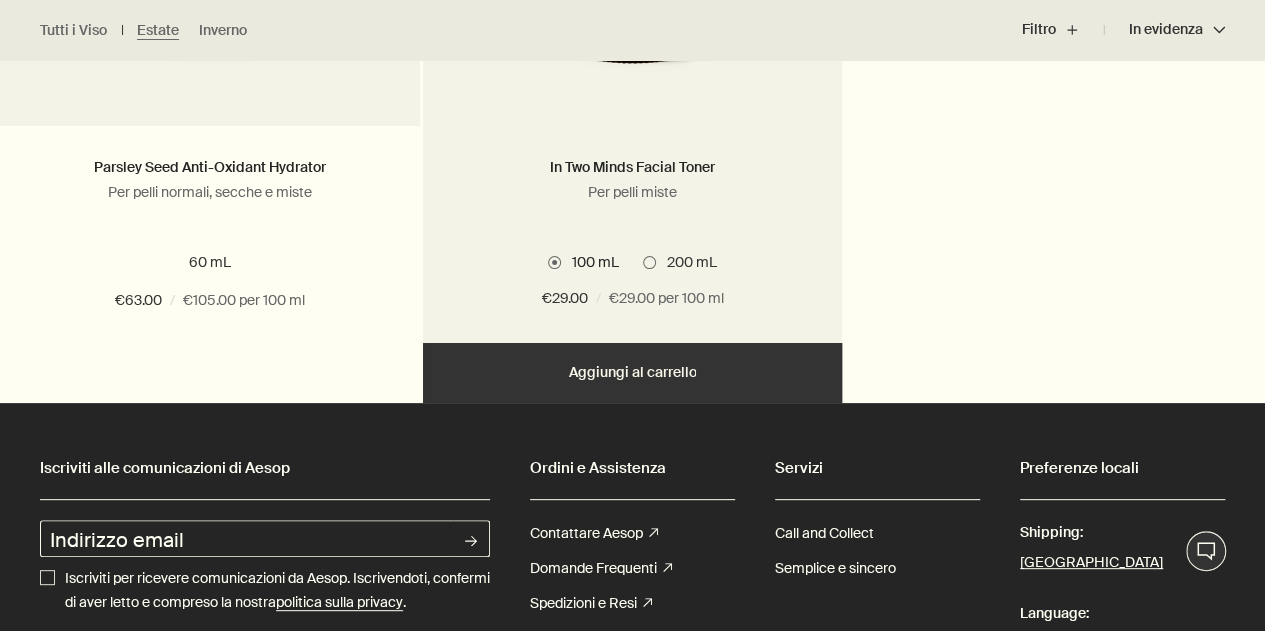 scroll, scrollTop: 3900, scrollLeft: 0, axis: vertical 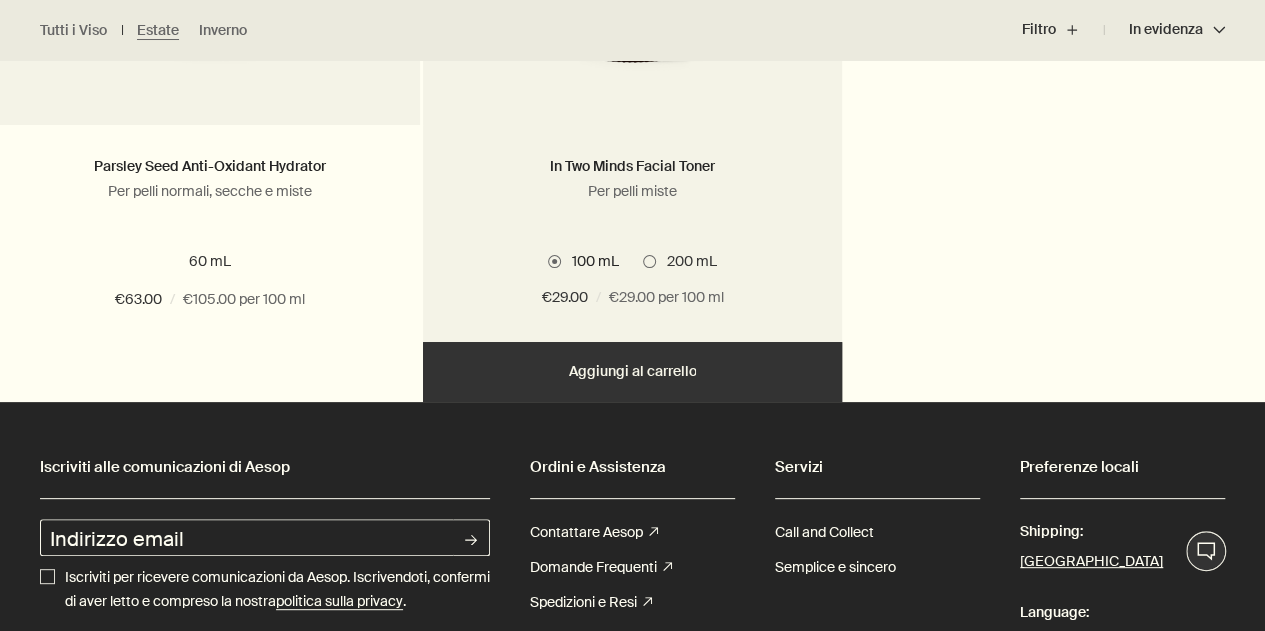 click on "Aggiungere Aggiungi al carrello" at bounding box center [633, 372] 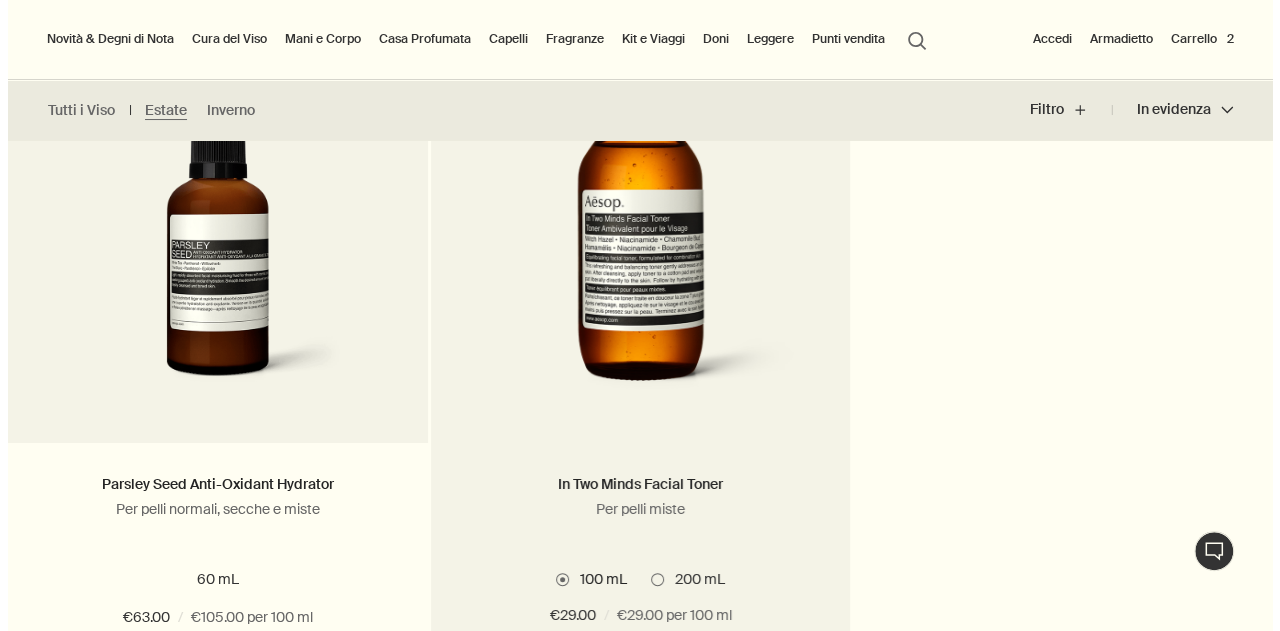 scroll, scrollTop: 3400, scrollLeft: 0, axis: vertical 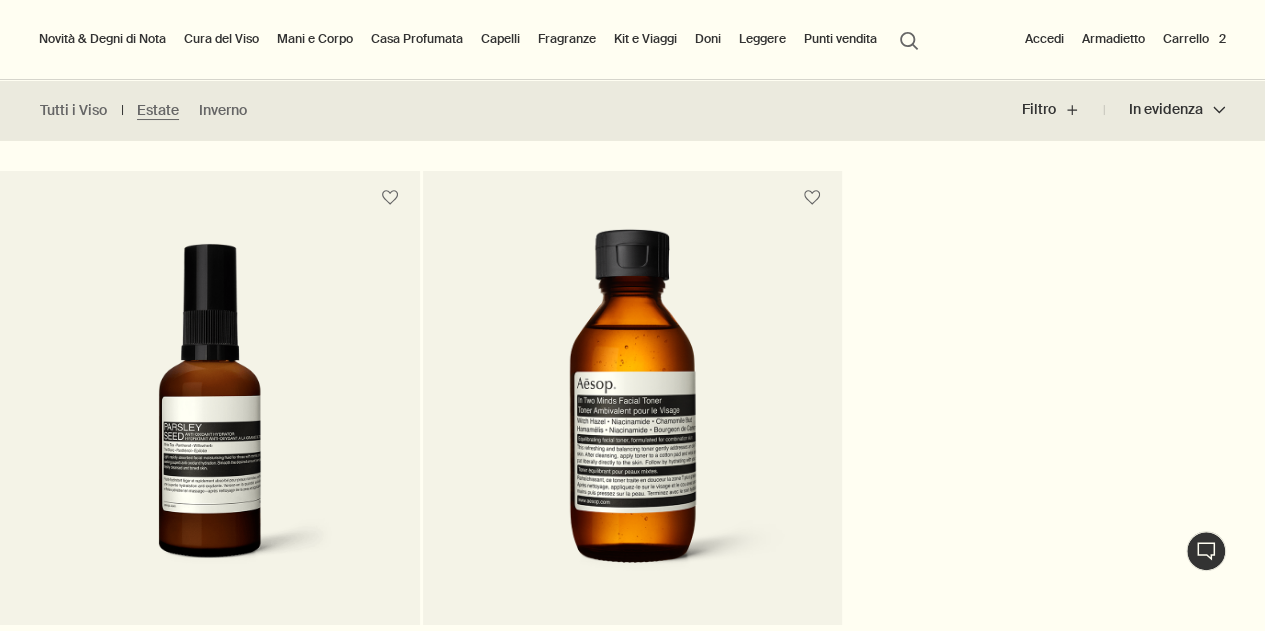 click on "Kit e Viaggi" at bounding box center [645, 39] 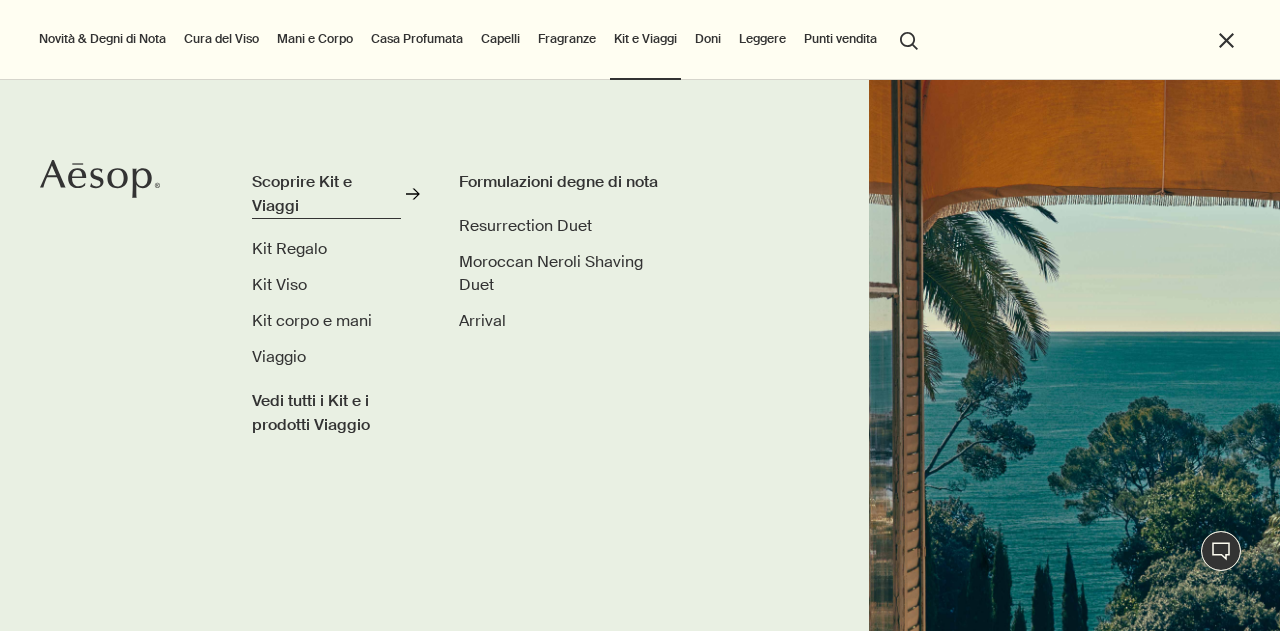 click on "Scoprire Kit e Viaggi" at bounding box center (327, 193) 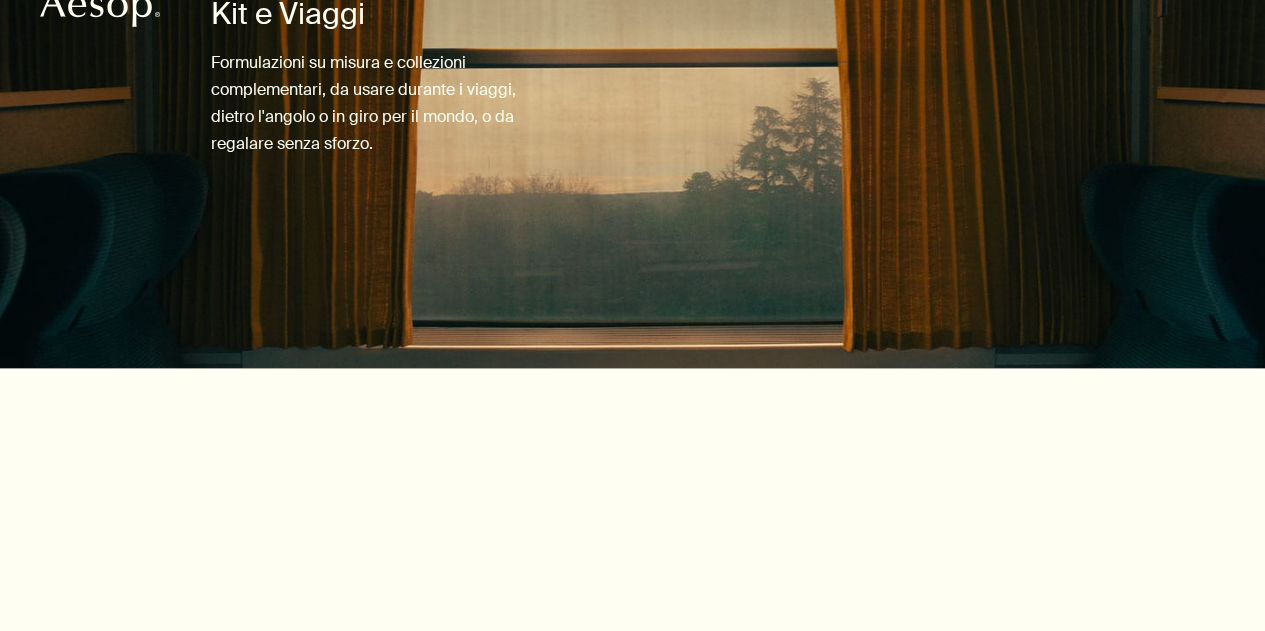 scroll, scrollTop: 0, scrollLeft: 0, axis: both 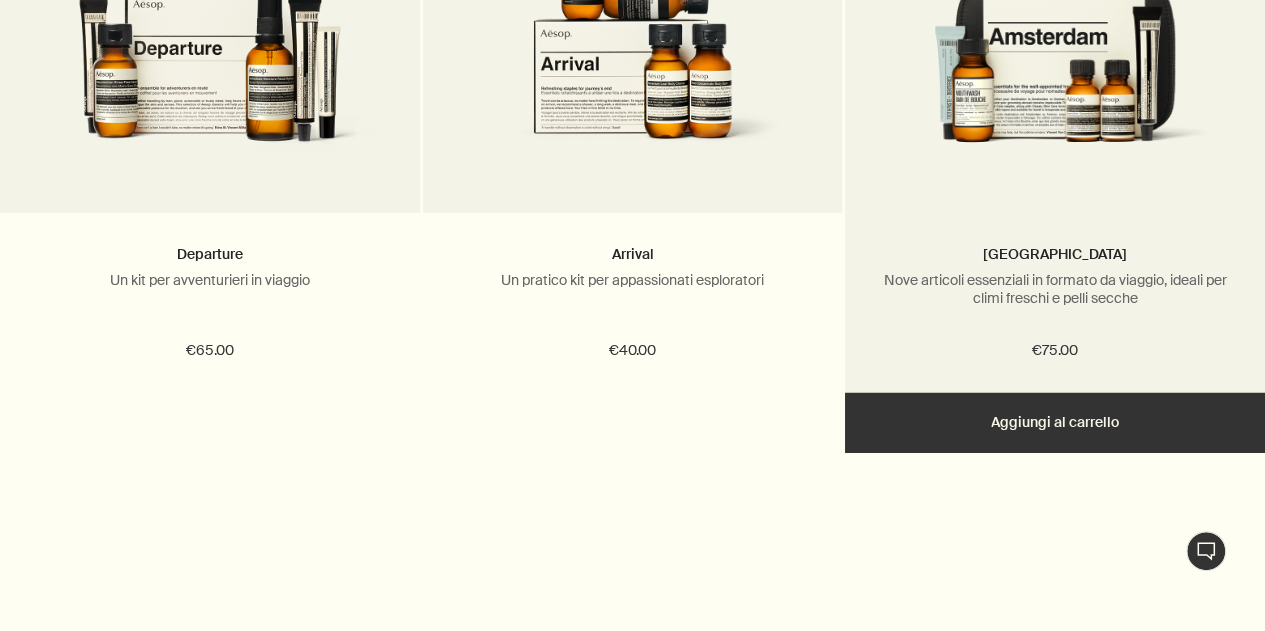 click on "Aggiungere Aggiungi al carrello" at bounding box center [1055, 423] 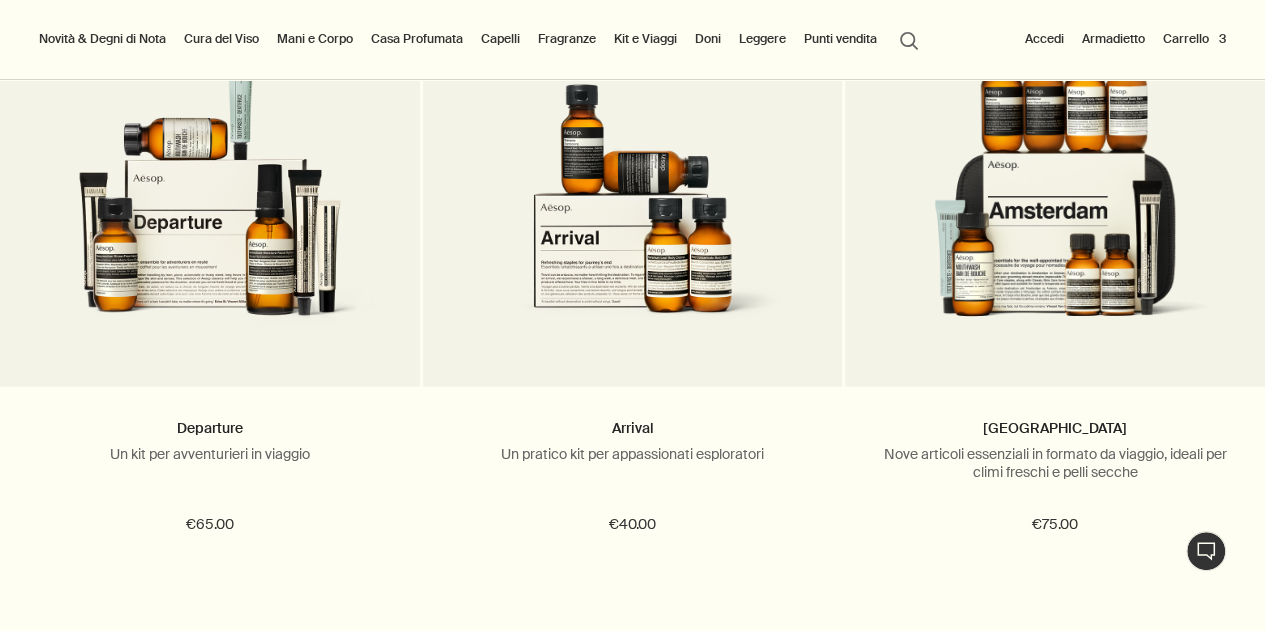 scroll, scrollTop: 2700, scrollLeft: 0, axis: vertical 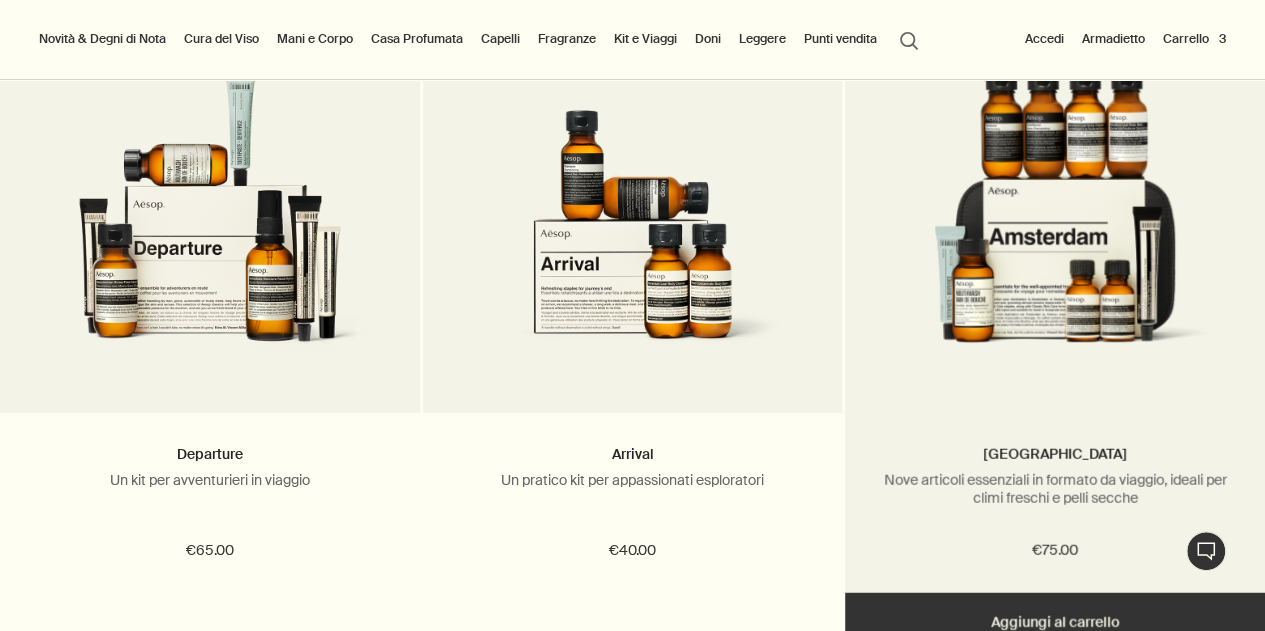 click at bounding box center [1055, 226] 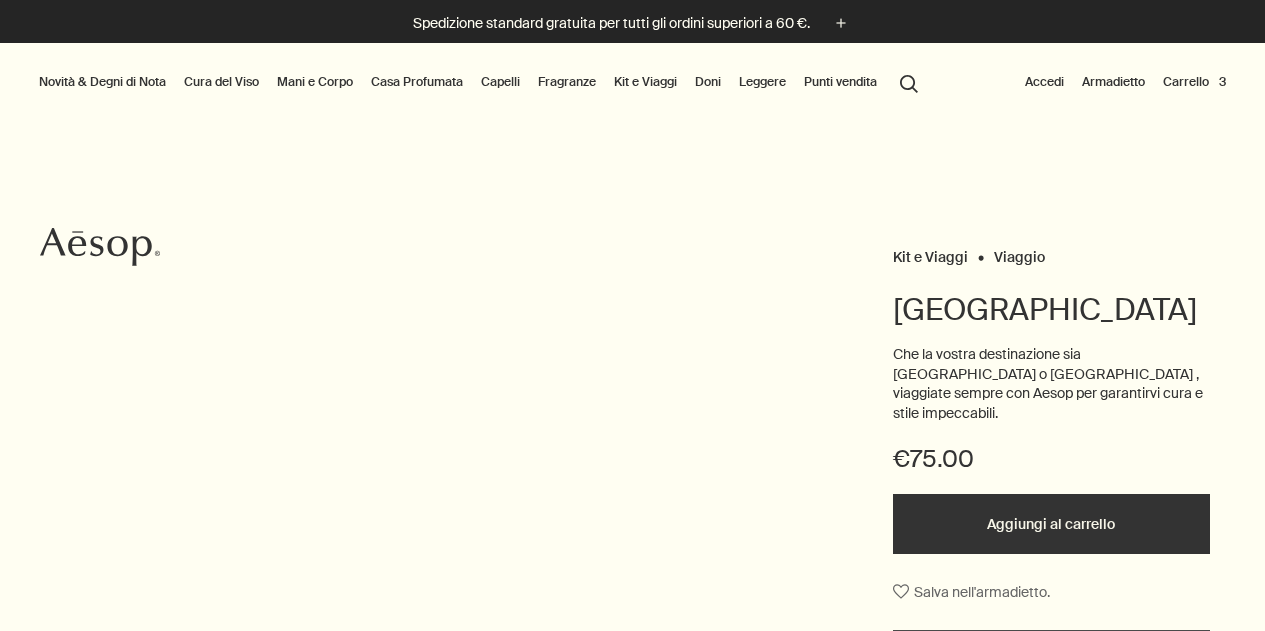 scroll, scrollTop: 0, scrollLeft: 0, axis: both 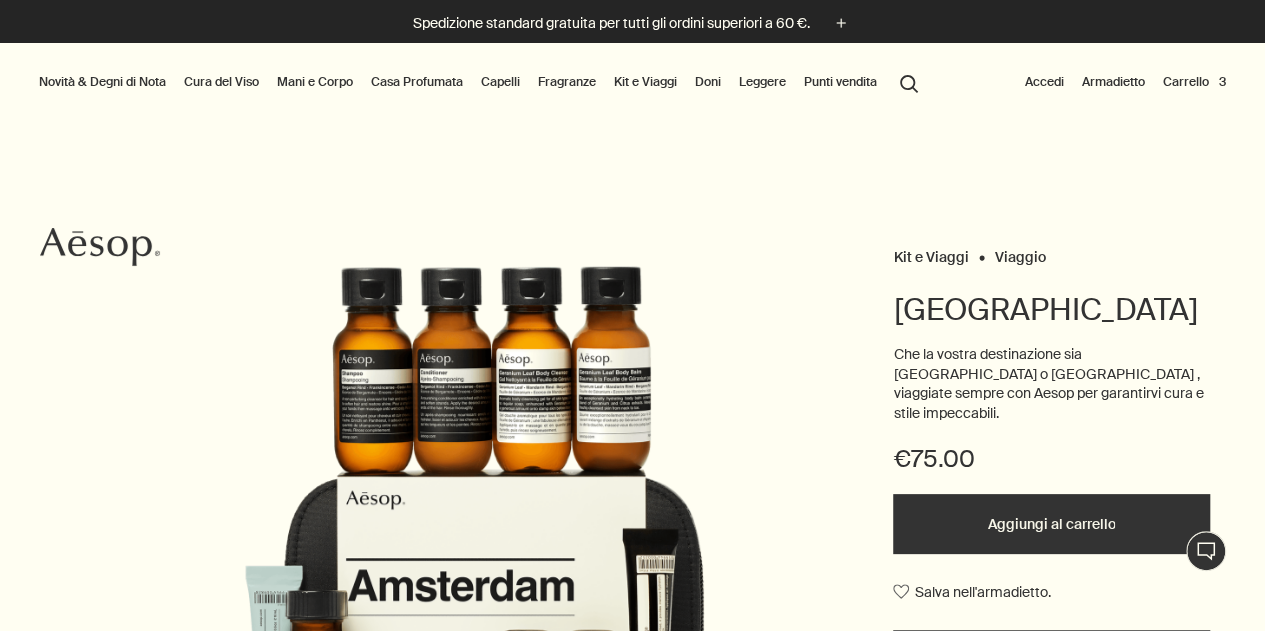 click on "Carrello 3" at bounding box center (1194, 82) 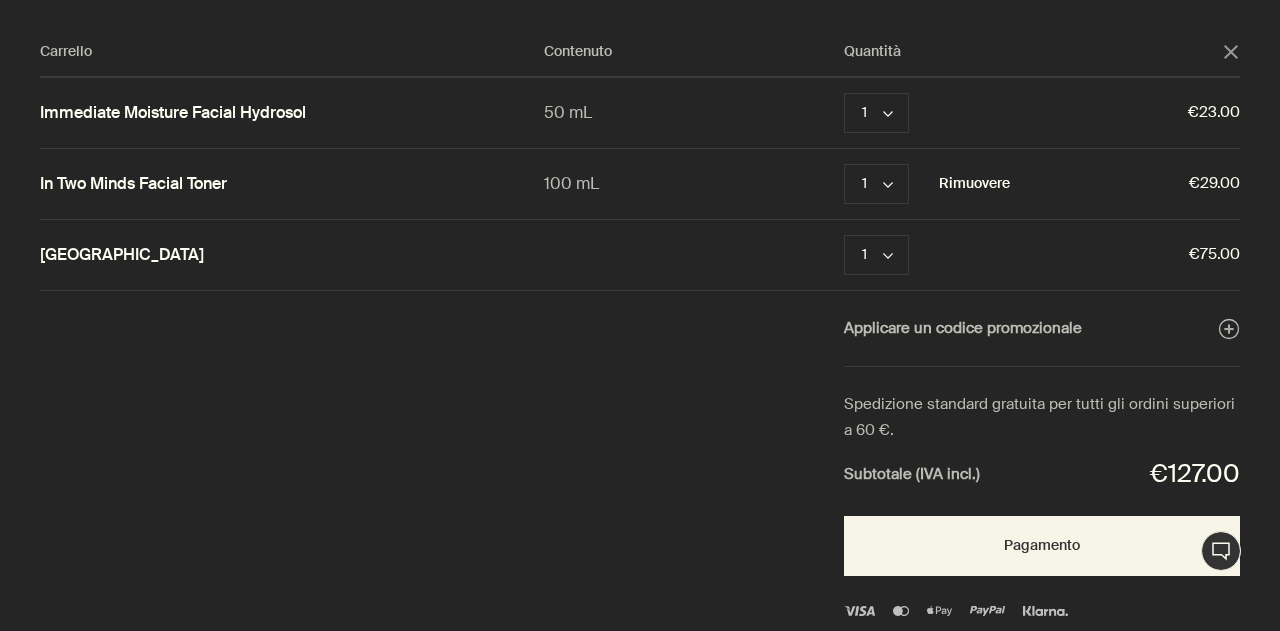click on "Rimuovere" at bounding box center [974, 184] 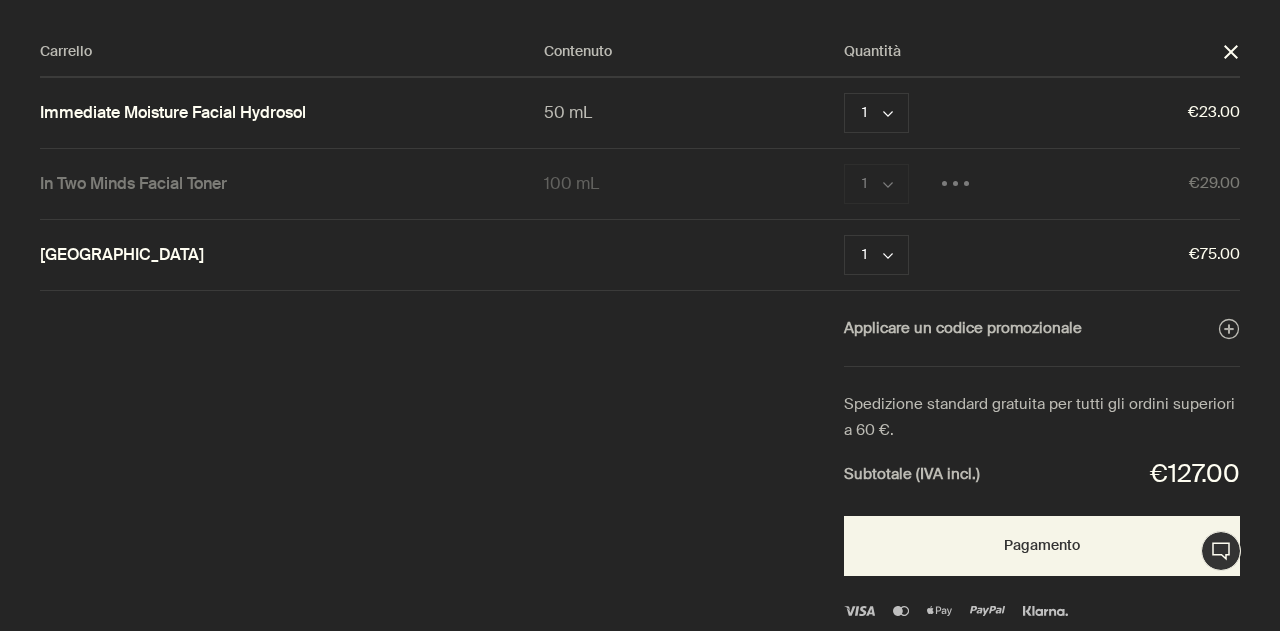 click on "close" at bounding box center (1231, 52) 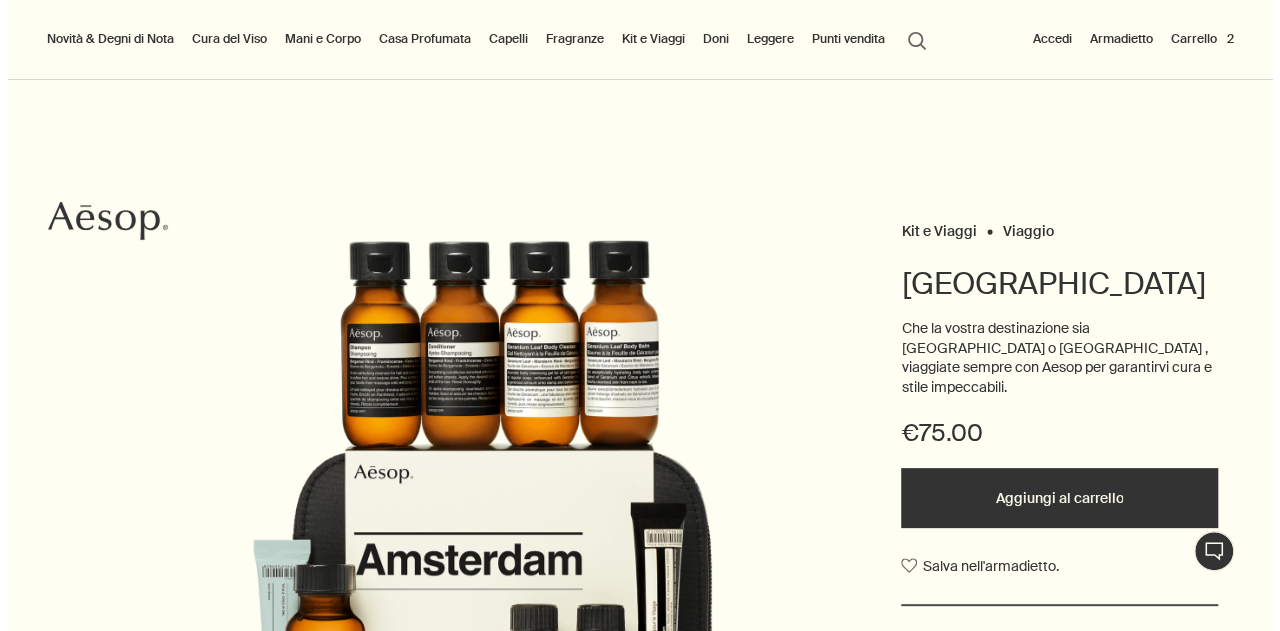 scroll, scrollTop: 0, scrollLeft: 0, axis: both 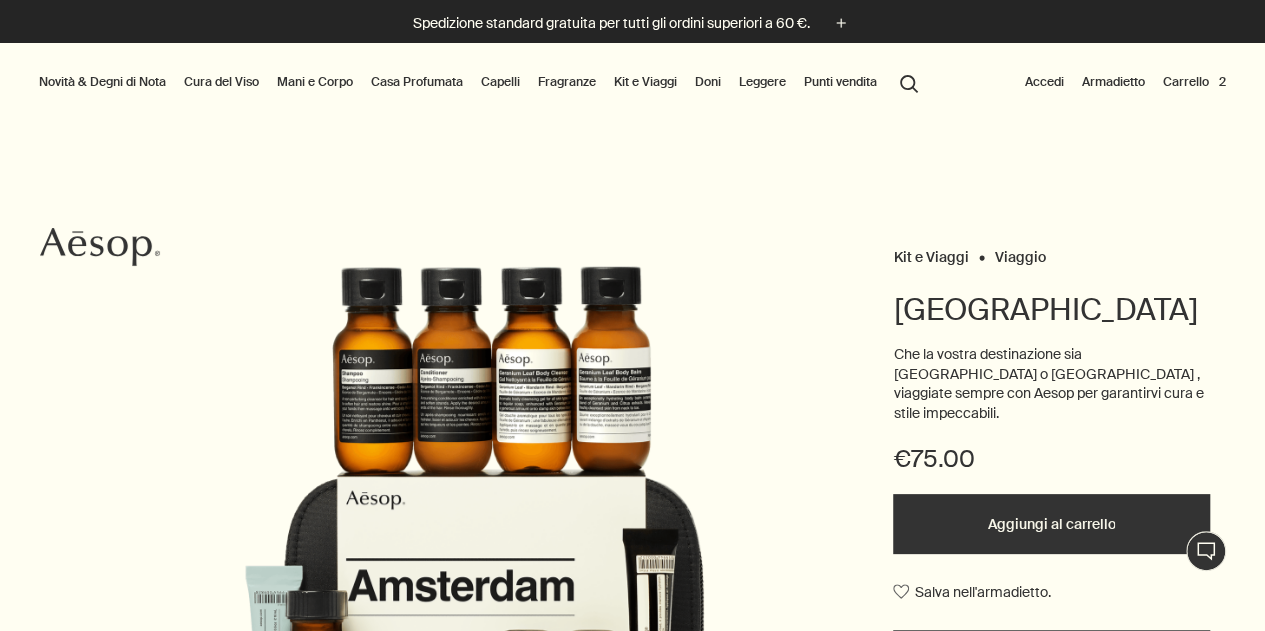 click on "Fragranze" at bounding box center [567, 82] 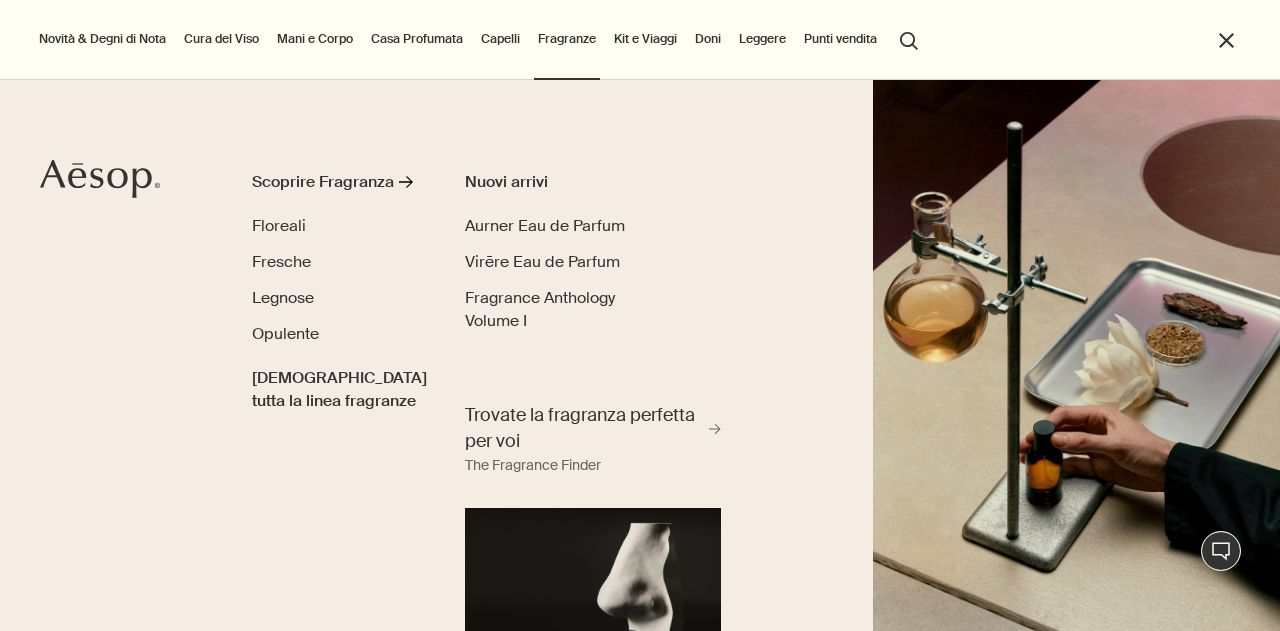 click on "Mani e Corpo" at bounding box center [315, 39] 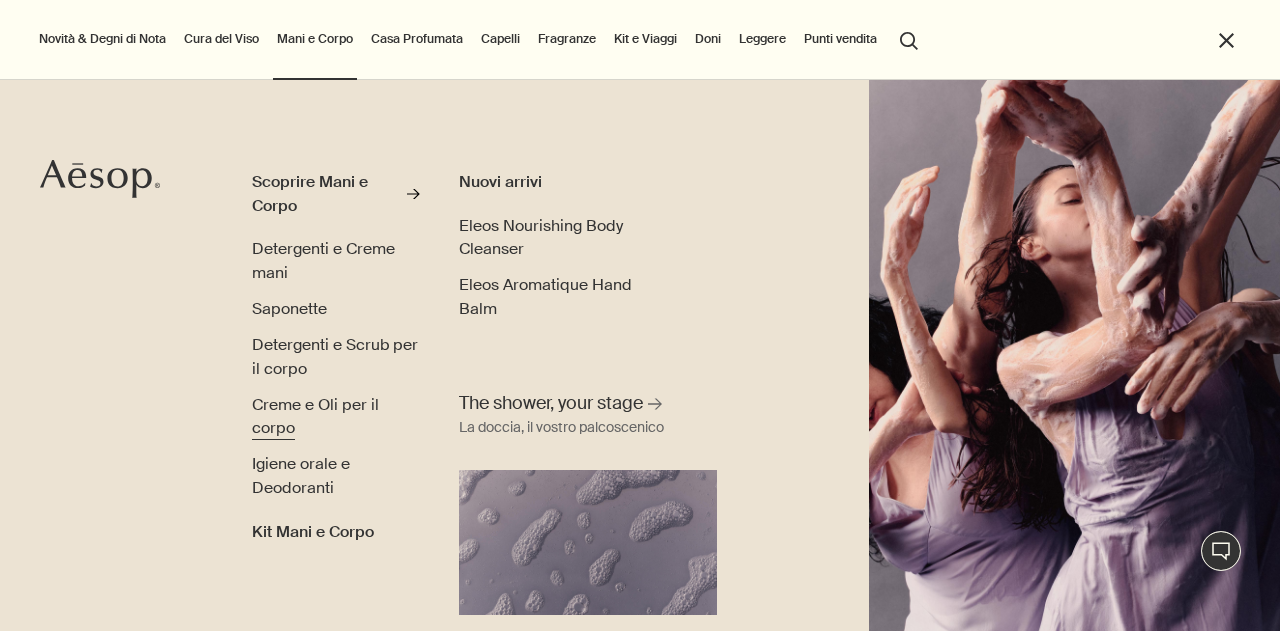 click on "Creme e Oli per il corpo" at bounding box center [336, 416] 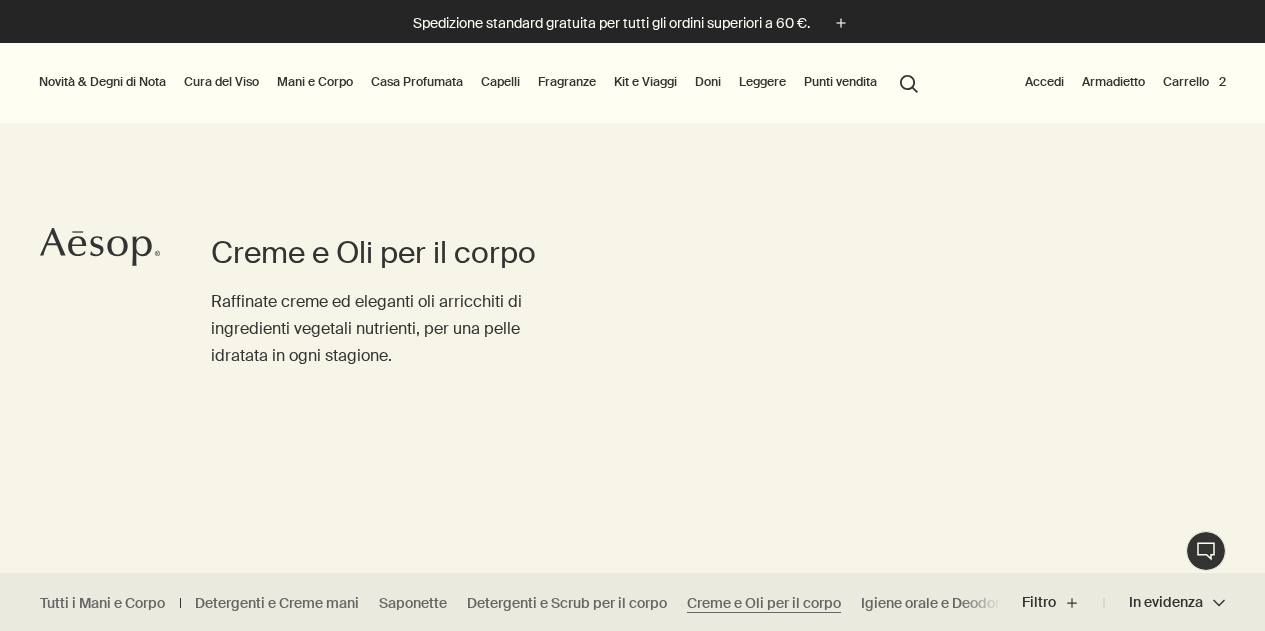 scroll, scrollTop: 0, scrollLeft: 0, axis: both 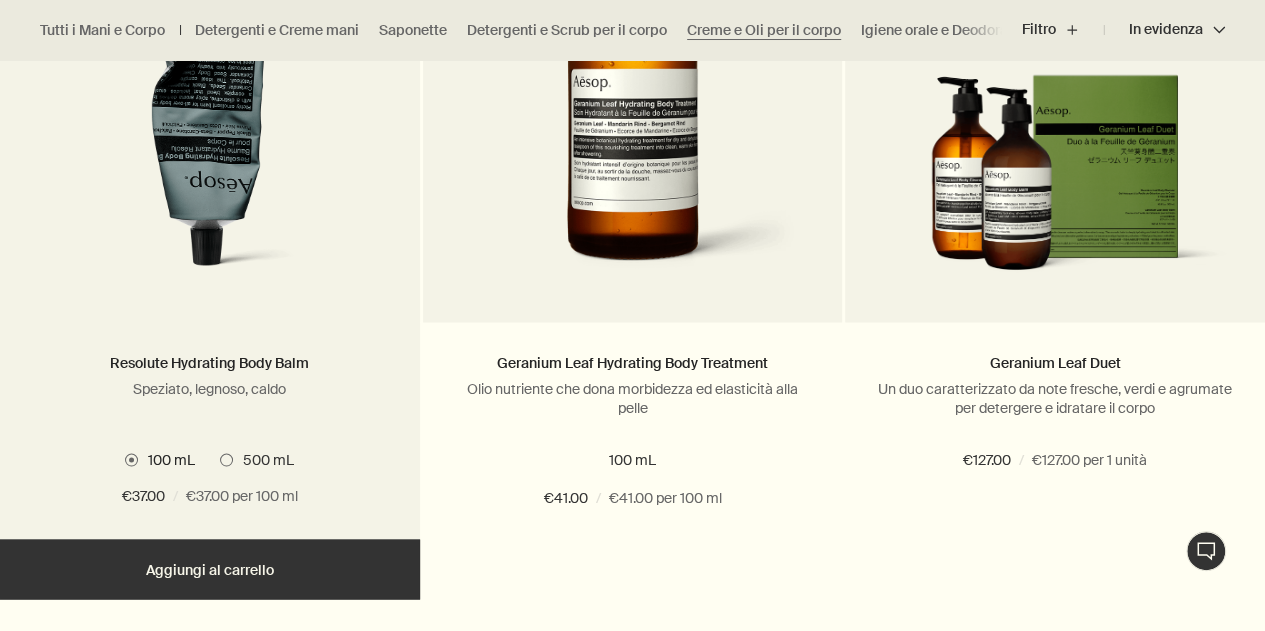 click on "Aggiungere Aggiungi al carrello" at bounding box center (210, 569) 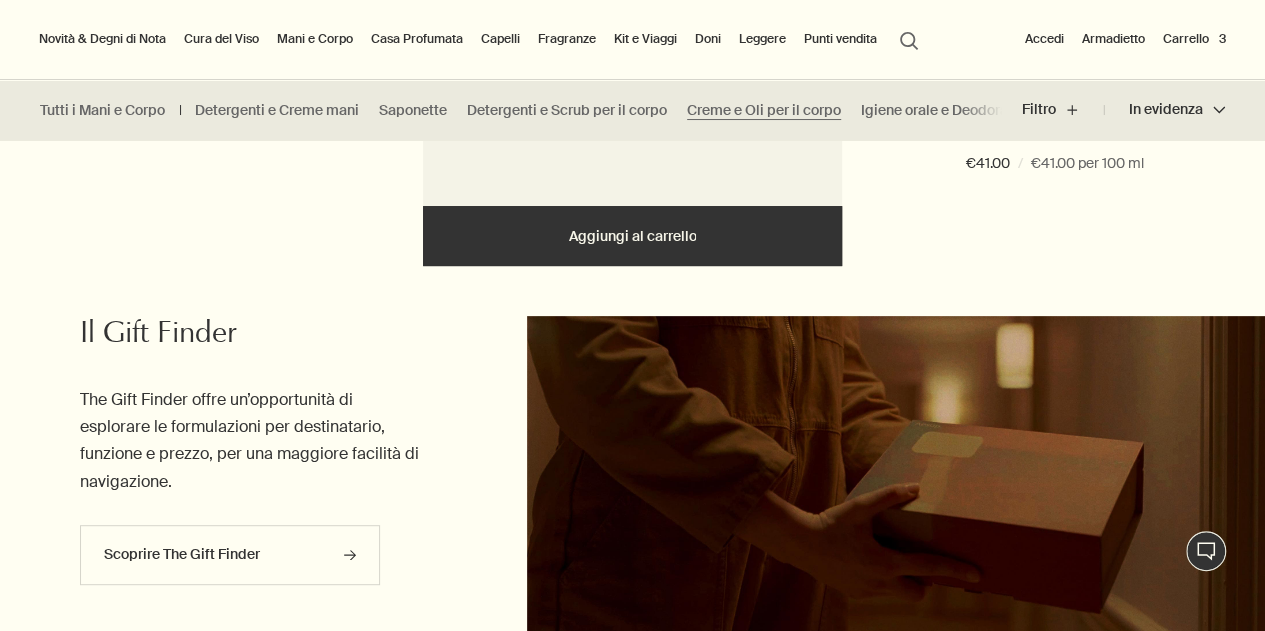 scroll, scrollTop: 3800, scrollLeft: 0, axis: vertical 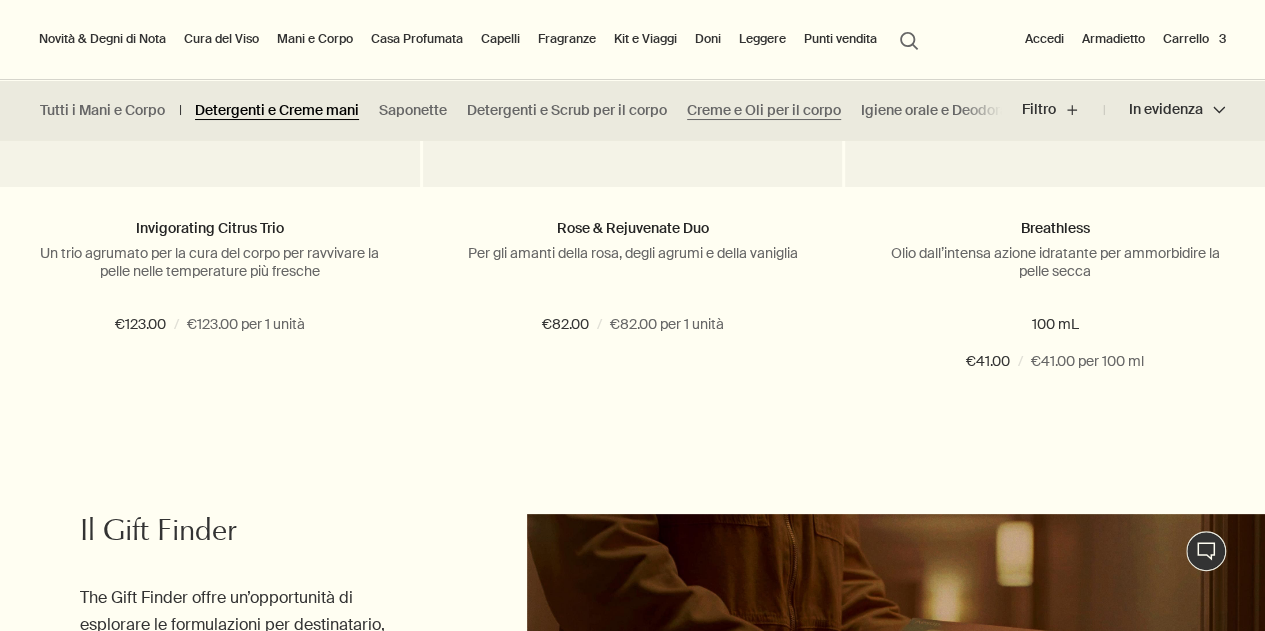 click on "Detergenti e Creme mani" at bounding box center [277, 110] 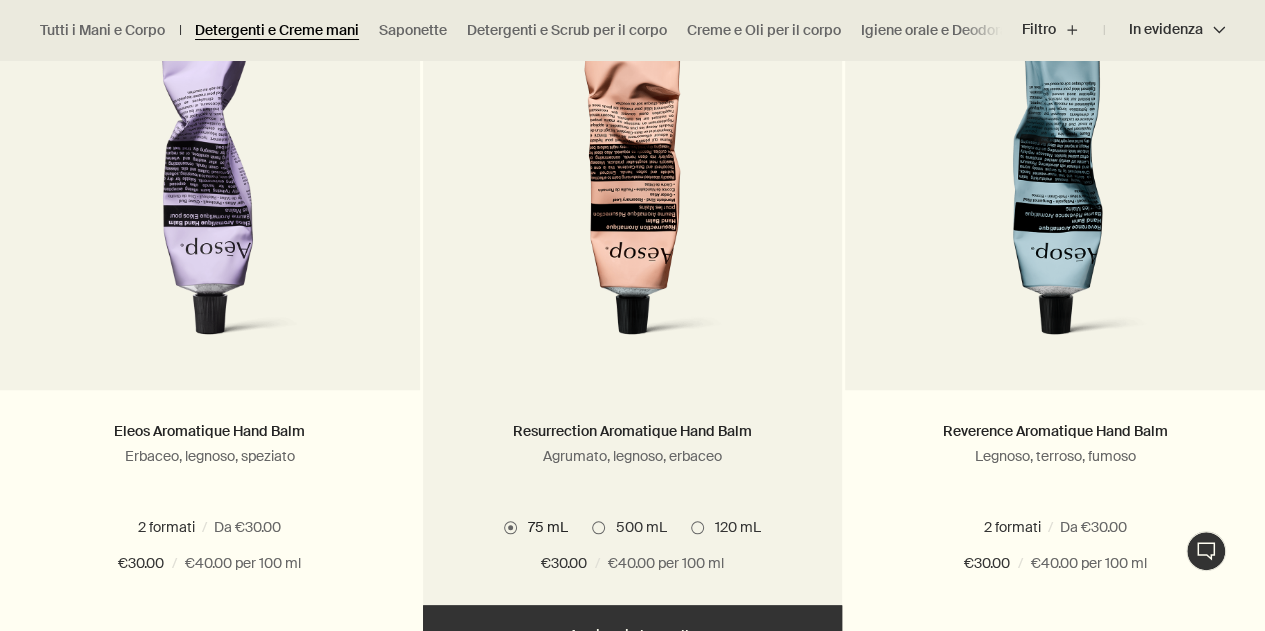 scroll, scrollTop: 800, scrollLeft: 0, axis: vertical 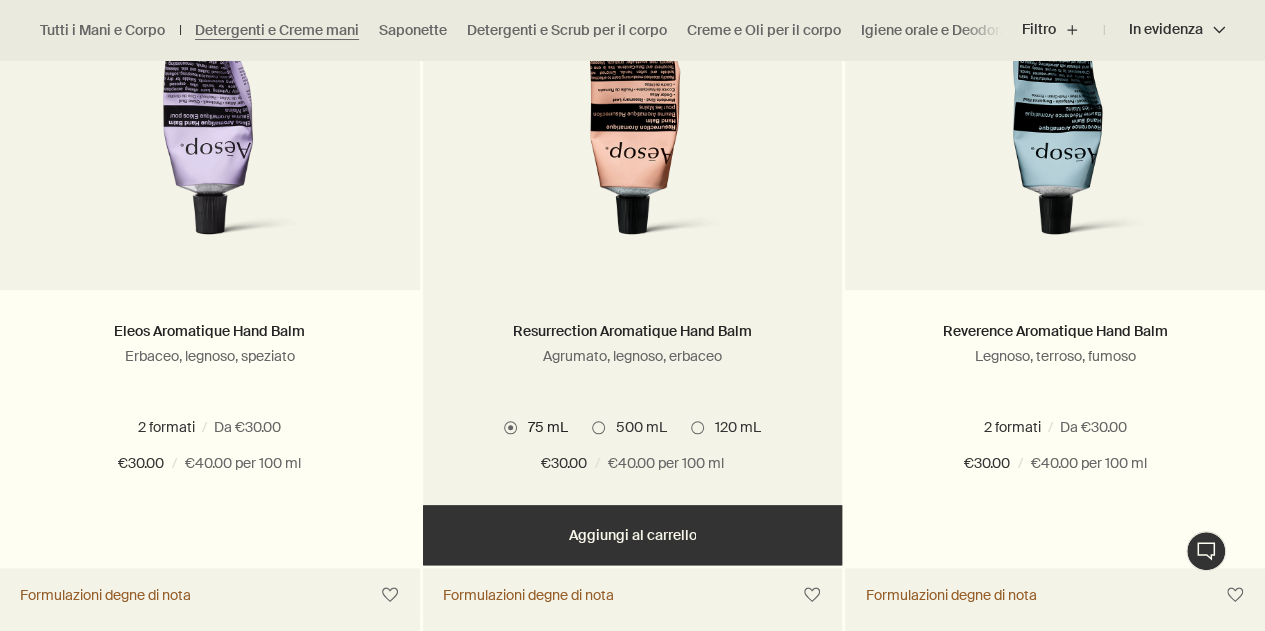 click on "Aggiungere Aggiungi al carrello" at bounding box center (633, 535) 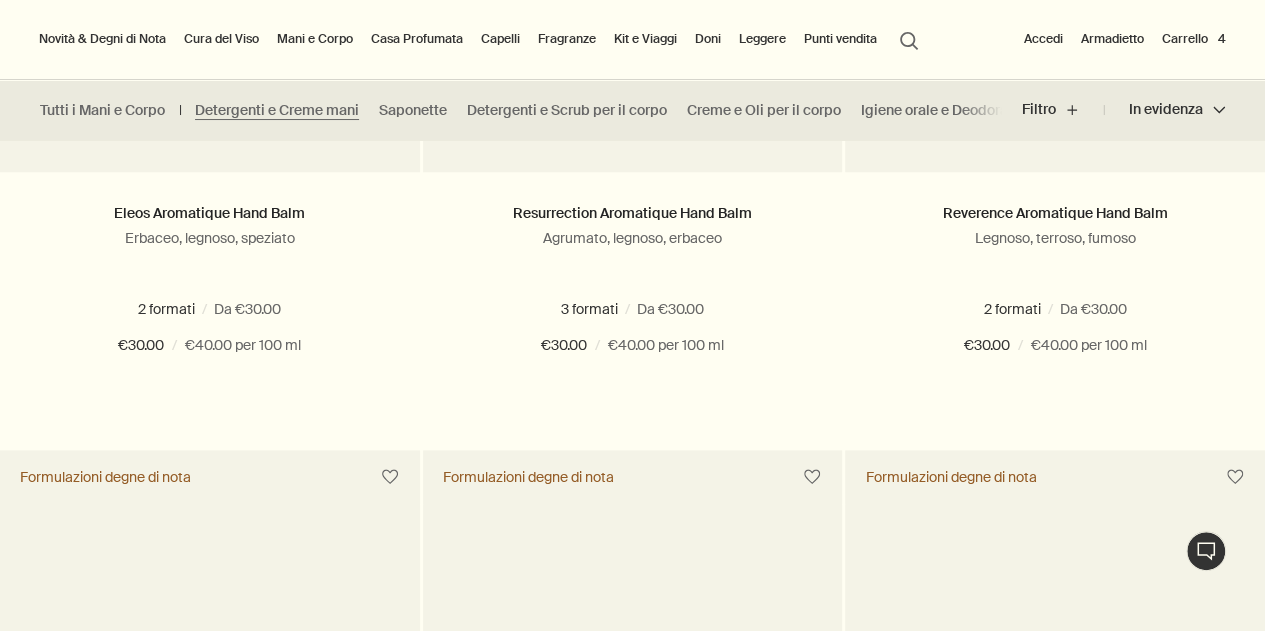 scroll, scrollTop: 700, scrollLeft: 0, axis: vertical 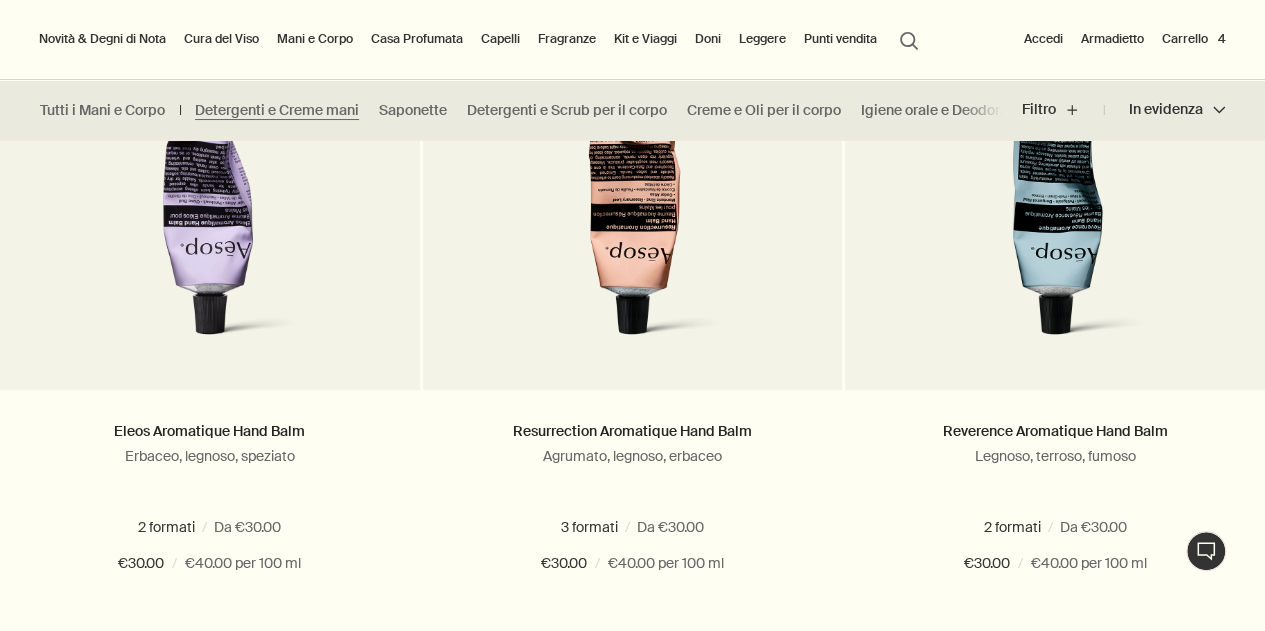click on "Carrello 4" at bounding box center (1194, 39) 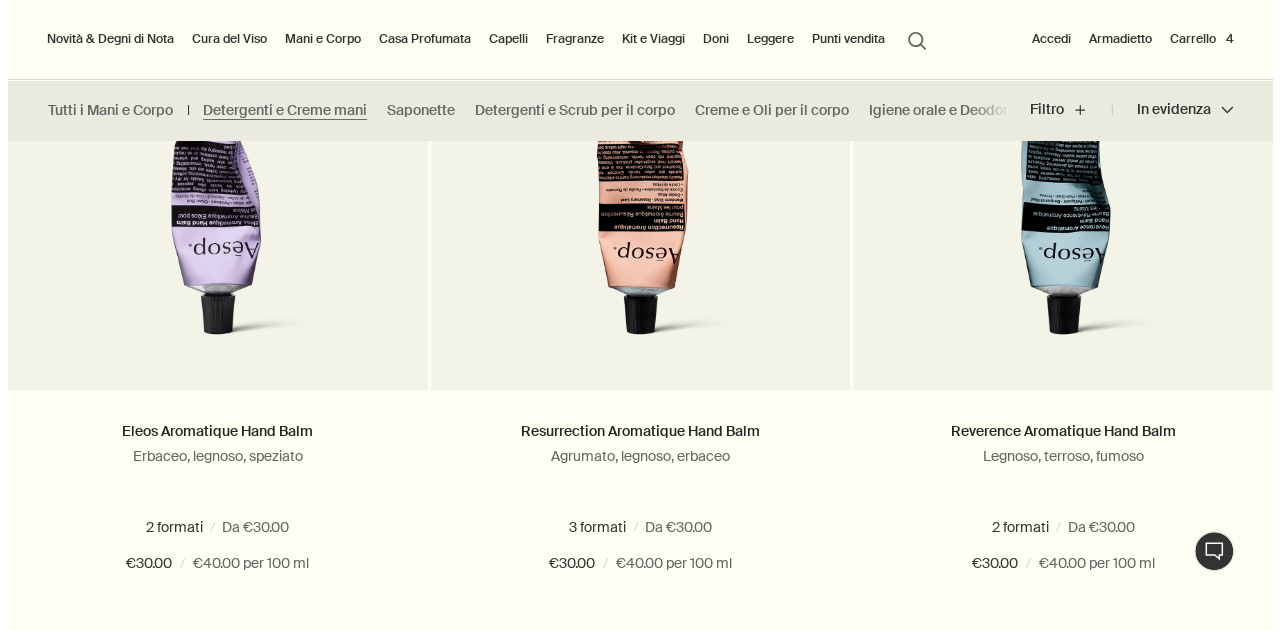 scroll, scrollTop: 0, scrollLeft: 0, axis: both 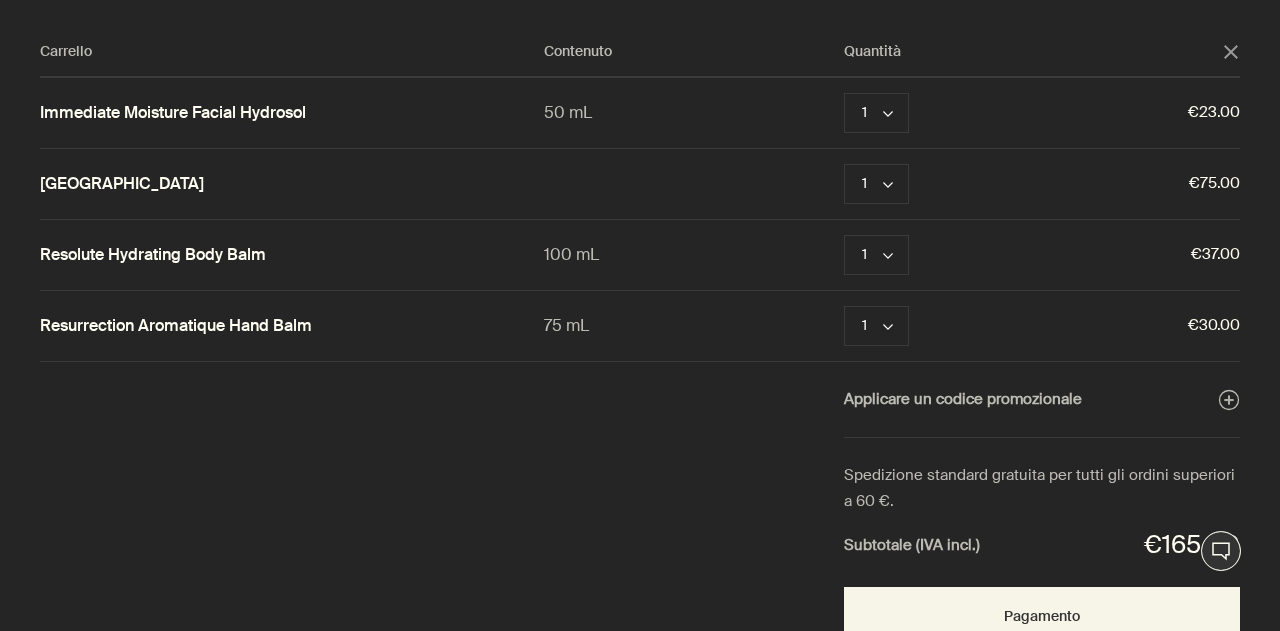 click on "close" 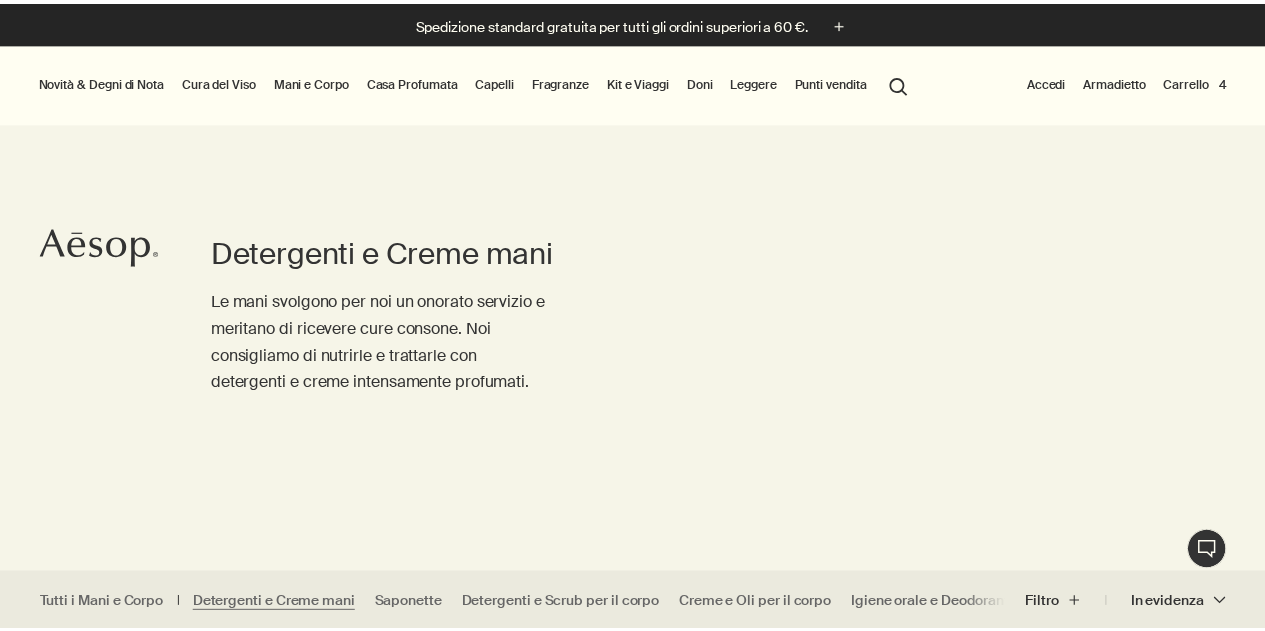 scroll, scrollTop: 700, scrollLeft: 0, axis: vertical 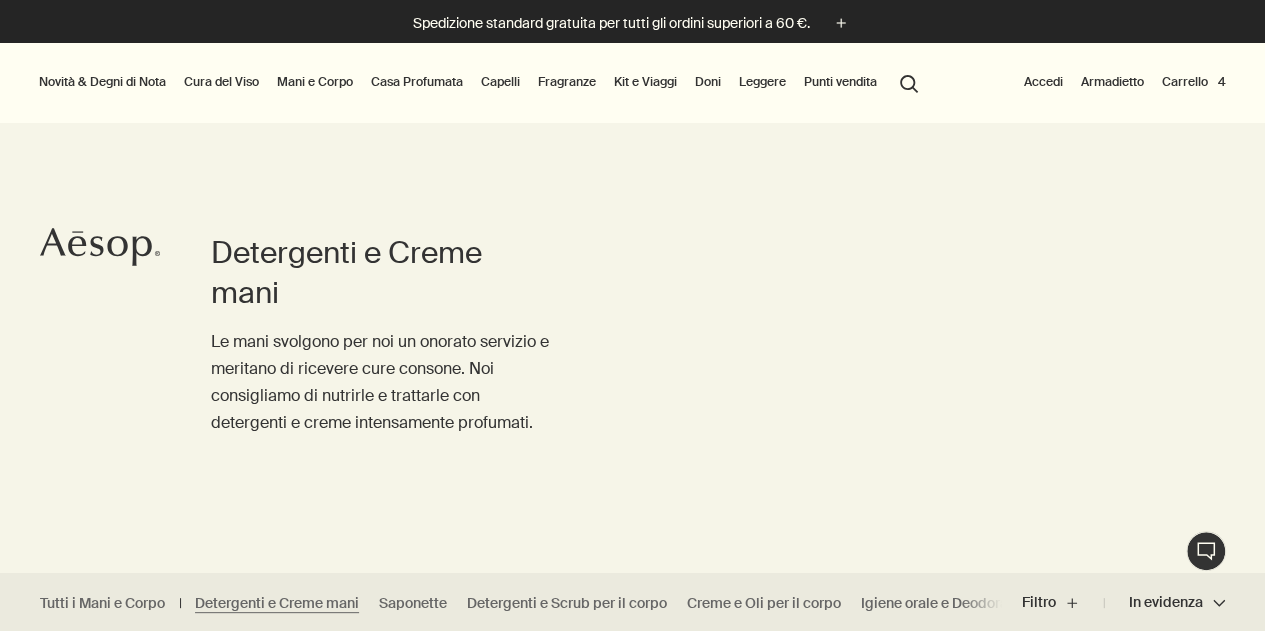 click on "Carrello 4" at bounding box center [1194, 82] 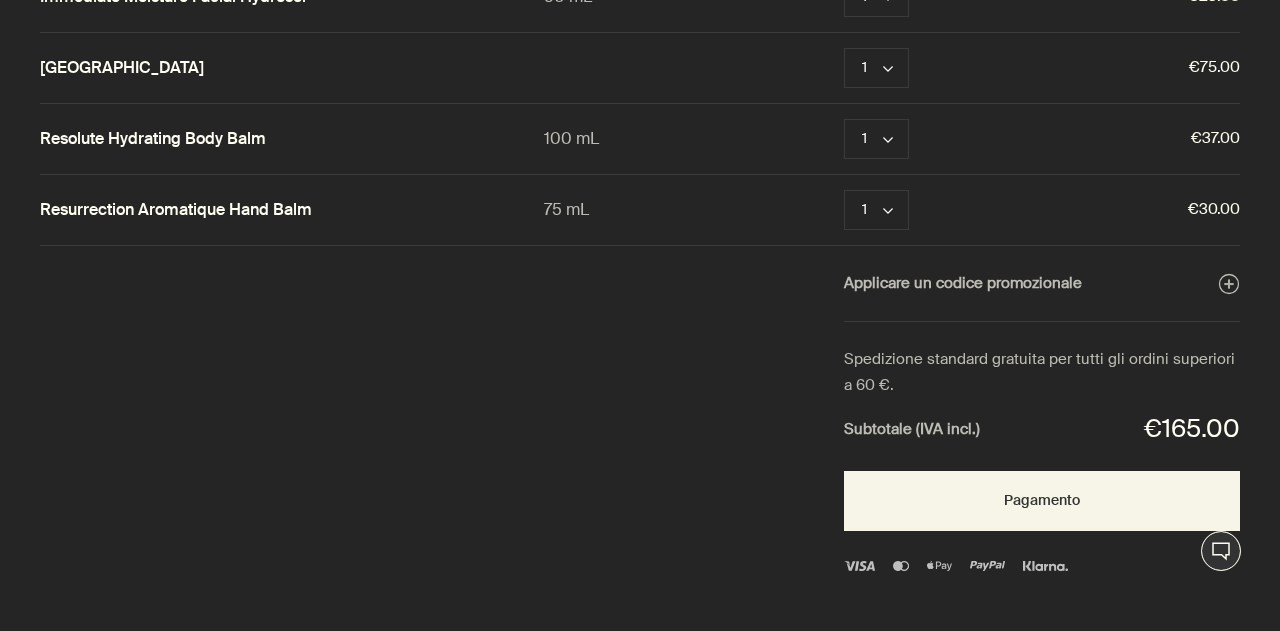 scroll, scrollTop: 118, scrollLeft: 0, axis: vertical 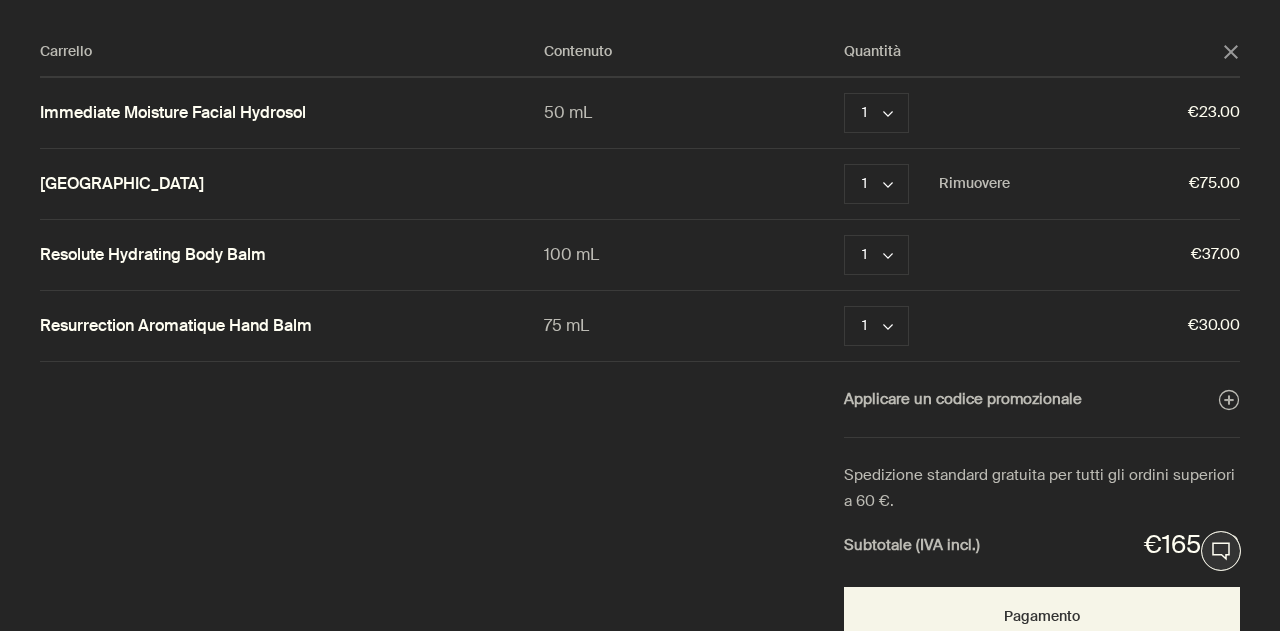 click on "Amsterdam" at bounding box center (122, 184) 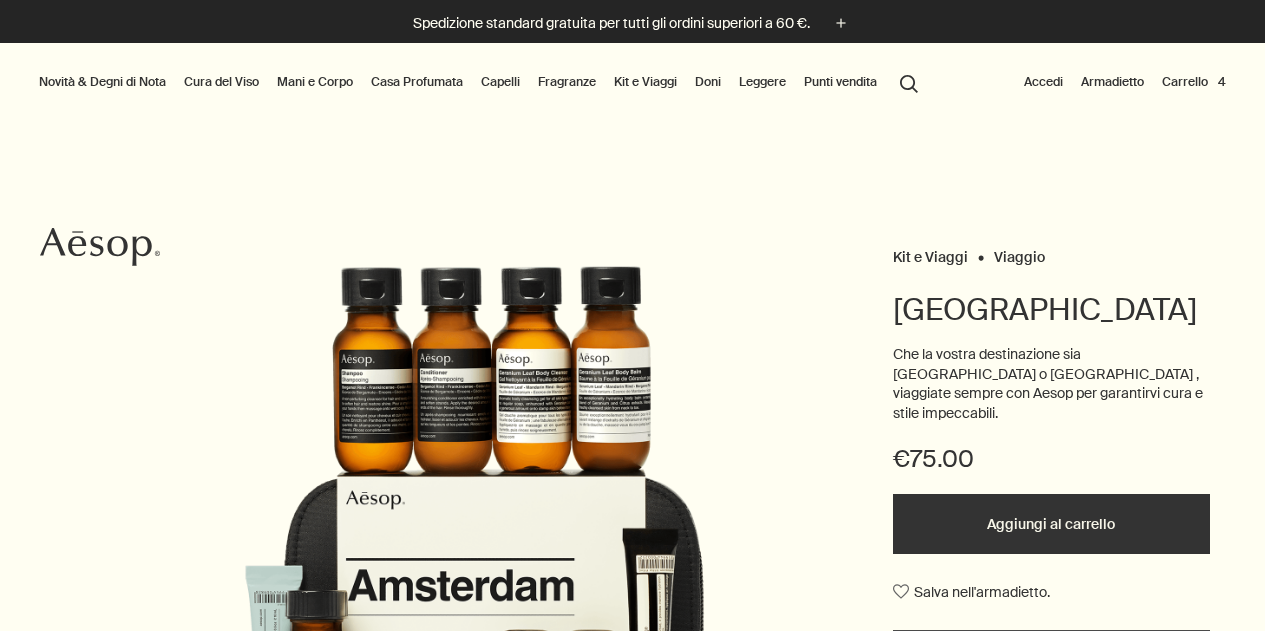 scroll, scrollTop: 0, scrollLeft: 0, axis: both 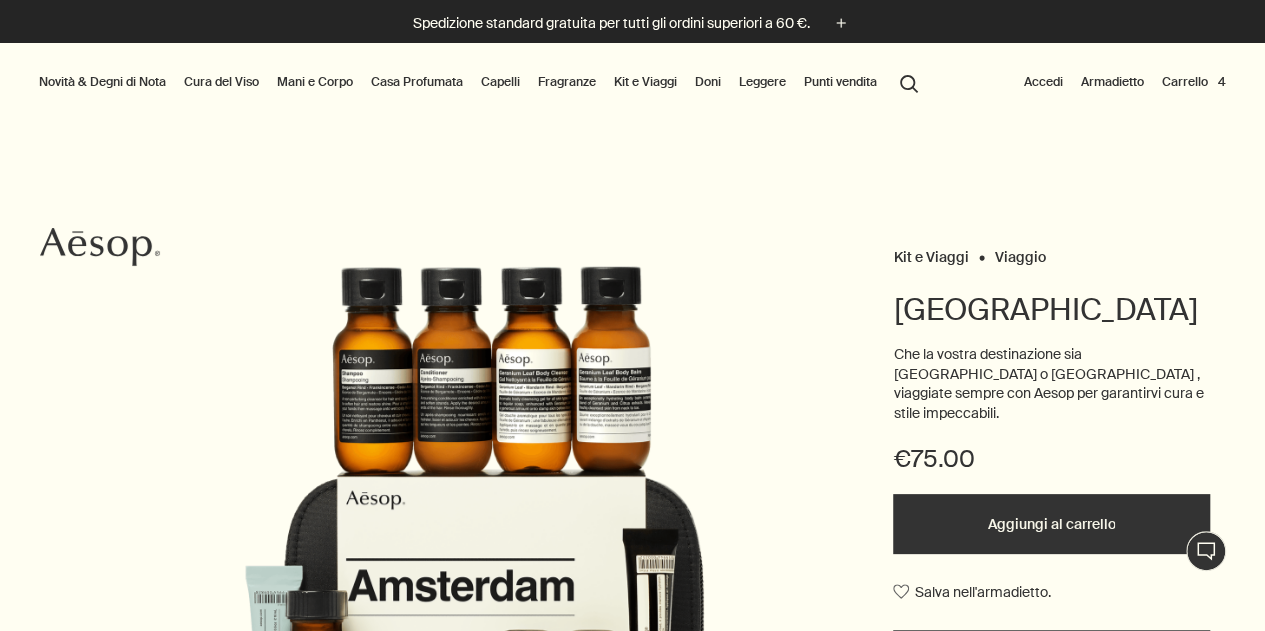 click on "Carrello 4" at bounding box center (1194, 82) 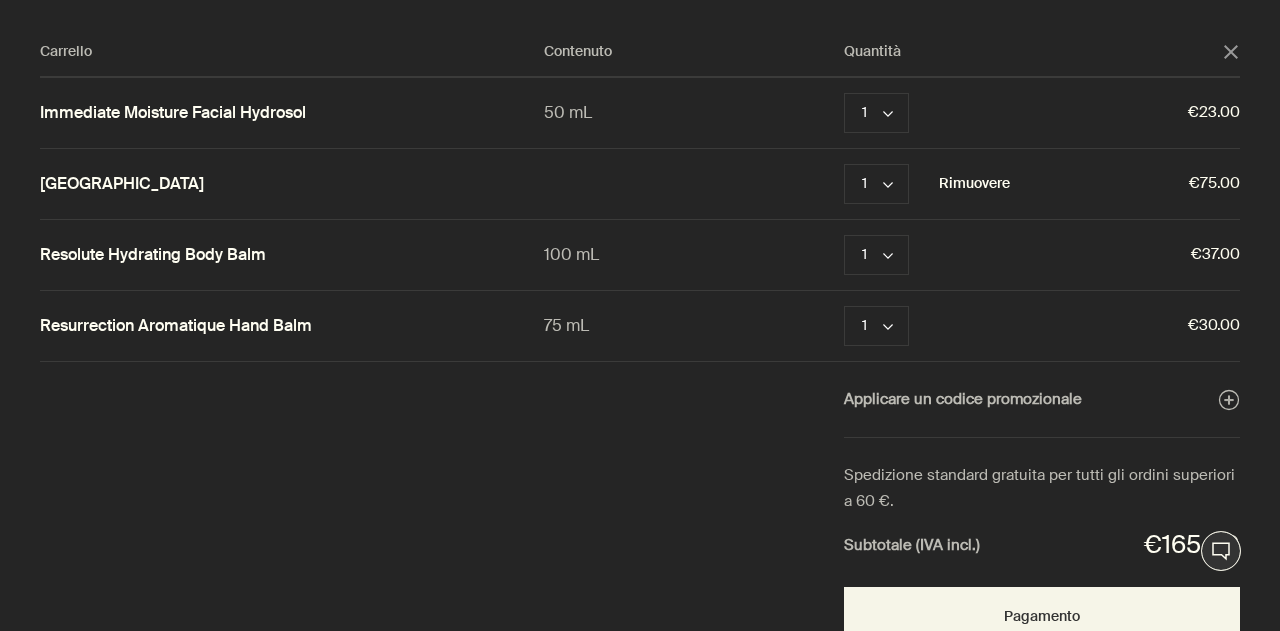 click on "Rimuovere" at bounding box center [974, 184] 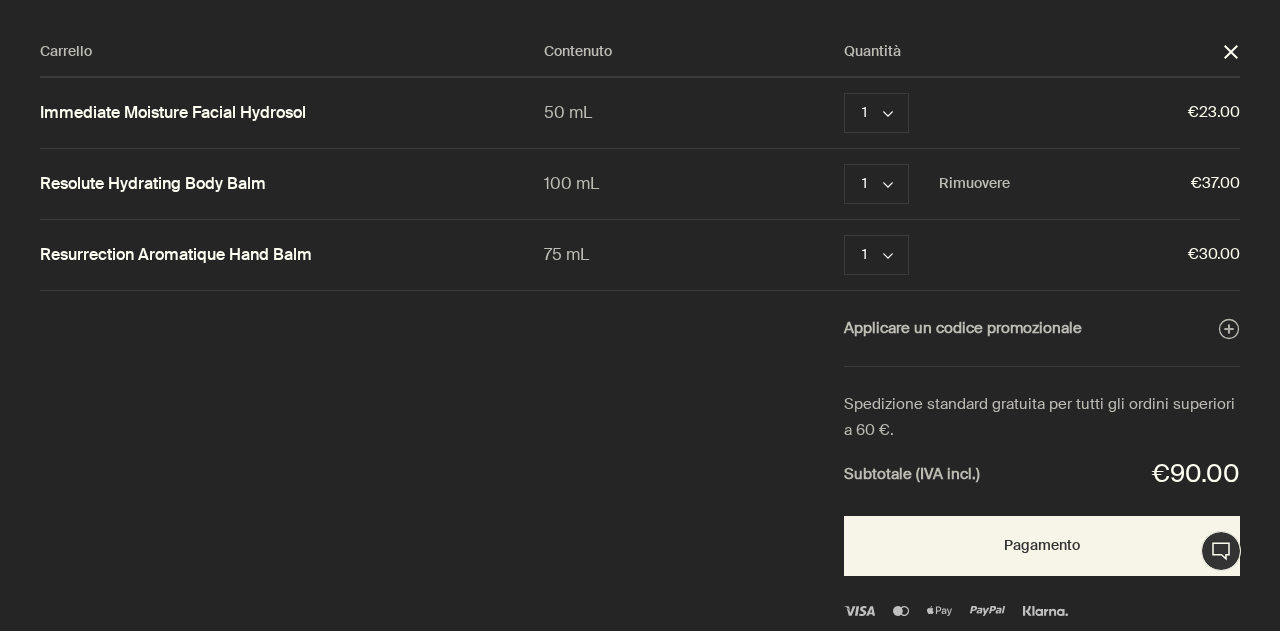 click on "close" at bounding box center [1231, 52] 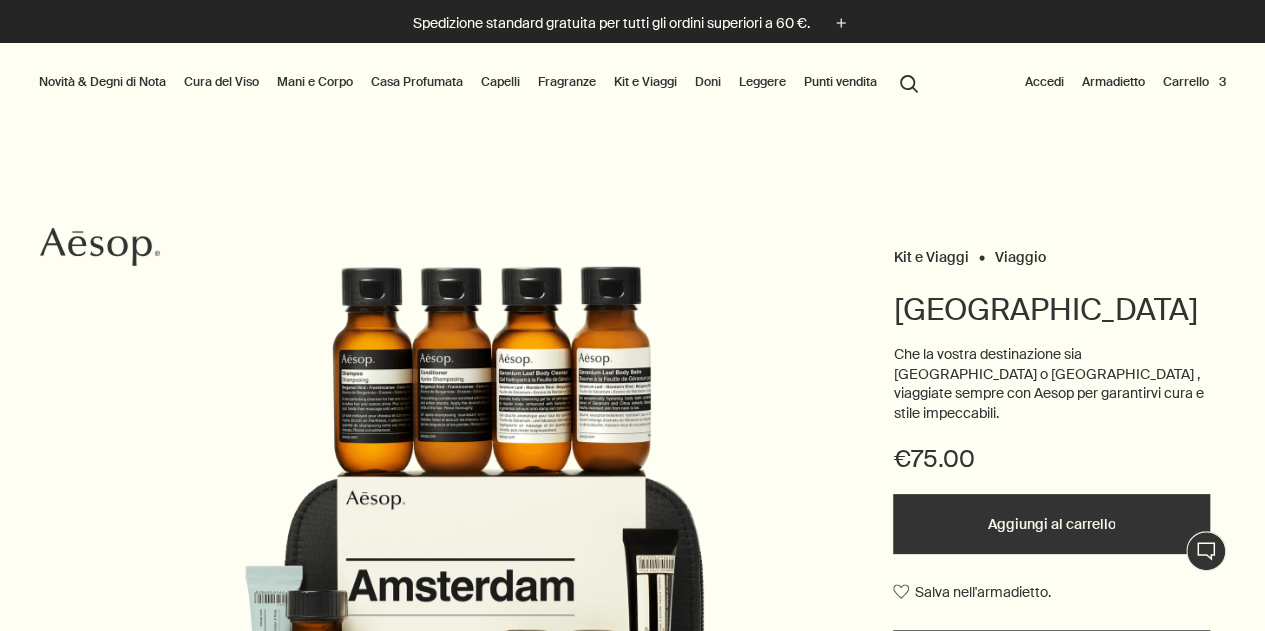 click on "search Cercare" at bounding box center [909, 82] 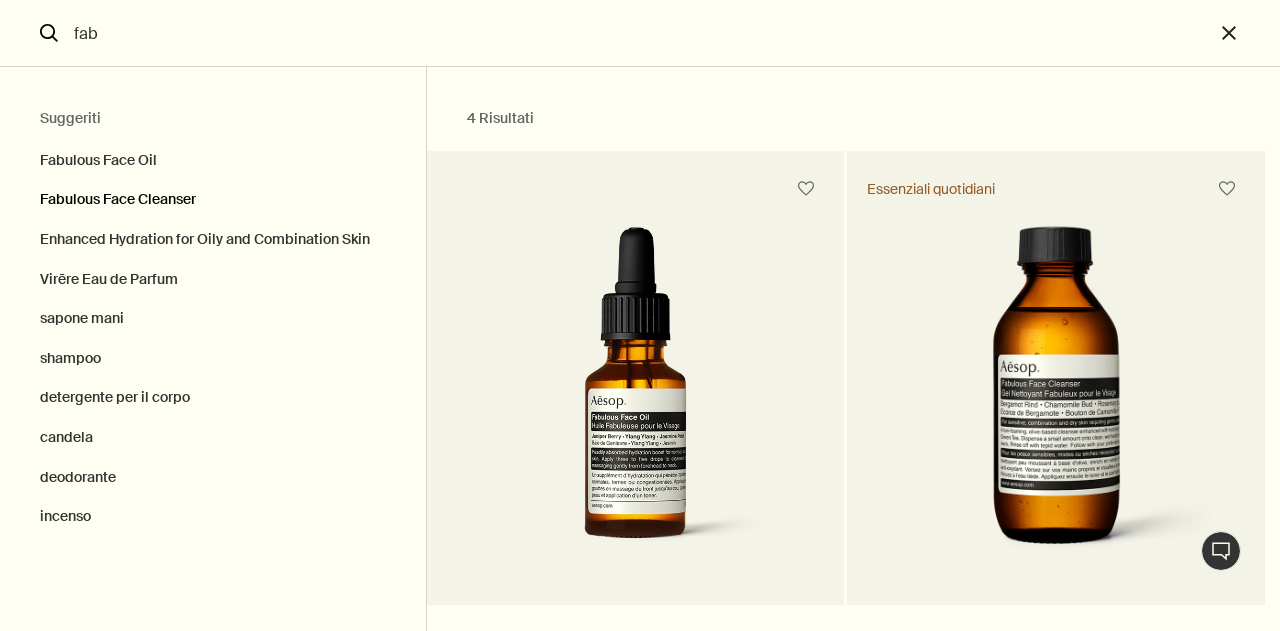 click on "Fabulous Face Cleanser" at bounding box center (213, 200) 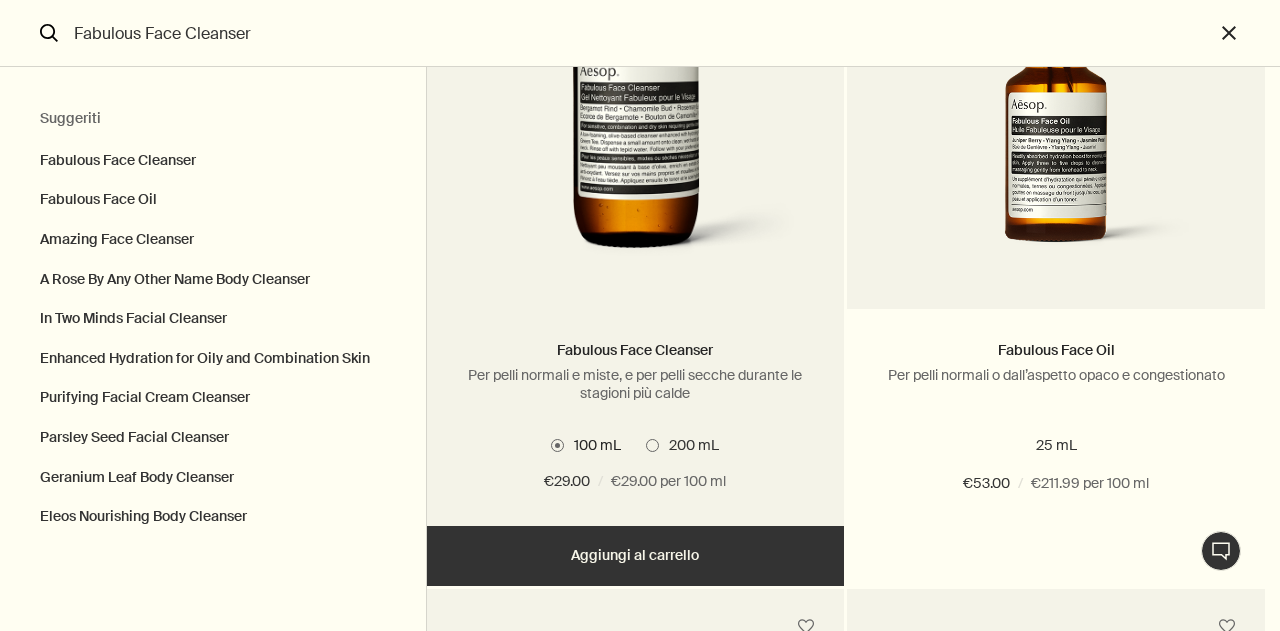 scroll, scrollTop: 300, scrollLeft: 0, axis: vertical 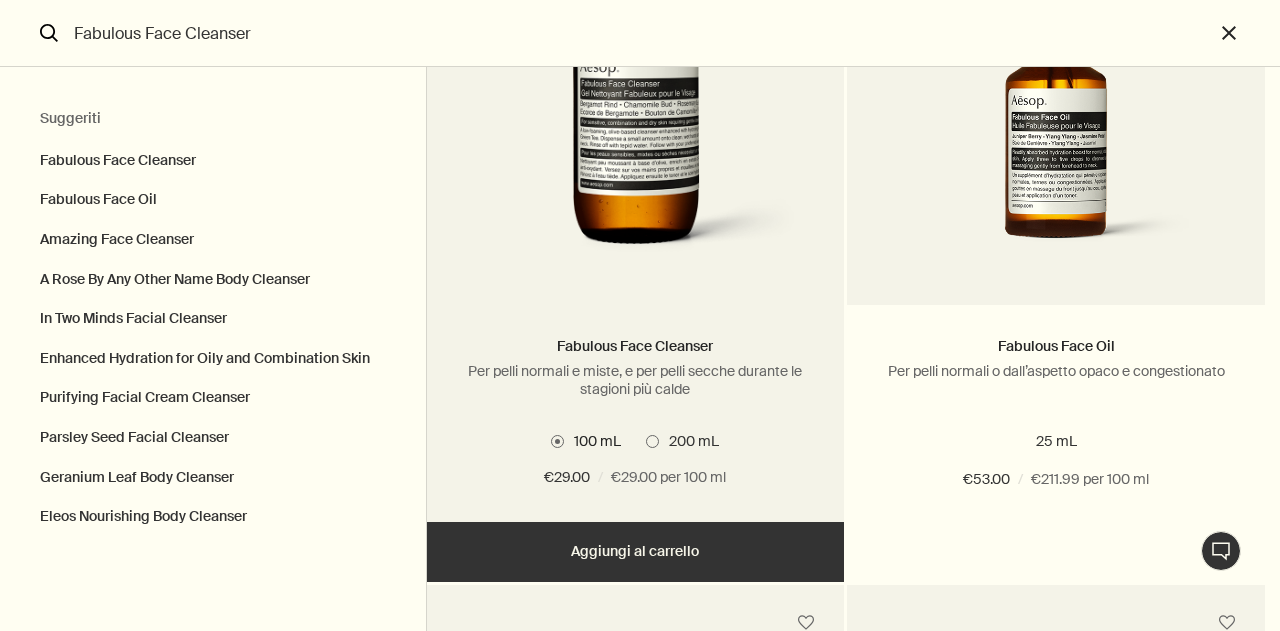 click on "Aggiungere Aggiungi al carrello" at bounding box center [636, 552] 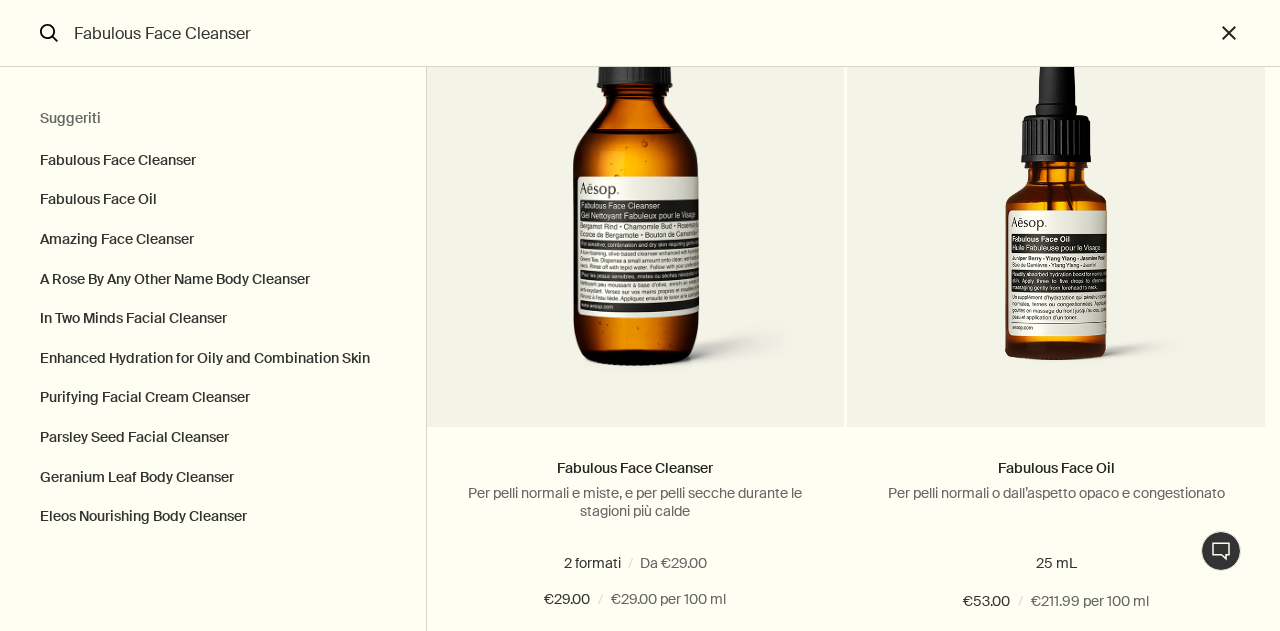 scroll, scrollTop: 0, scrollLeft: 0, axis: both 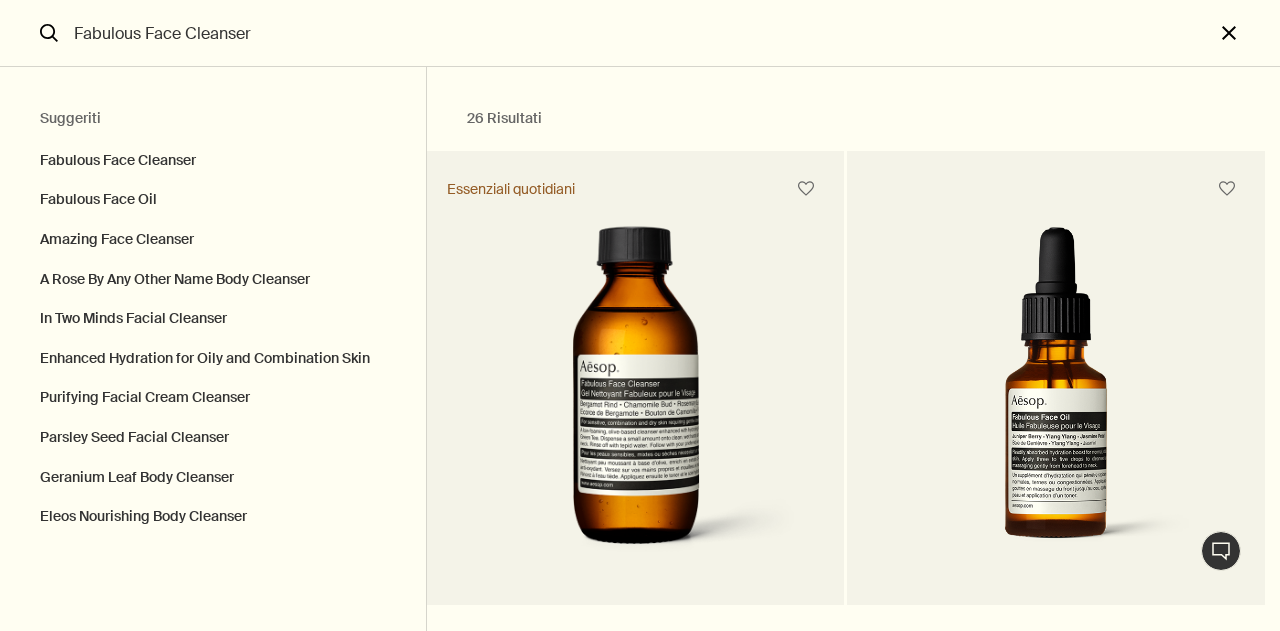 click on "close" at bounding box center [1247, 33] 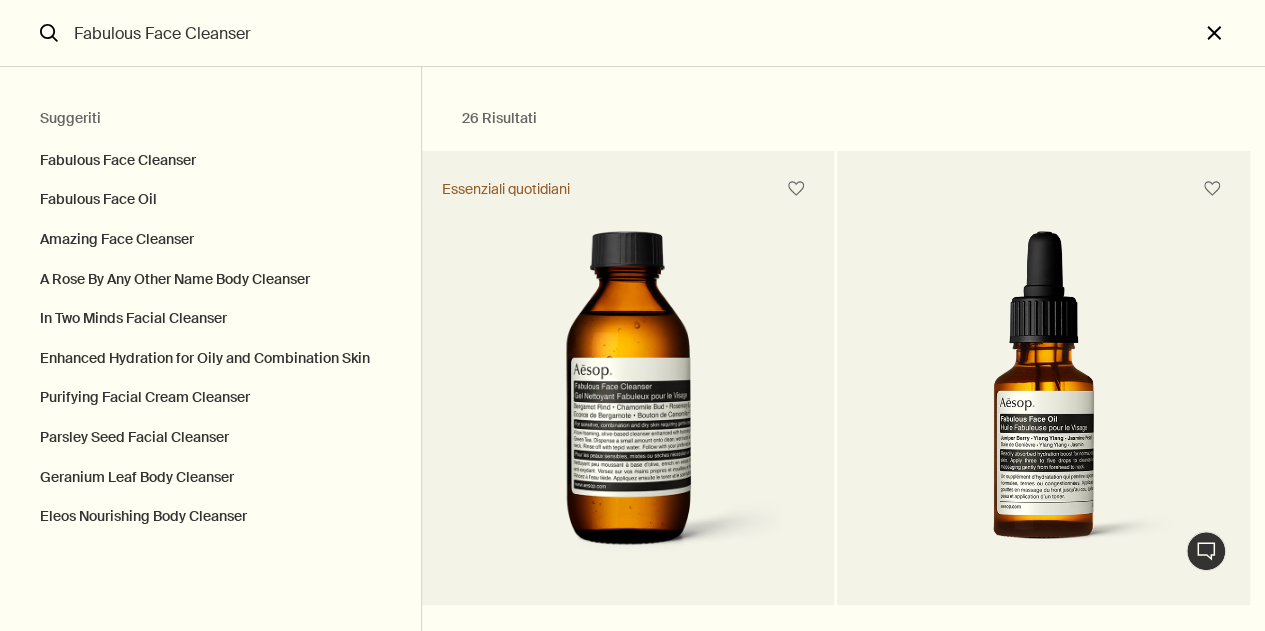 type 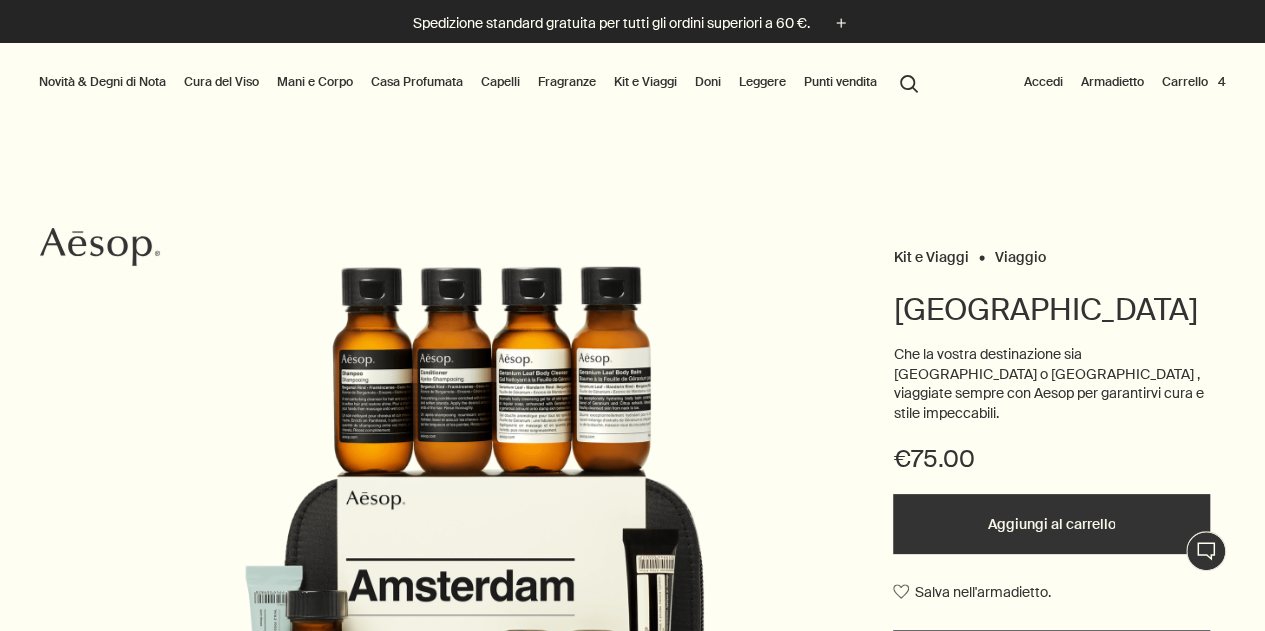click on "search Cercare" at bounding box center [909, 82] 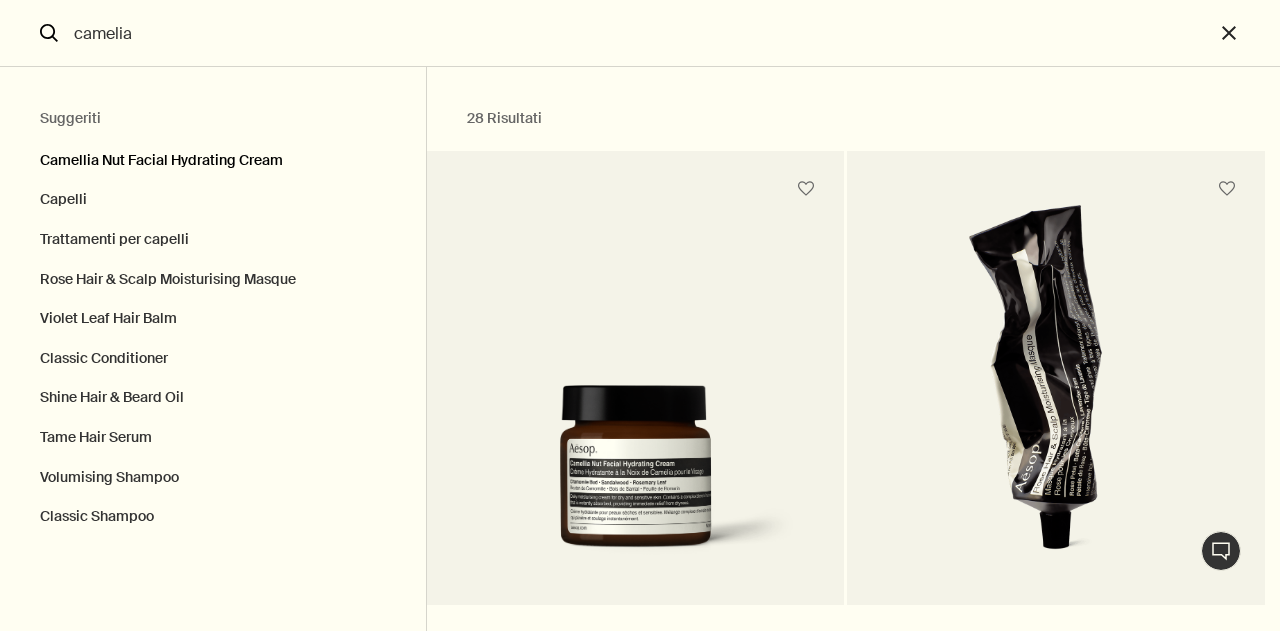 click on "Camellia Nut Facial Hydrating Cream" at bounding box center (213, 156) 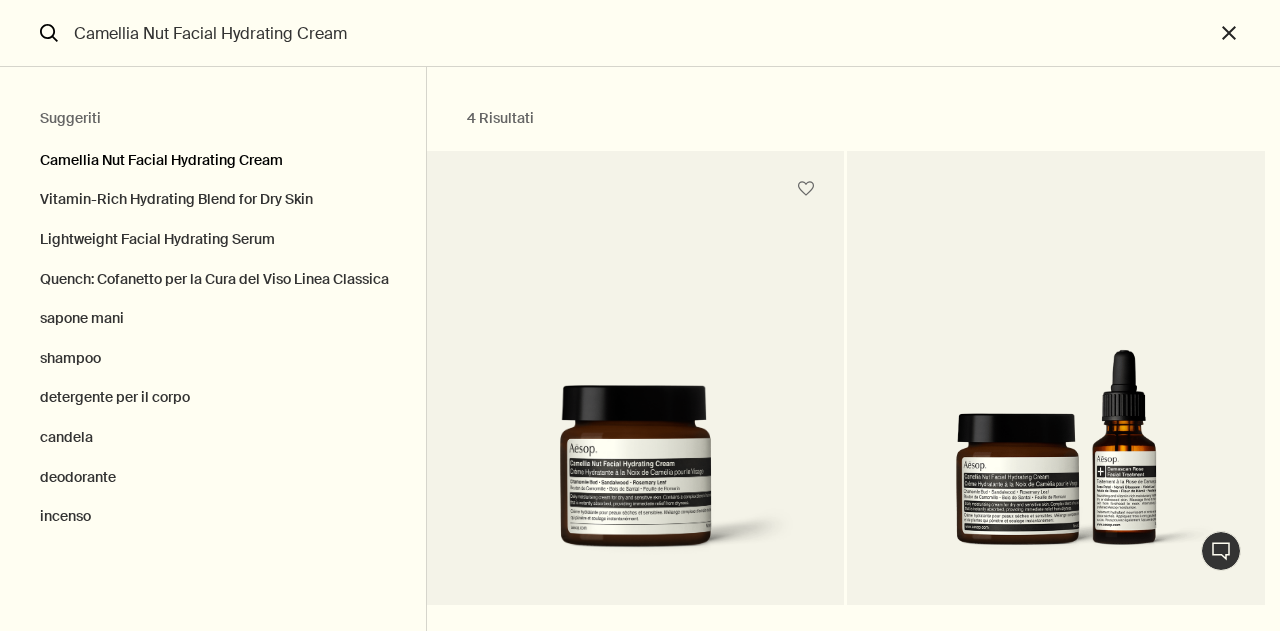 click on "Camellia Nut Facial Hydrating Cream" at bounding box center (213, 156) 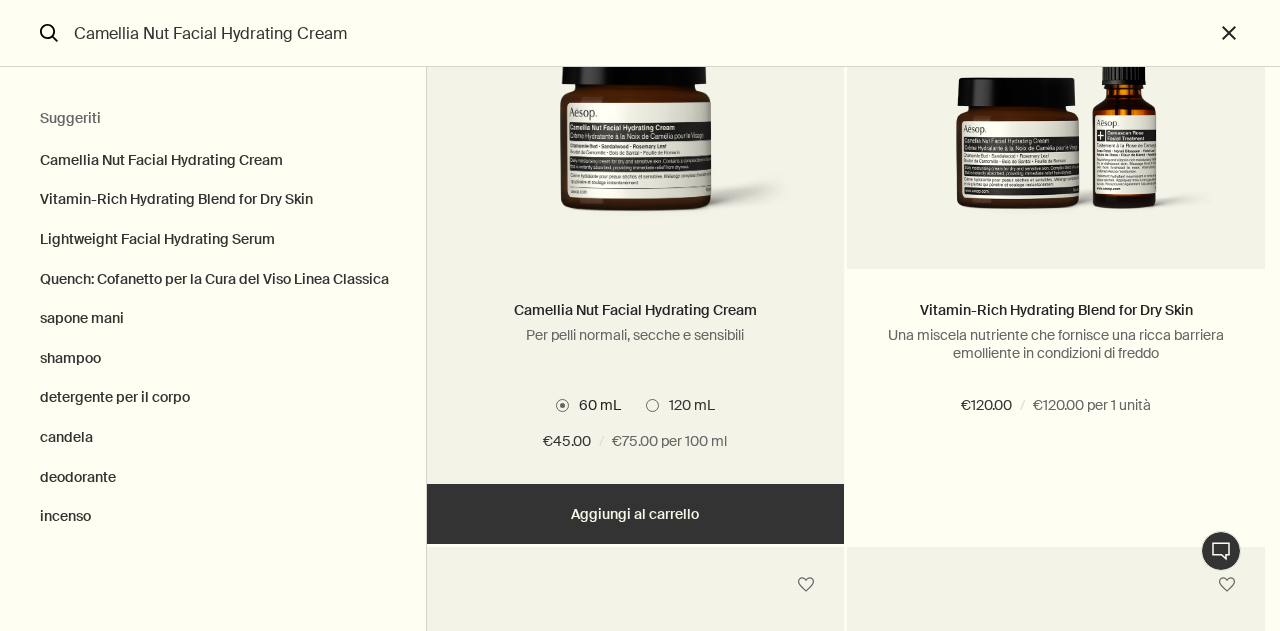 scroll, scrollTop: 400, scrollLeft: 0, axis: vertical 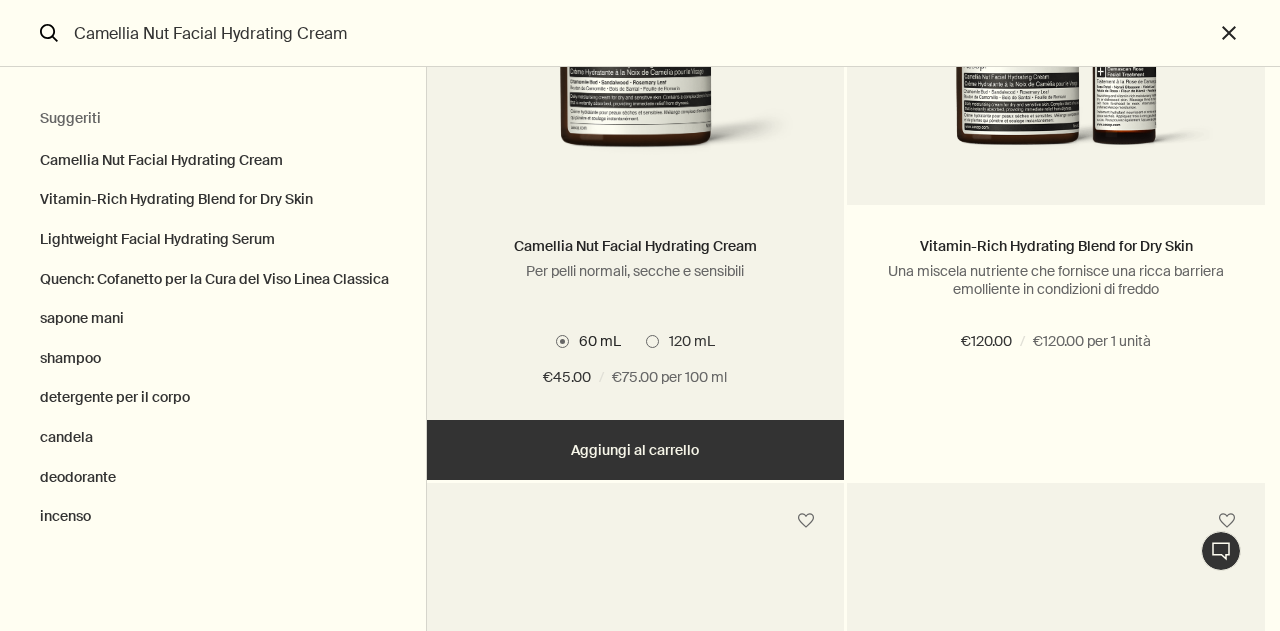 click at bounding box center [636, 80] 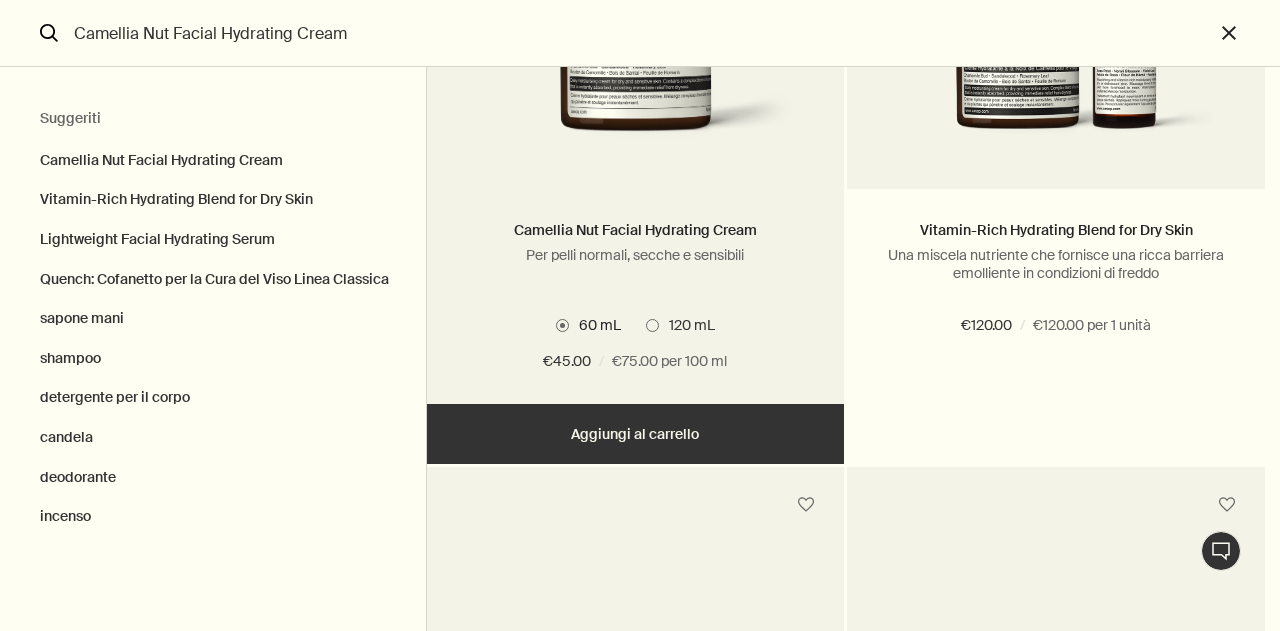 scroll, scrollTop: 400, scrollLeft: 0, axis: vertical 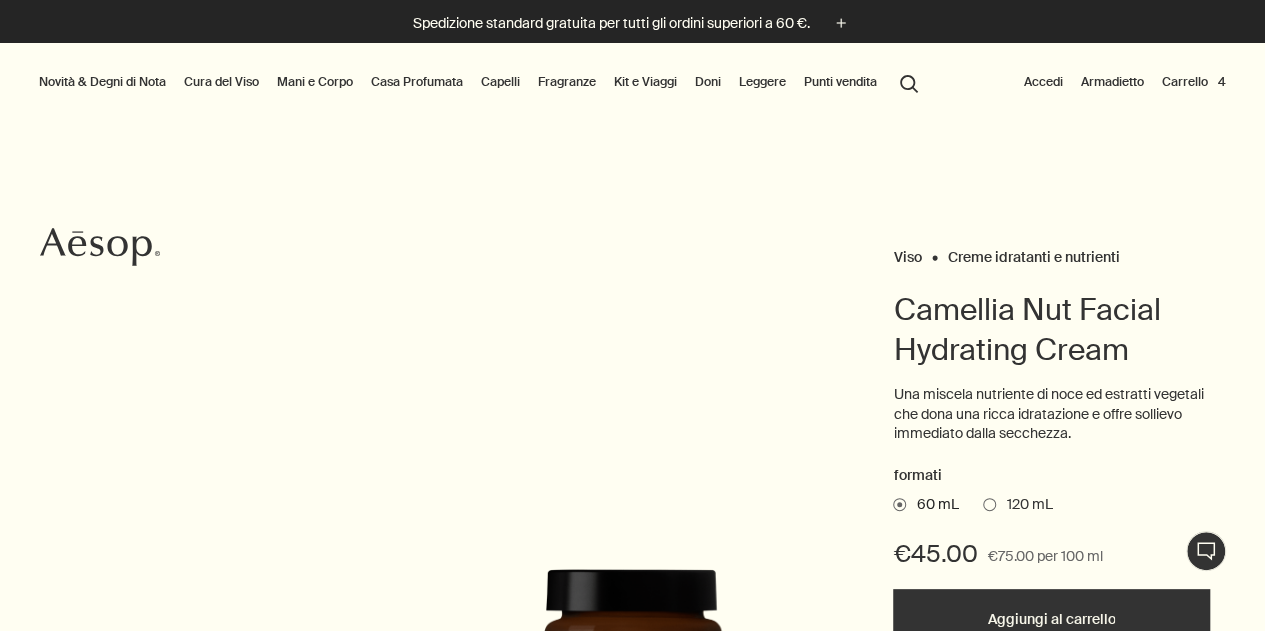 click on "Cura del Viso" at bounding box center (221, 82) 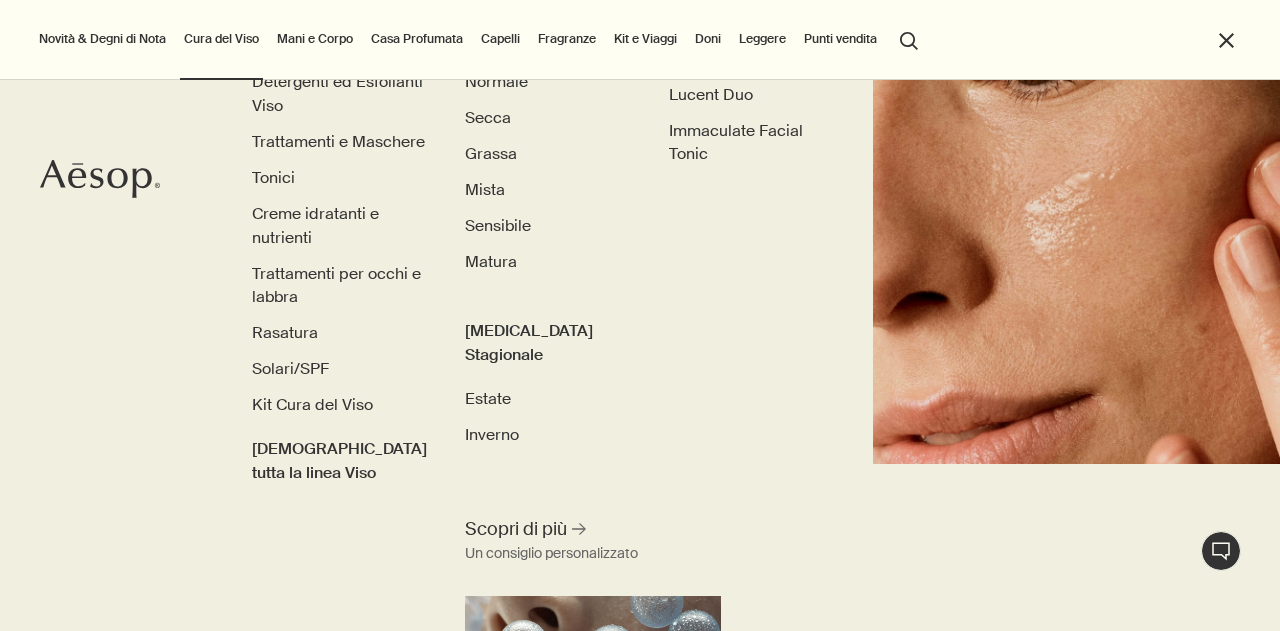 scroll, scrollTop: 253, scrollLeft: 0, axis: vertical 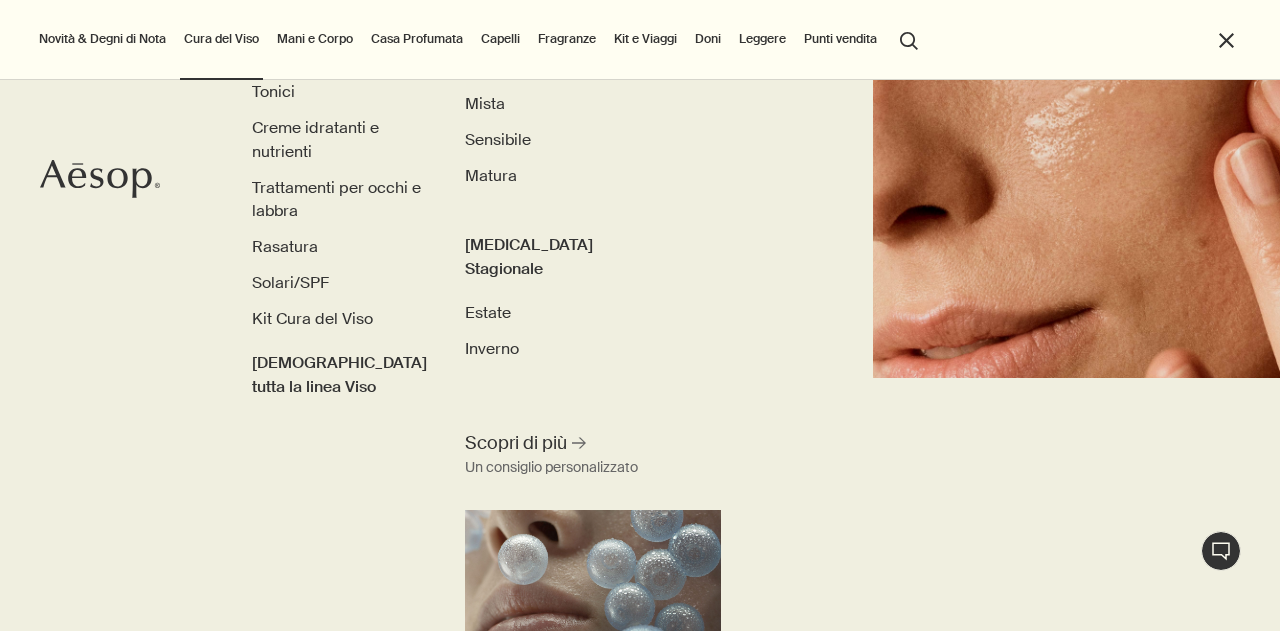 click on "search Cercare" at bounding box center (909, 39) 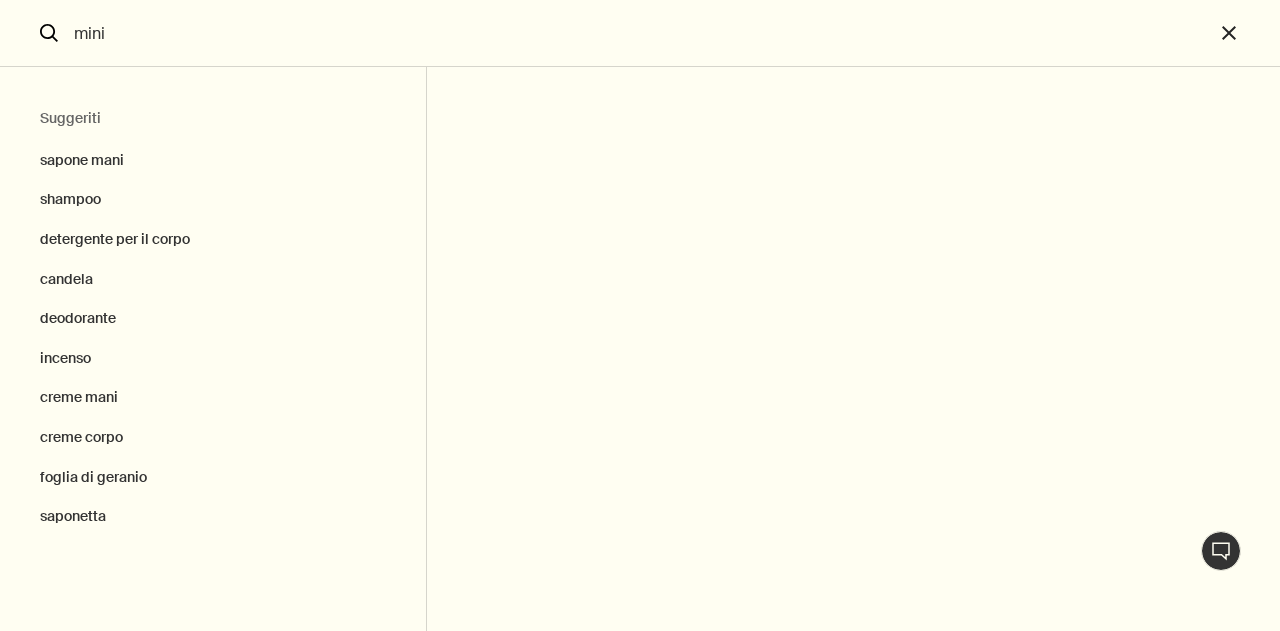 type on "mini" 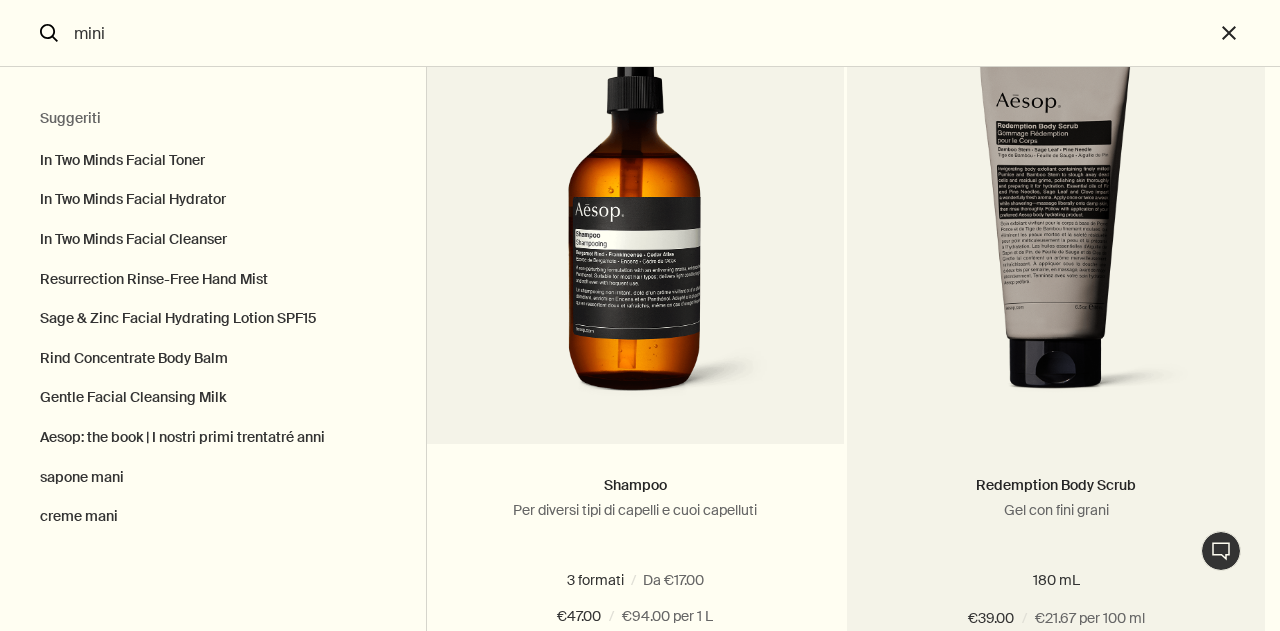 scroll, scrollTop: 3000, scrollLeft: 0, axis: vertical 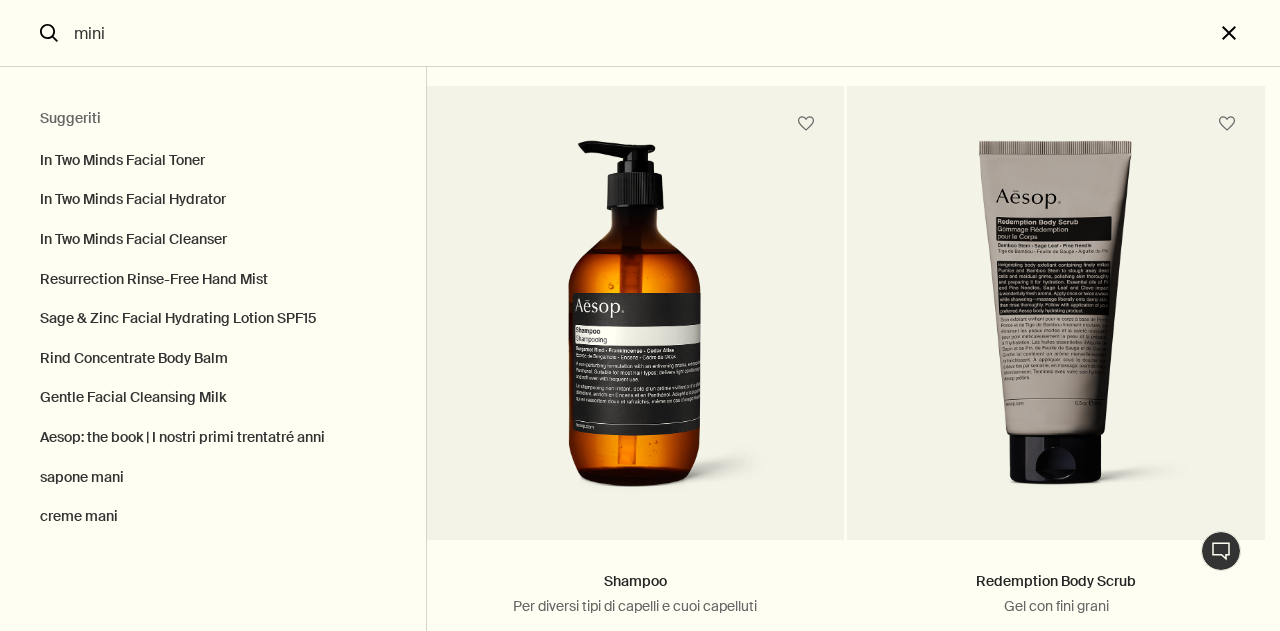 click on "close" at bounding box center [1247, 33] 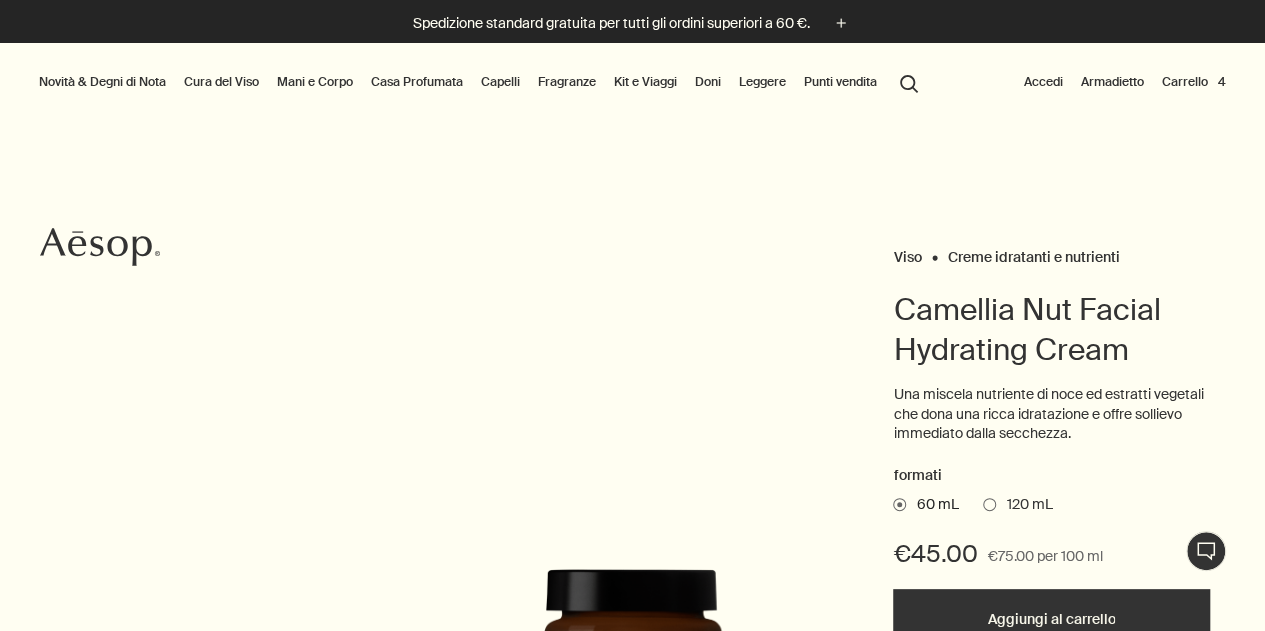 click on "Carrello 4" at bounding box center (1194, 83) 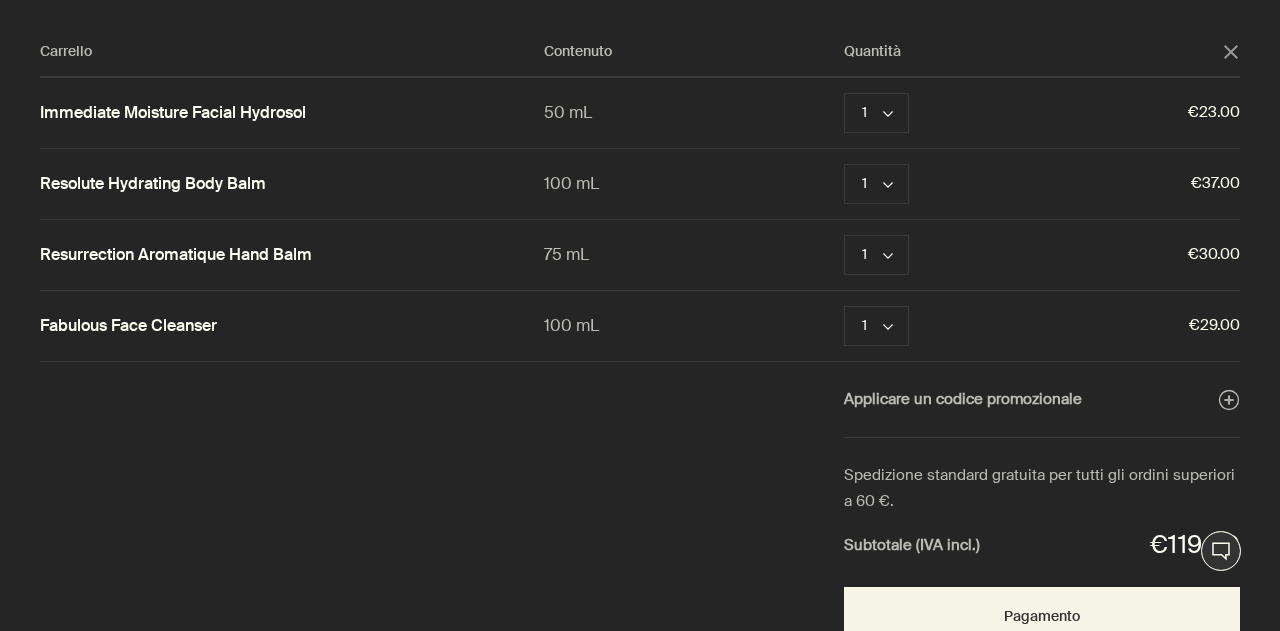 click on "close" 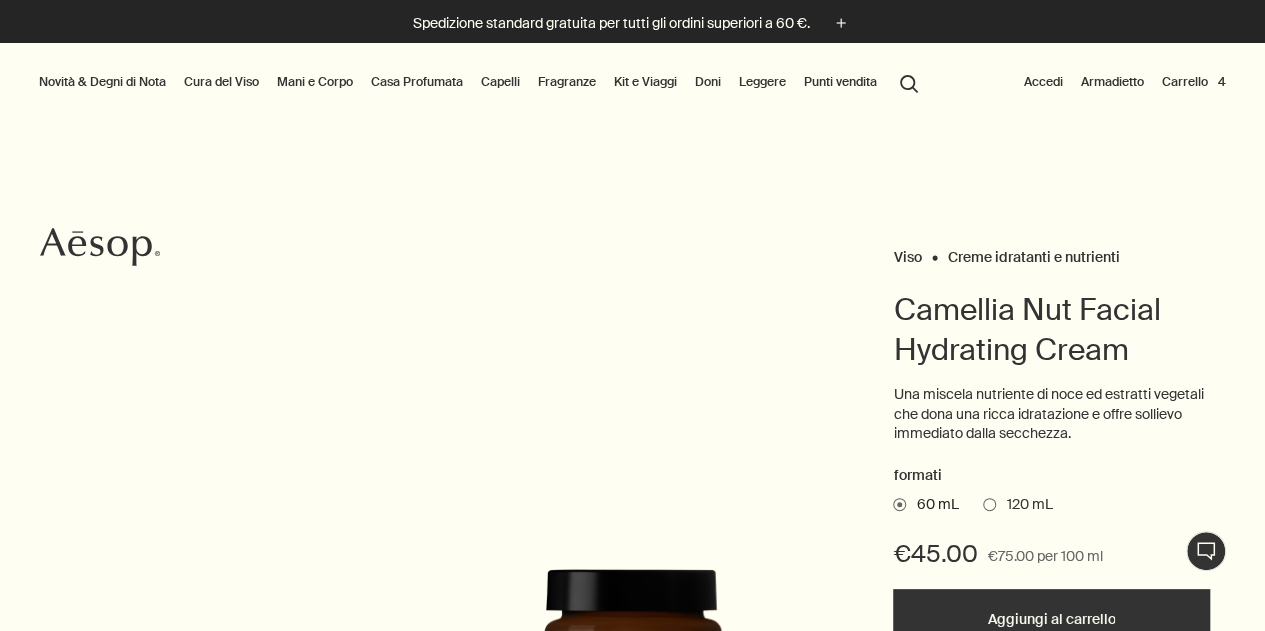 click on "search Cercare" at bounding box center (909, 82) 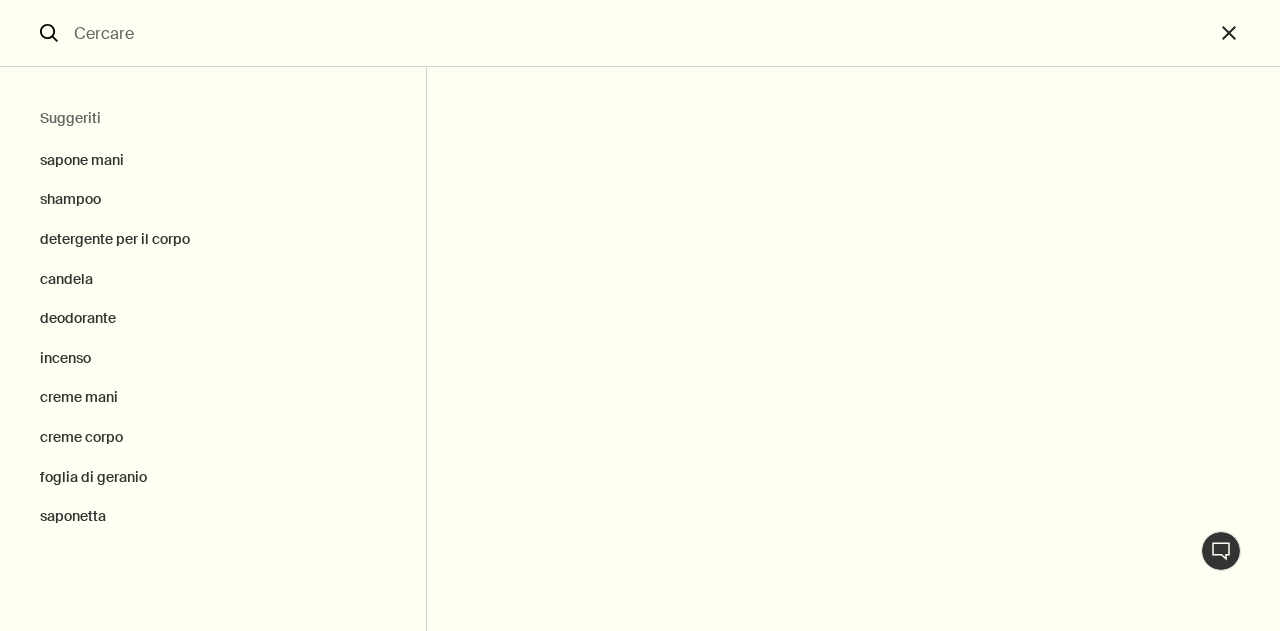 click at bounding box center [640, 33] 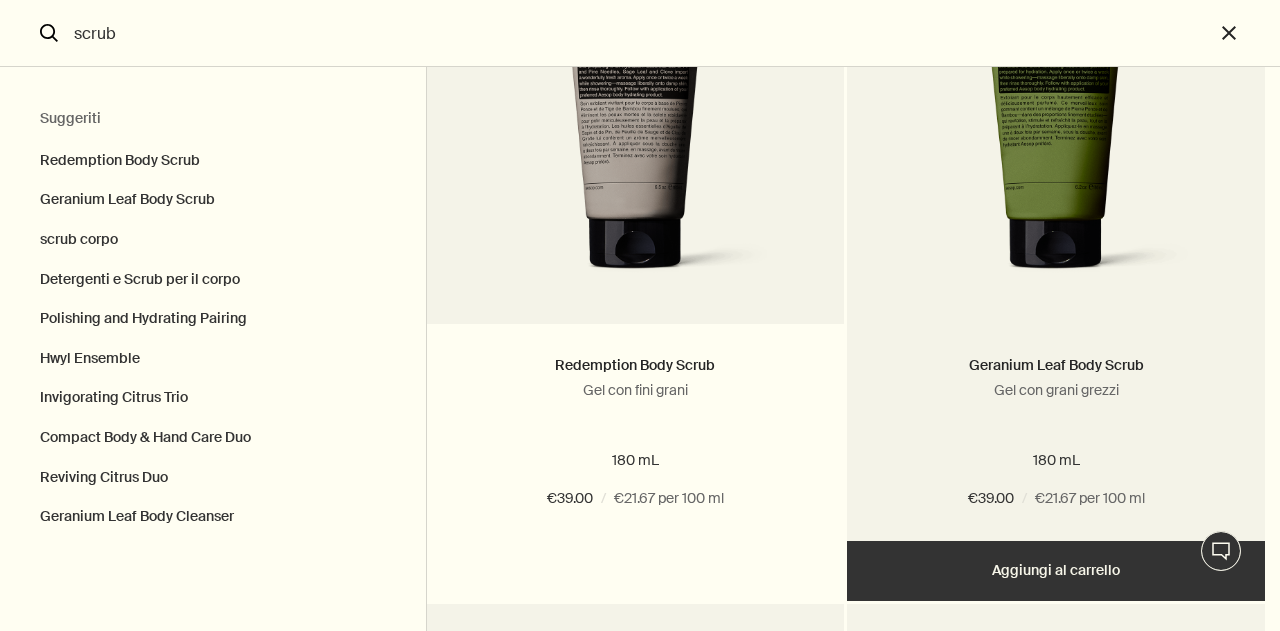 scroll, scrollTop: 300, scrollLeft: 0, axis: vertical 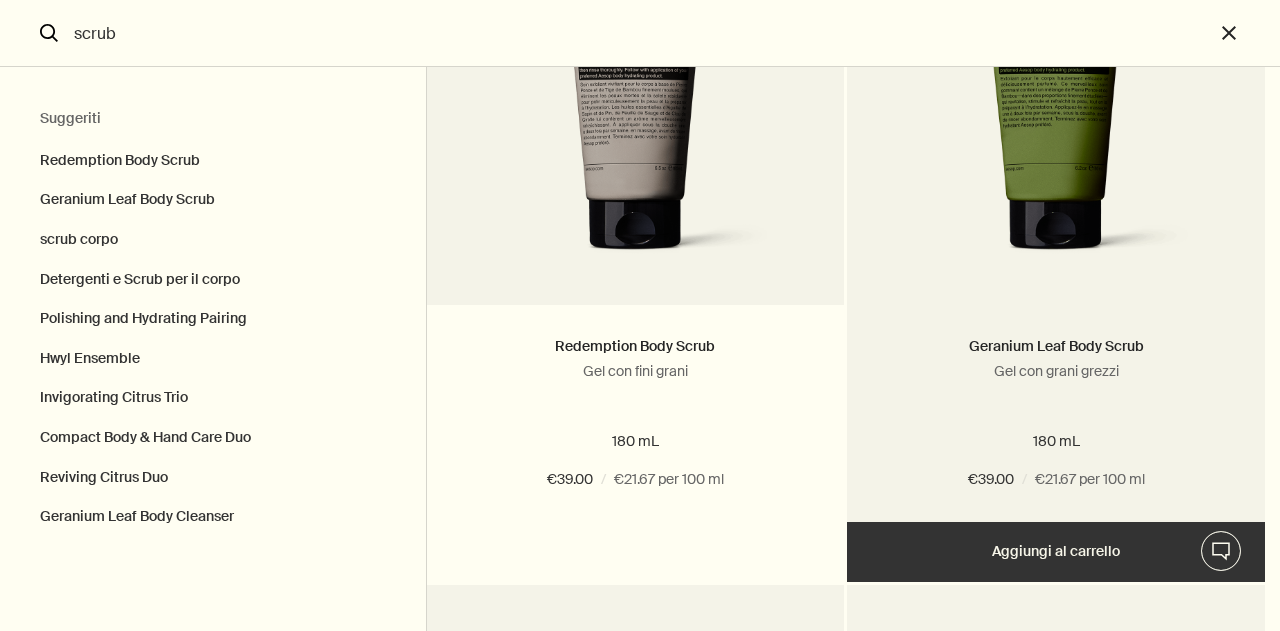 type on "scrub" 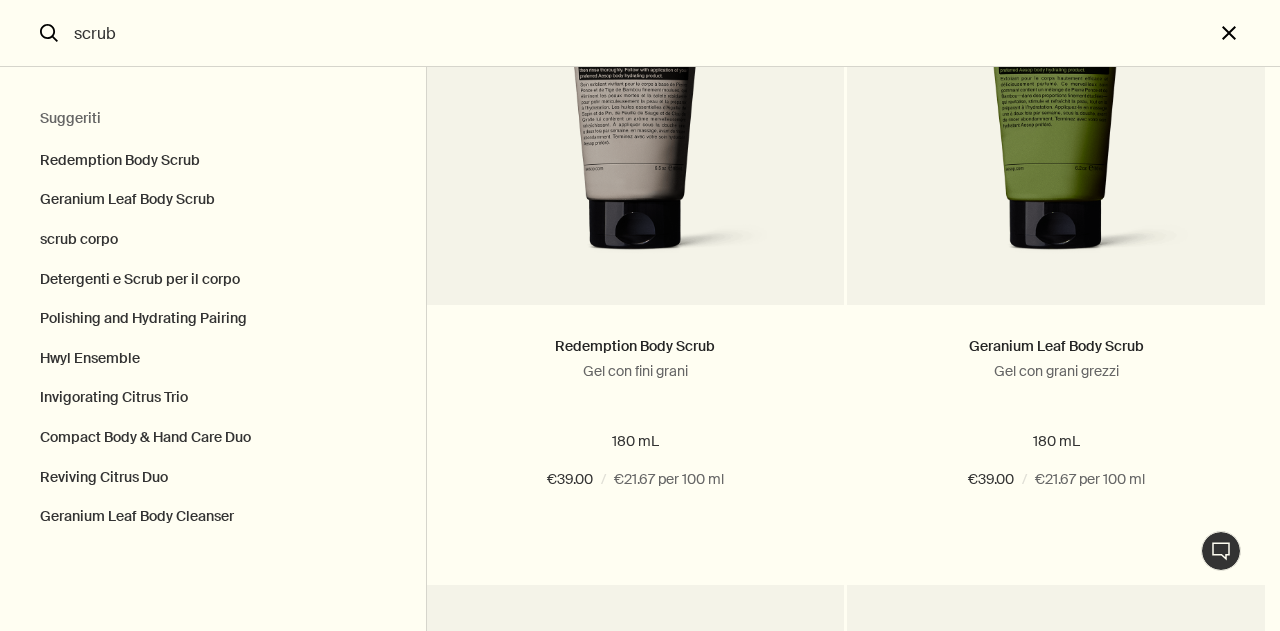 click on "close" at bounding box center [1247, 33] 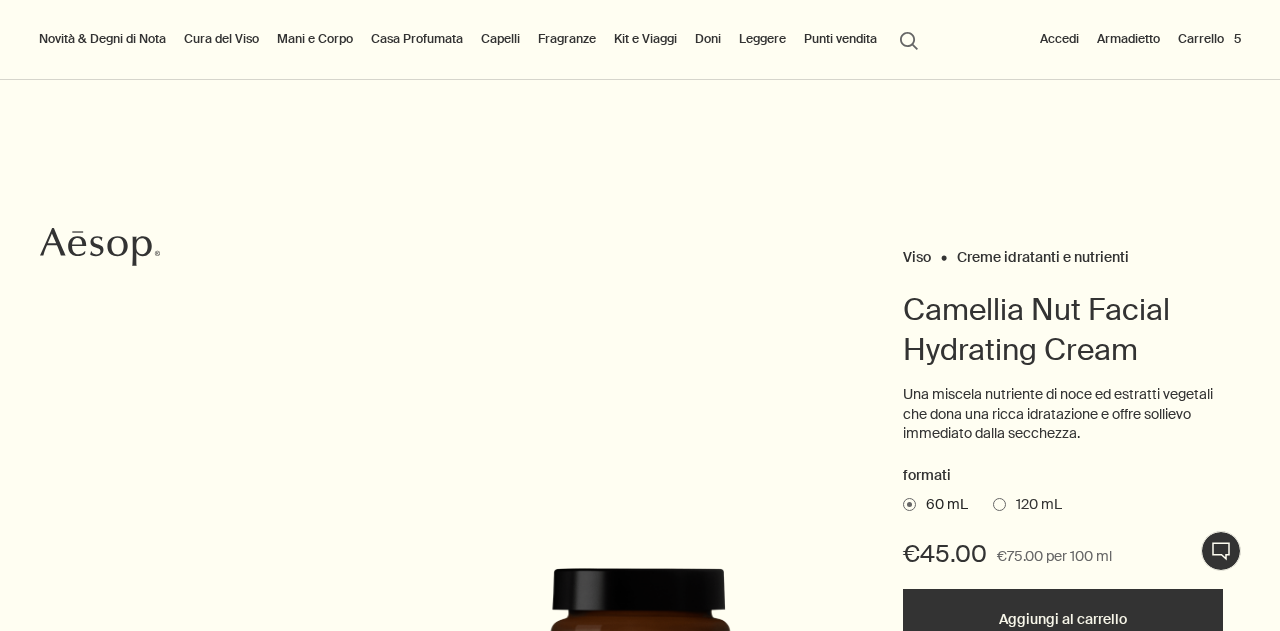 type 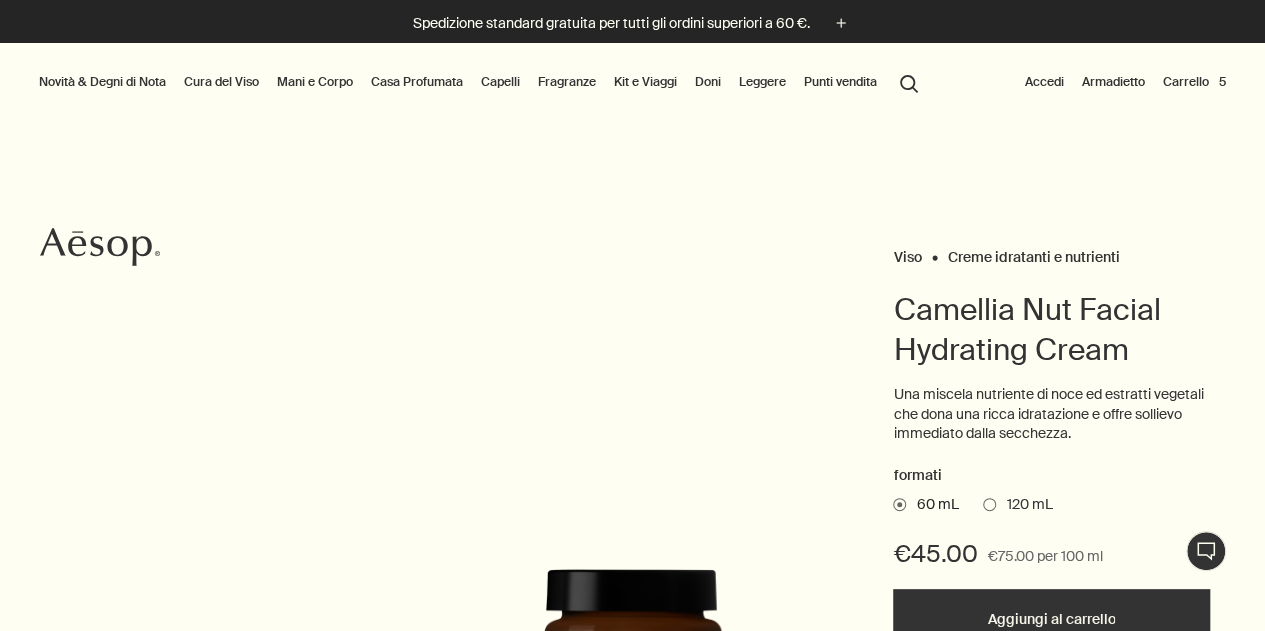 click on "Carrello 5" at bounding box center (1194, 82) 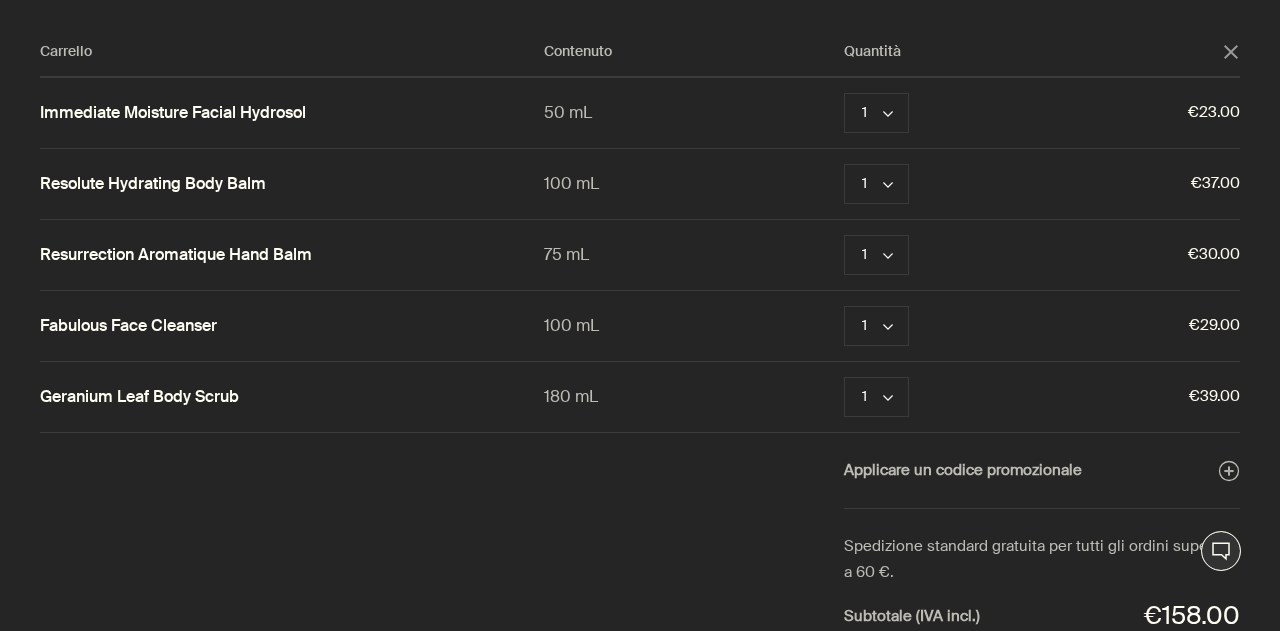 click on "close" 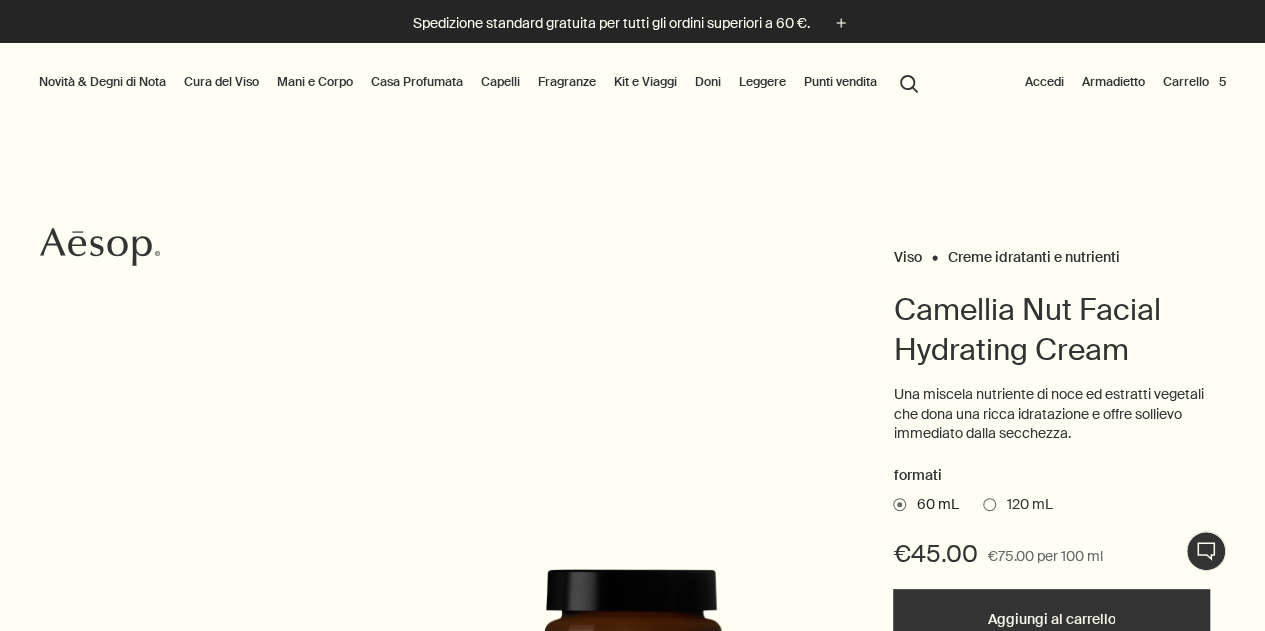 click on "Accedi" at bounding box center [1044, 82] 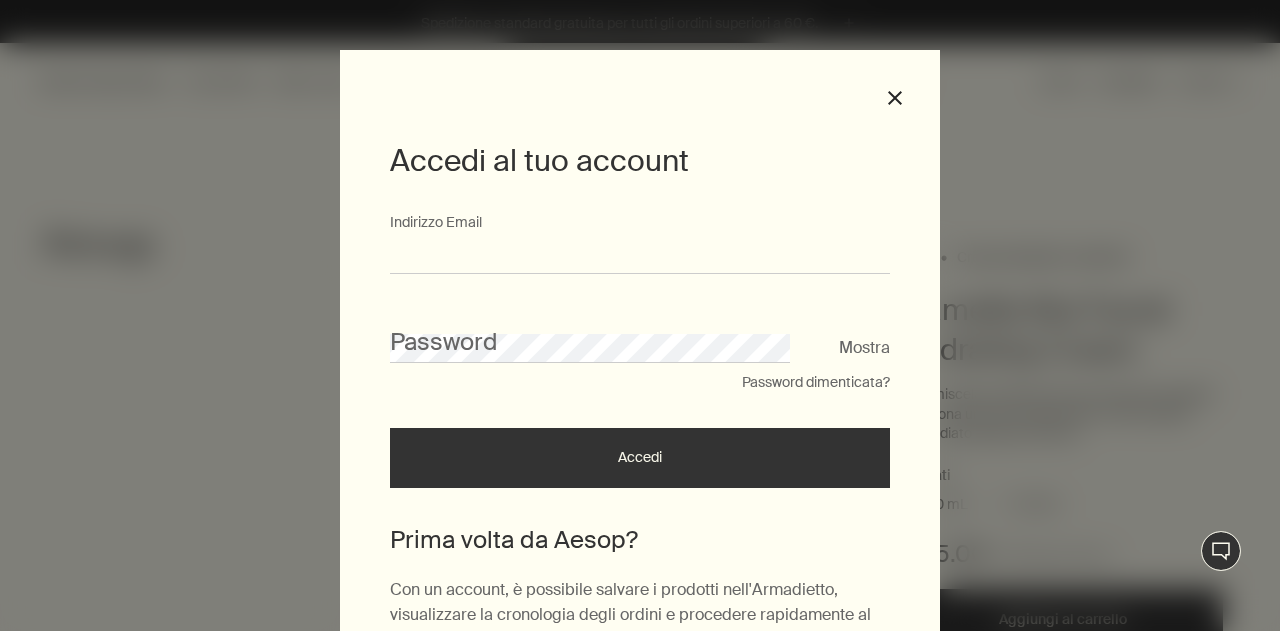 click on "Indirizzo Email" at bounding box center [640, 255] 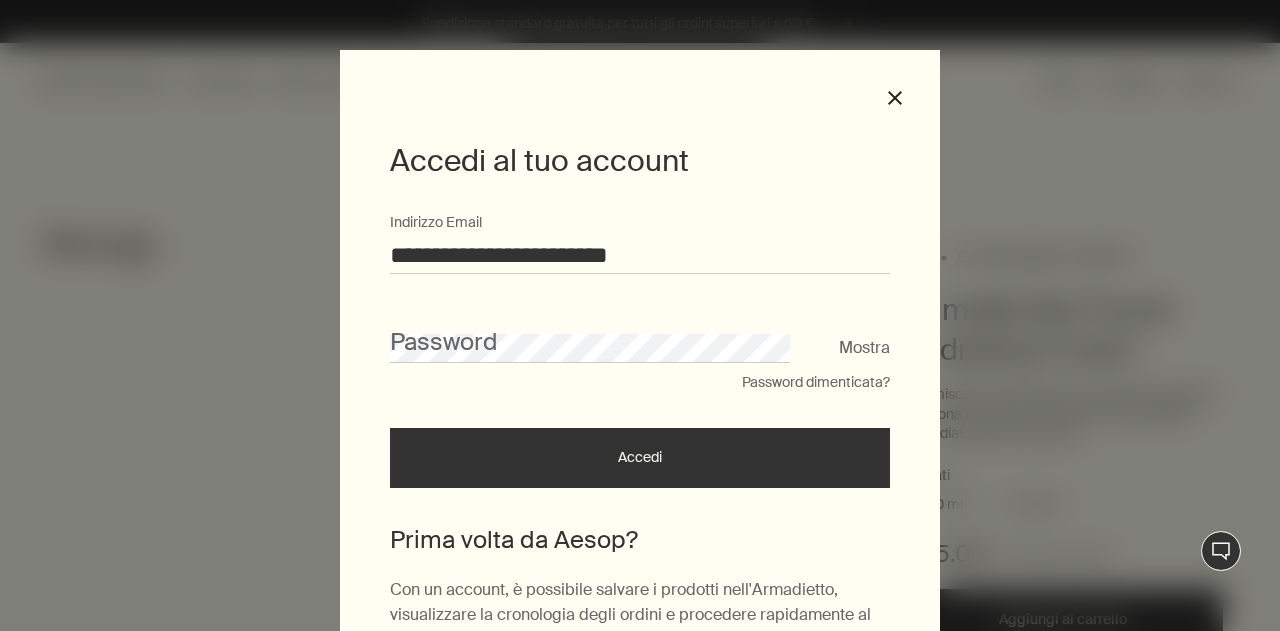 type on "**********" 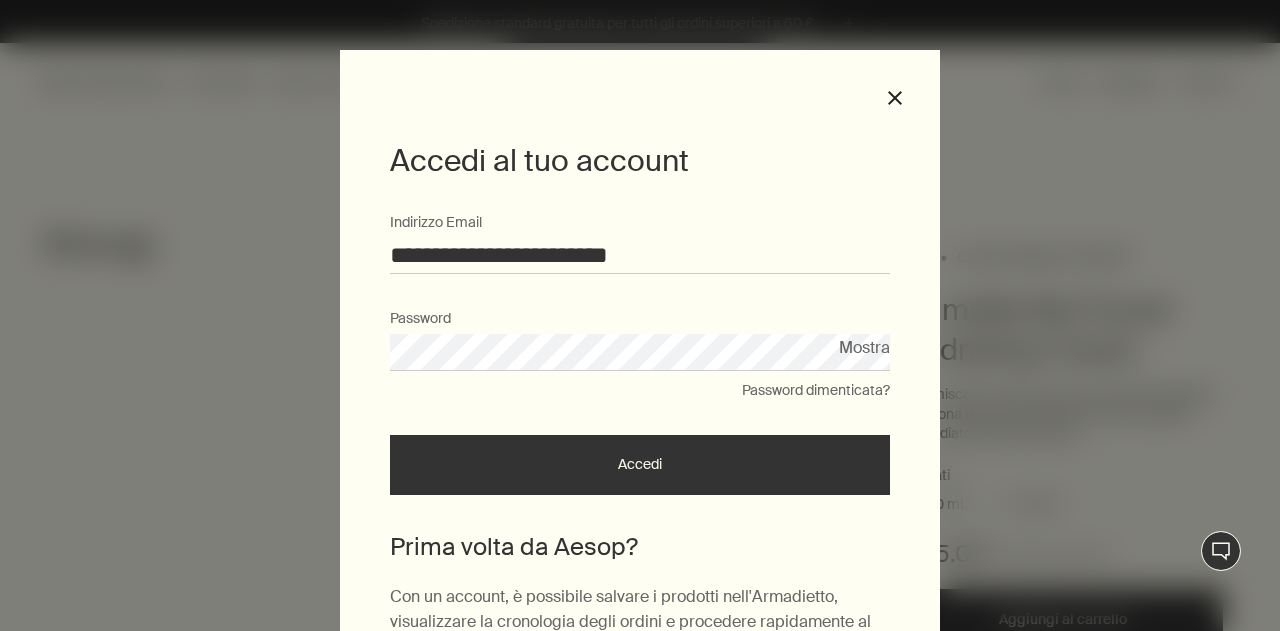 click on "Accedi" at bounding box center (640, 465) 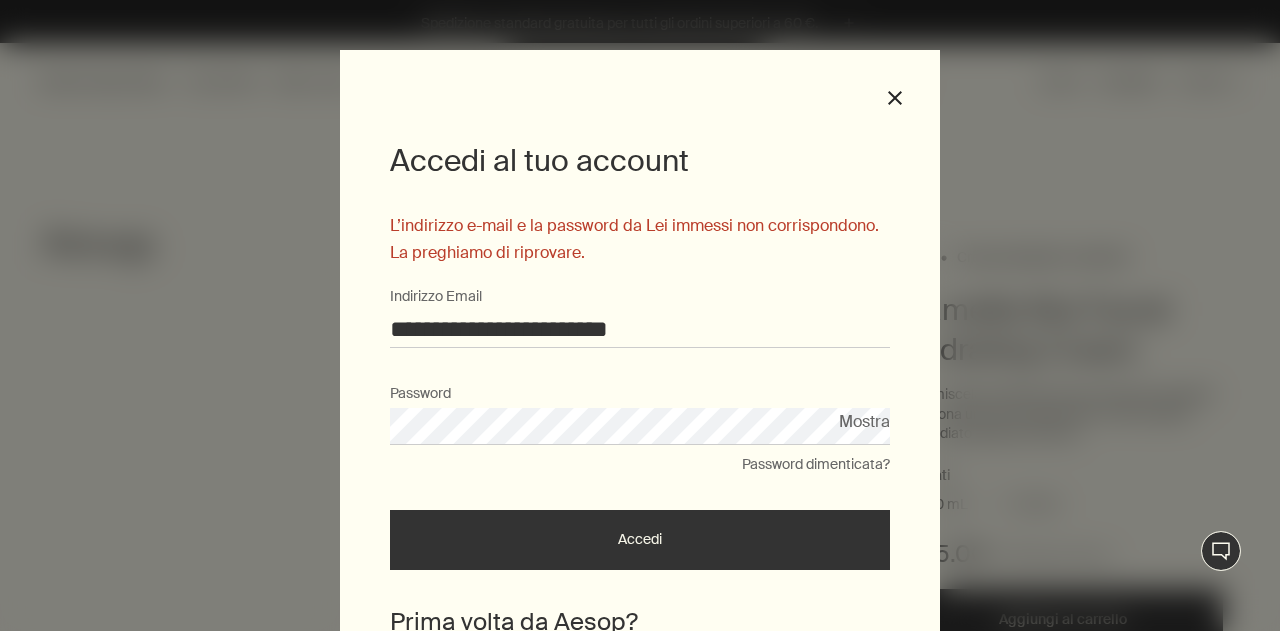click on "Password dimenticata?" at bounding box center (816, 465) 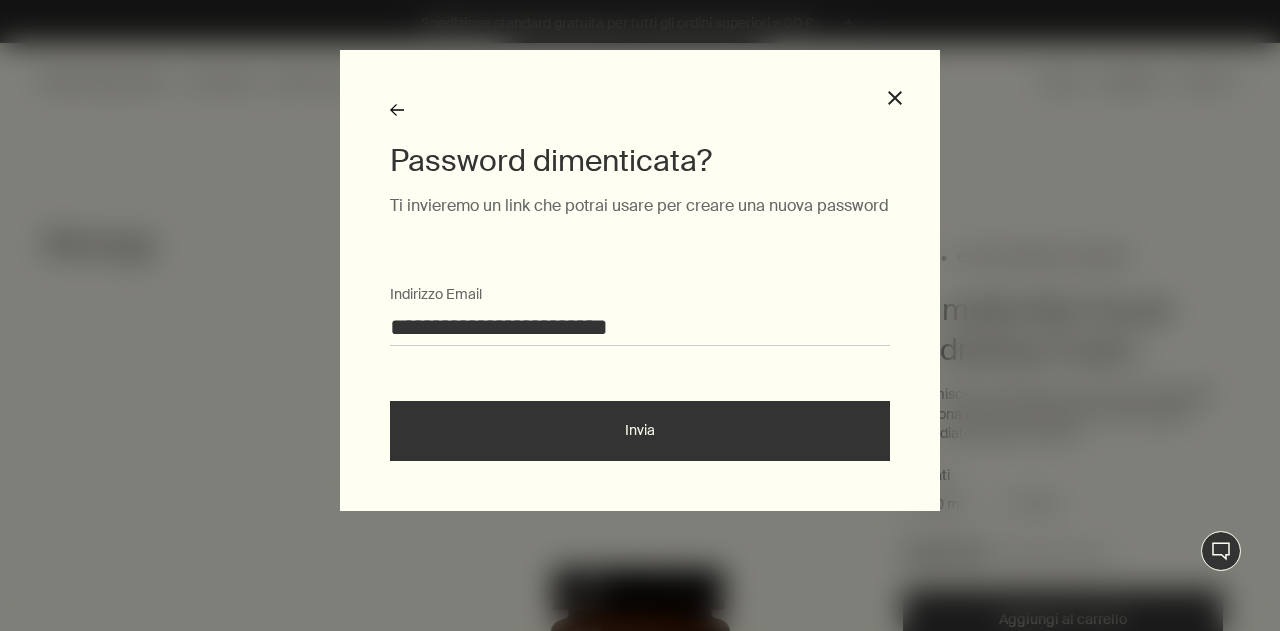 click on "Invia" at bounding box center (640, 431) 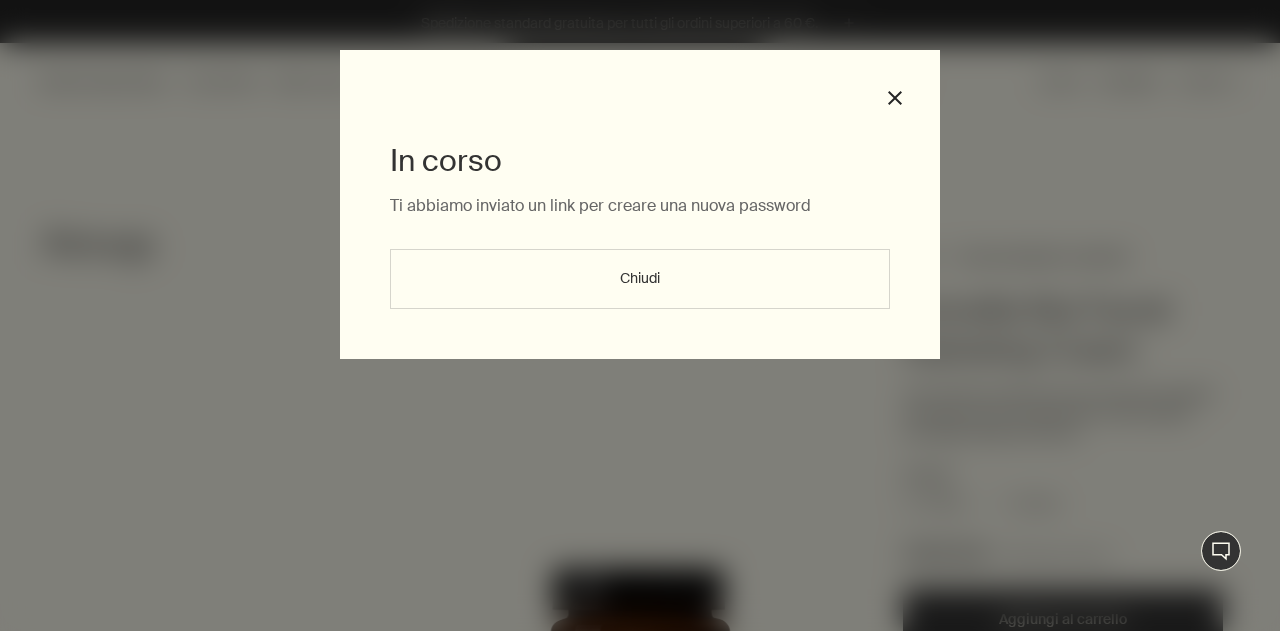 drag, startPoint x: 790, startPoint y: 283, endPoint x: 879, endPoint y: 114, distance: 191.00262 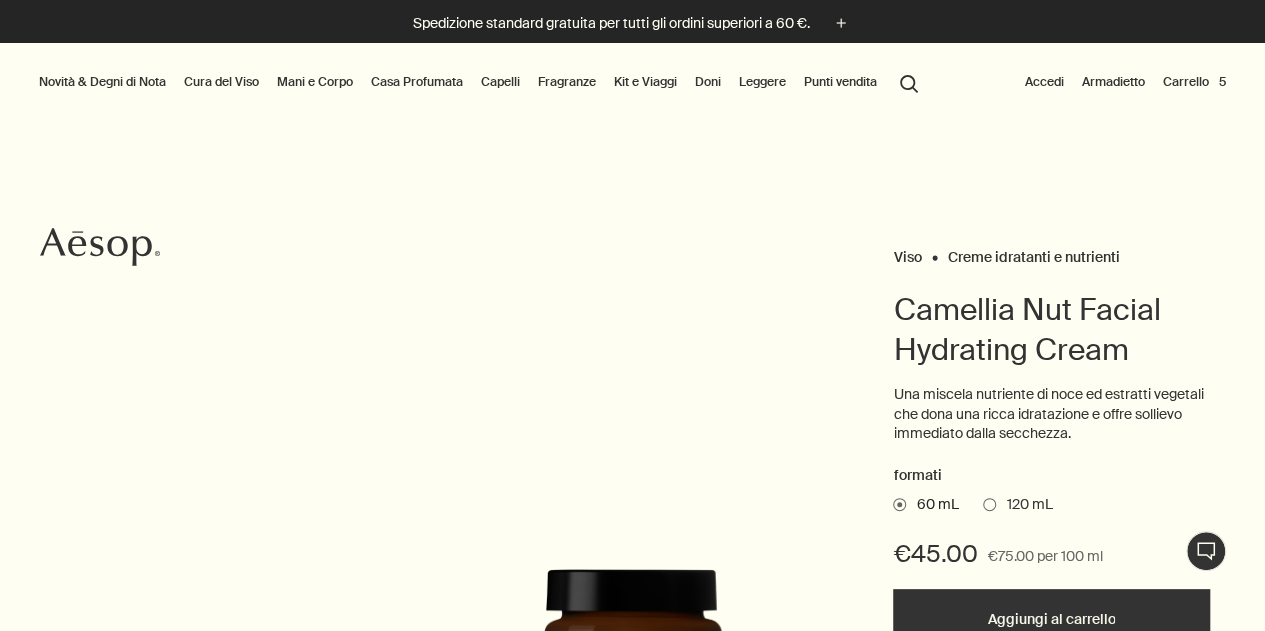 click on "Accedi" at bounding box center (1044, 82) 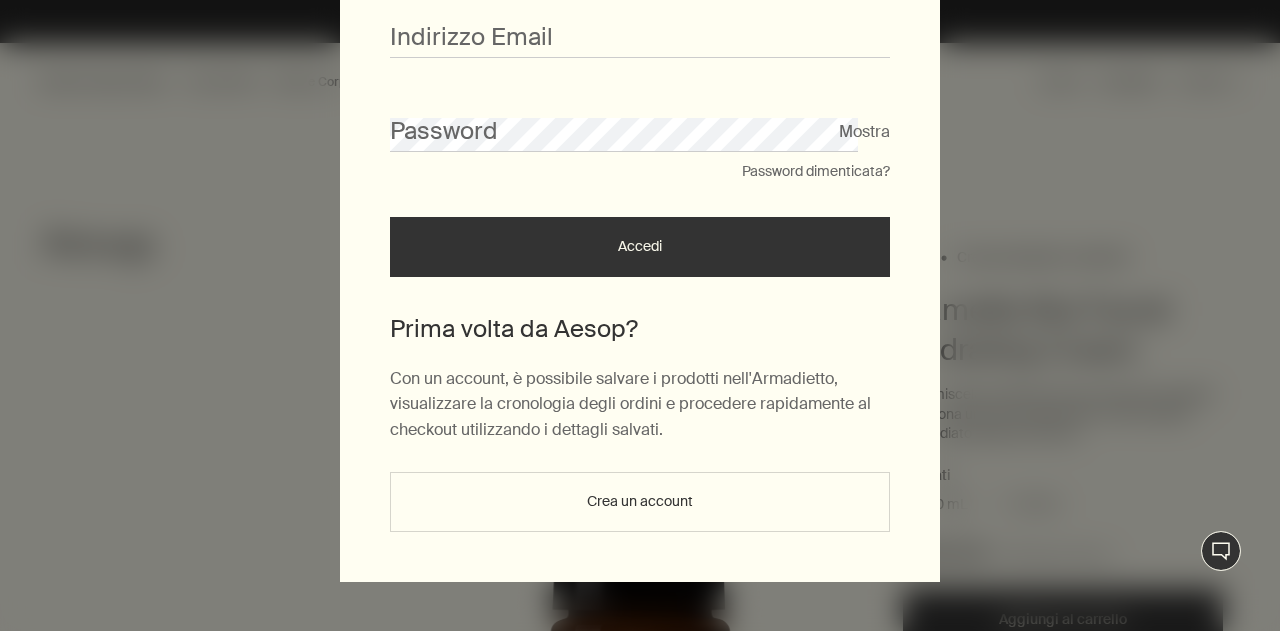 scroll, scrollTop: 218, scrollLeft: 0, axis: vertical 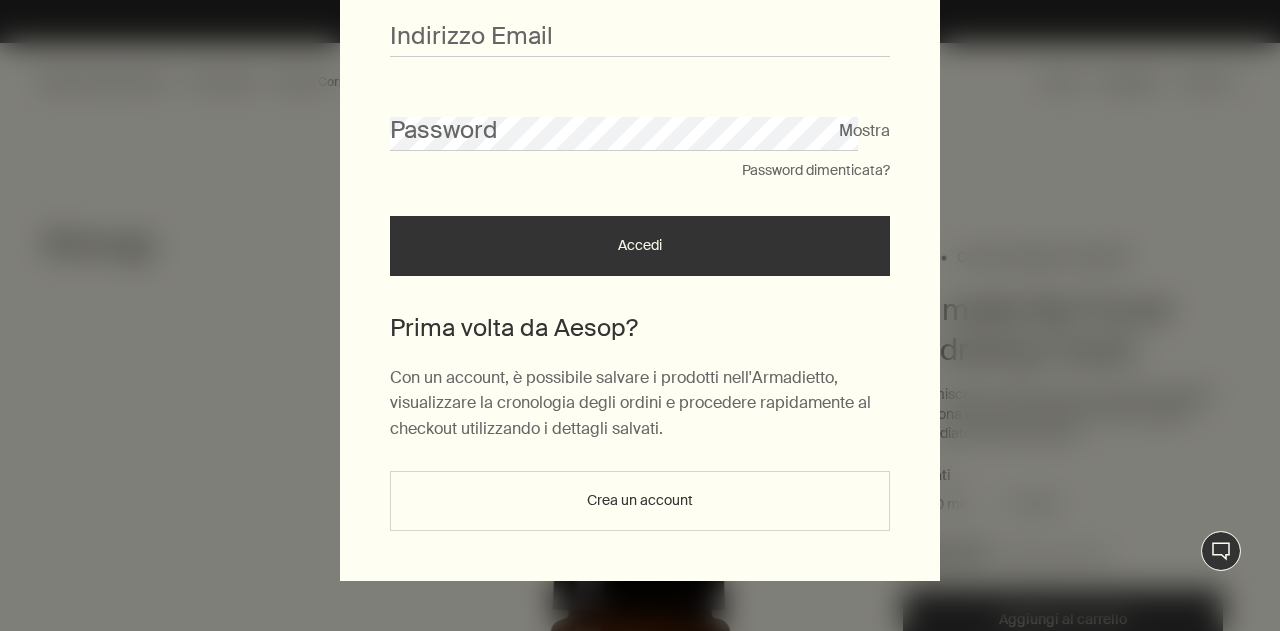 click on "Crea un account" at bounding box center [640, 501] 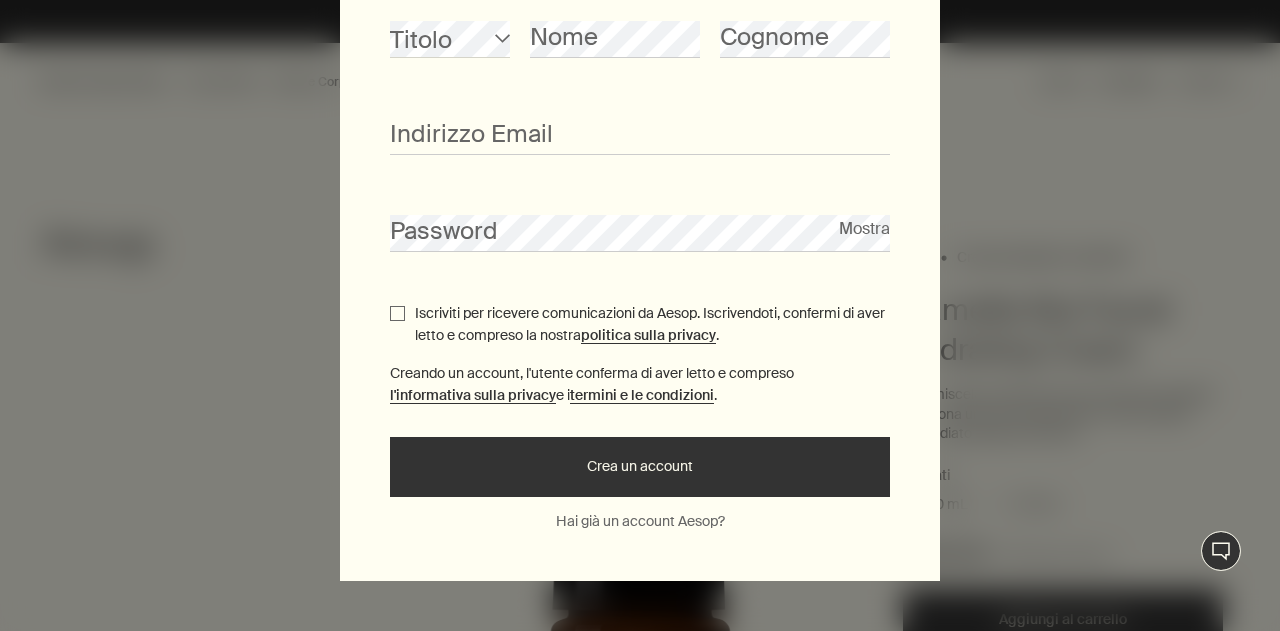 scroll, scrollTop: 0, scrollLeft: 0, axis: both 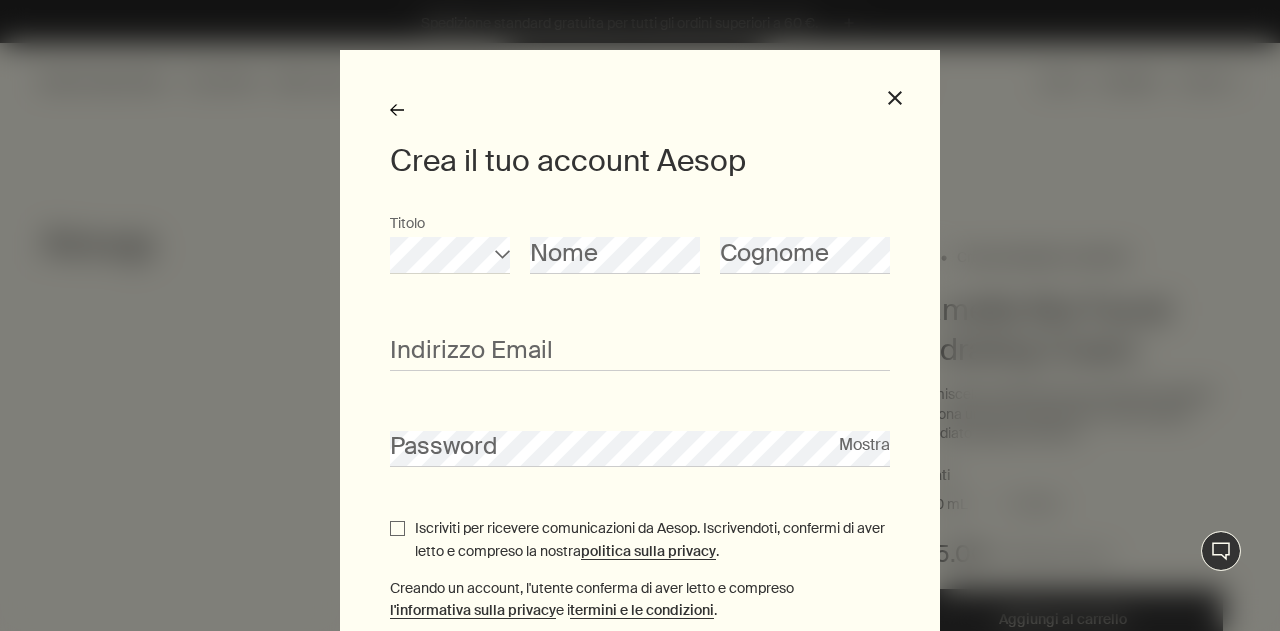 click on "Titolo chevron Nome Cognome" at bounding box center (640, 260) 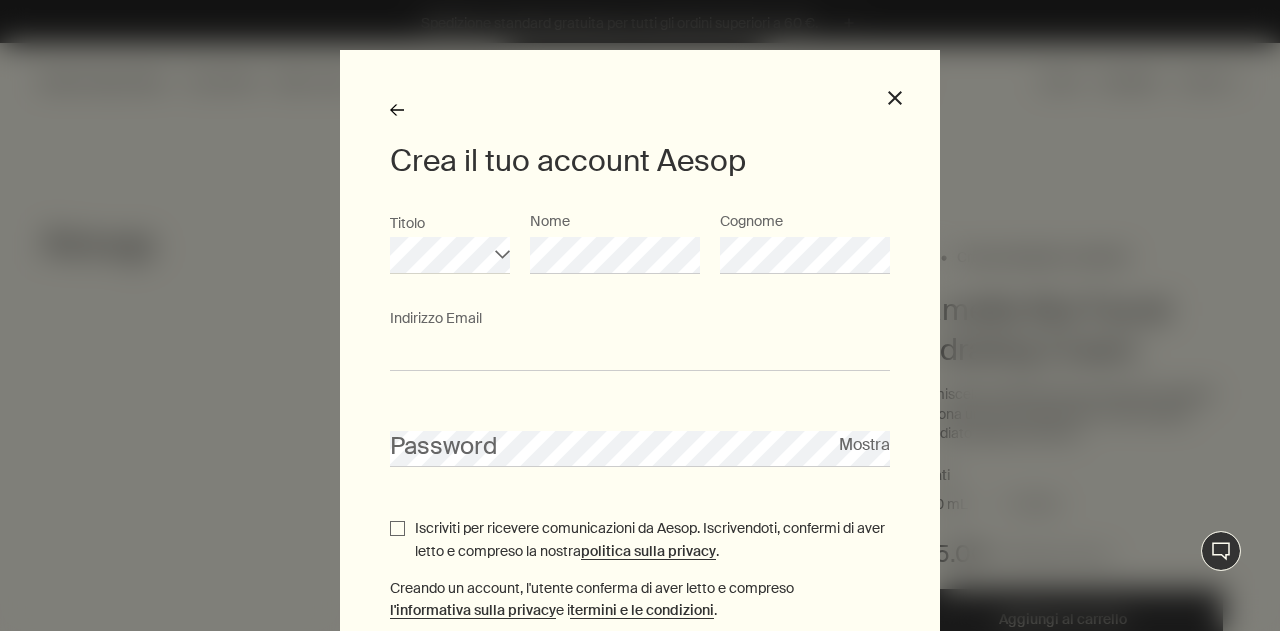click on "Indirizzo Email" at bounding box center (640, 352) 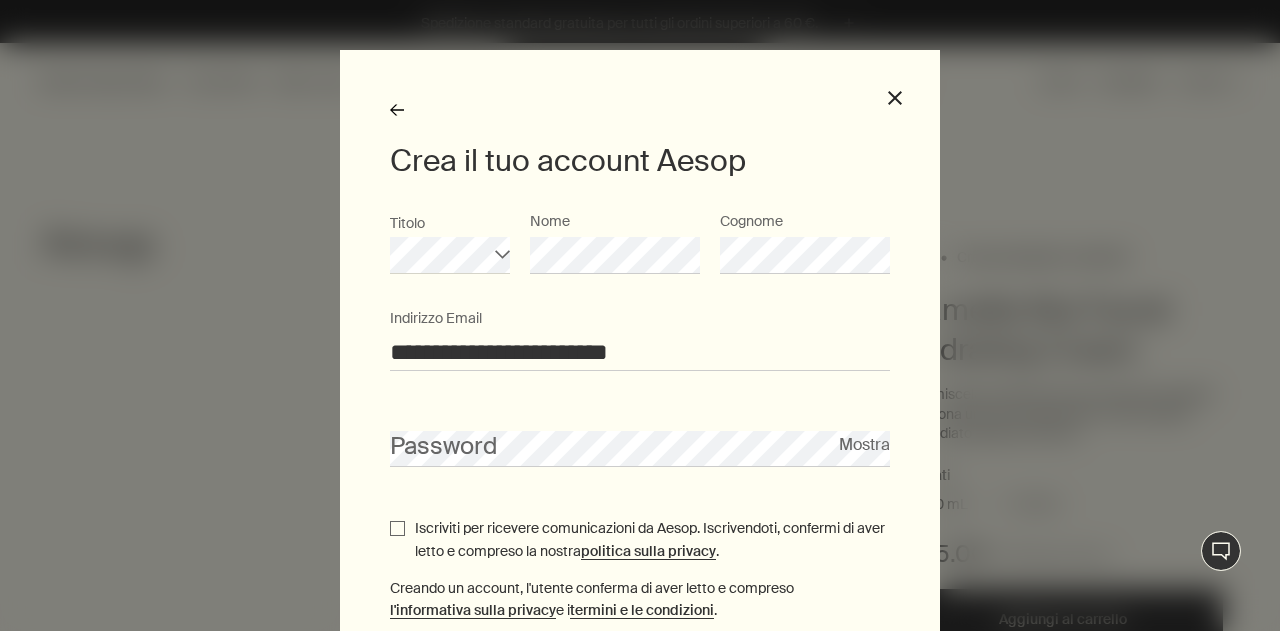 type on "**********" 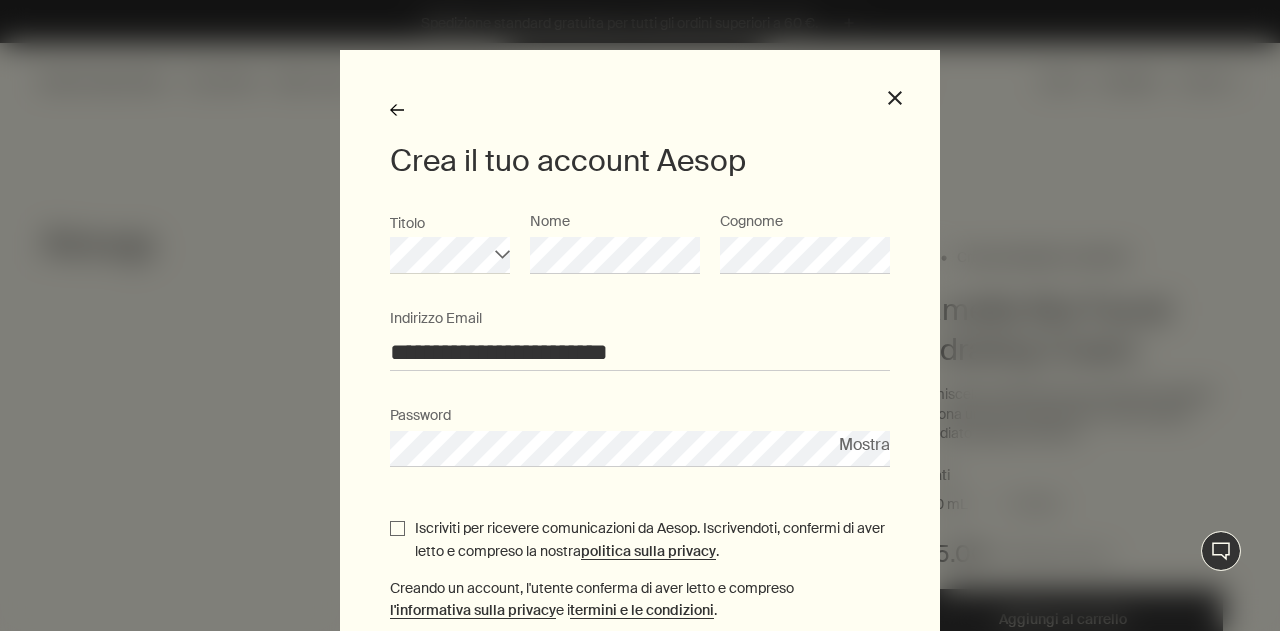 click on "Iscriviti per ricevere comunicazioni da Aesop. Iscrivendoti, confermi di aver letto e compreso la nostra  politica sulla privacy ." at bounding box center [397, 528] 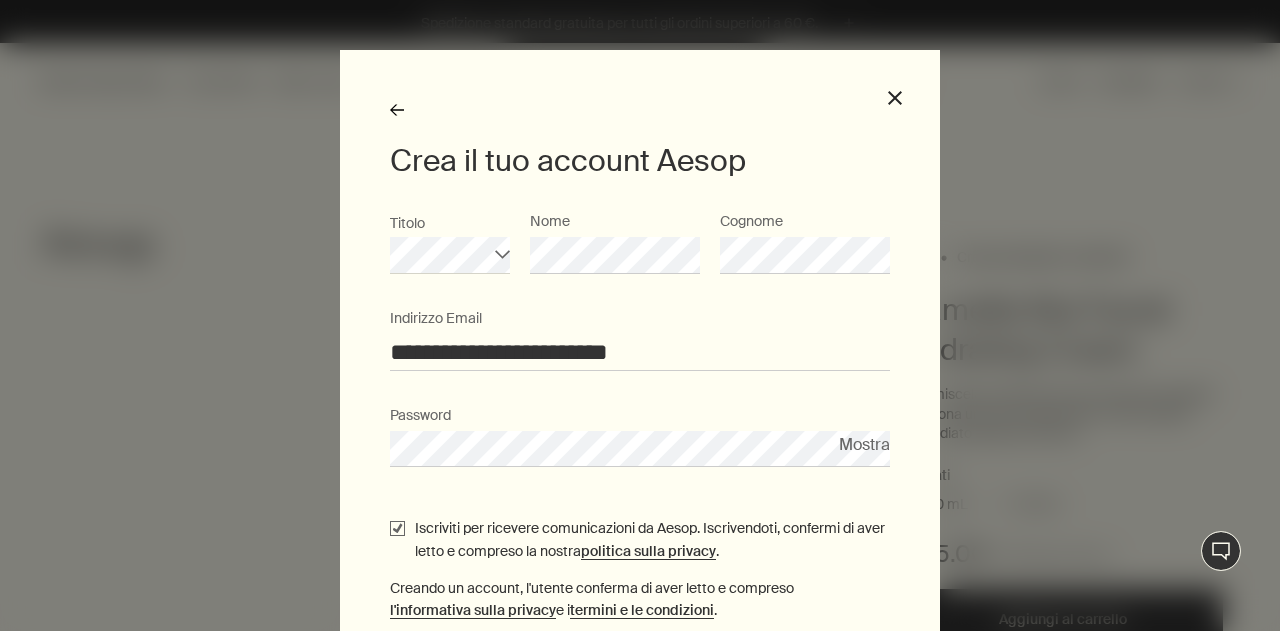 scroll, scrollTop: 214, scrollLeft: 0, axis: vertical 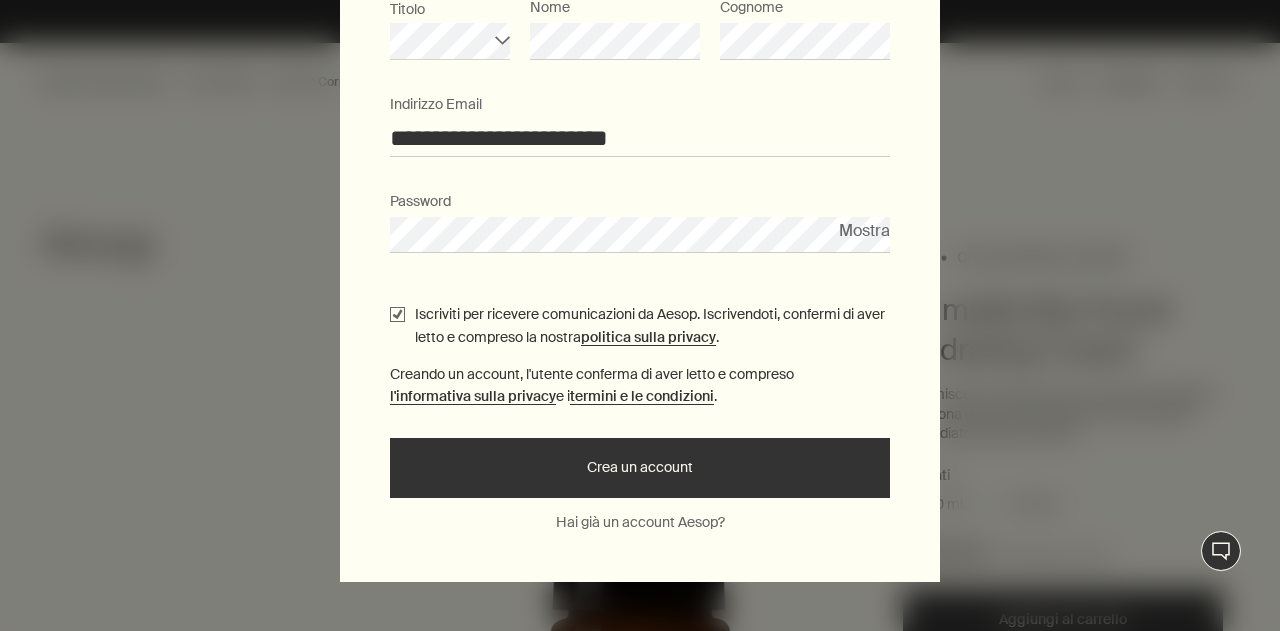 click on "Crea un account" at bounding box center [640, 468] 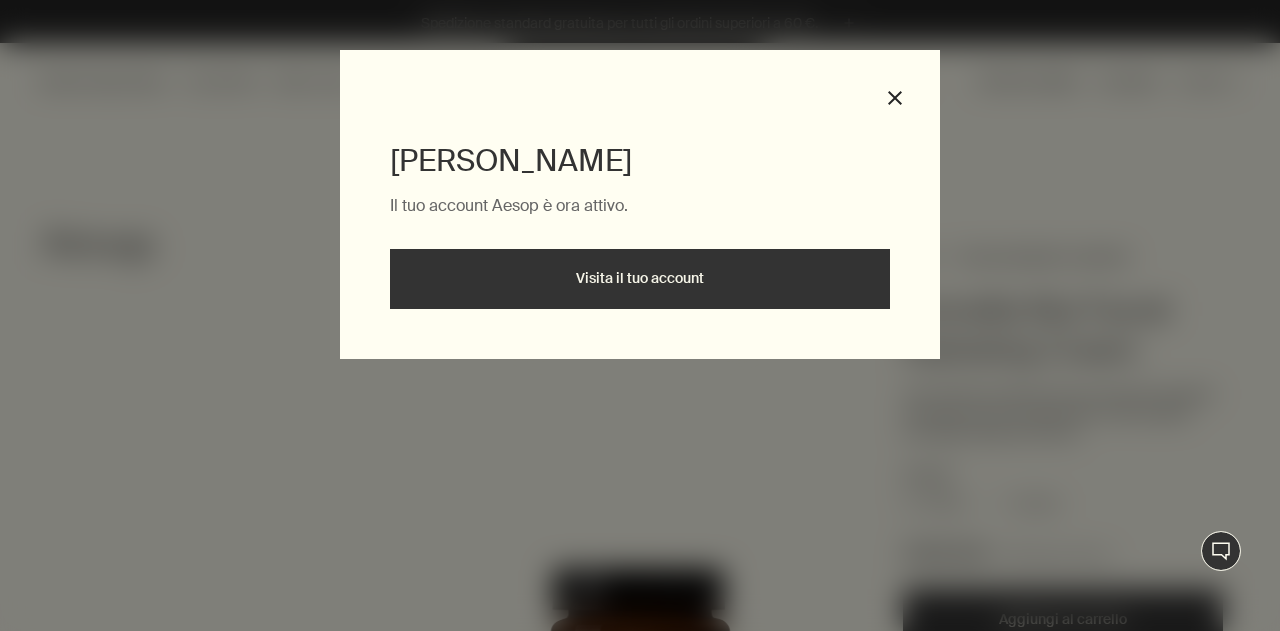 scroll, scrollTop: 0, scrollLeft: 0, axis: both 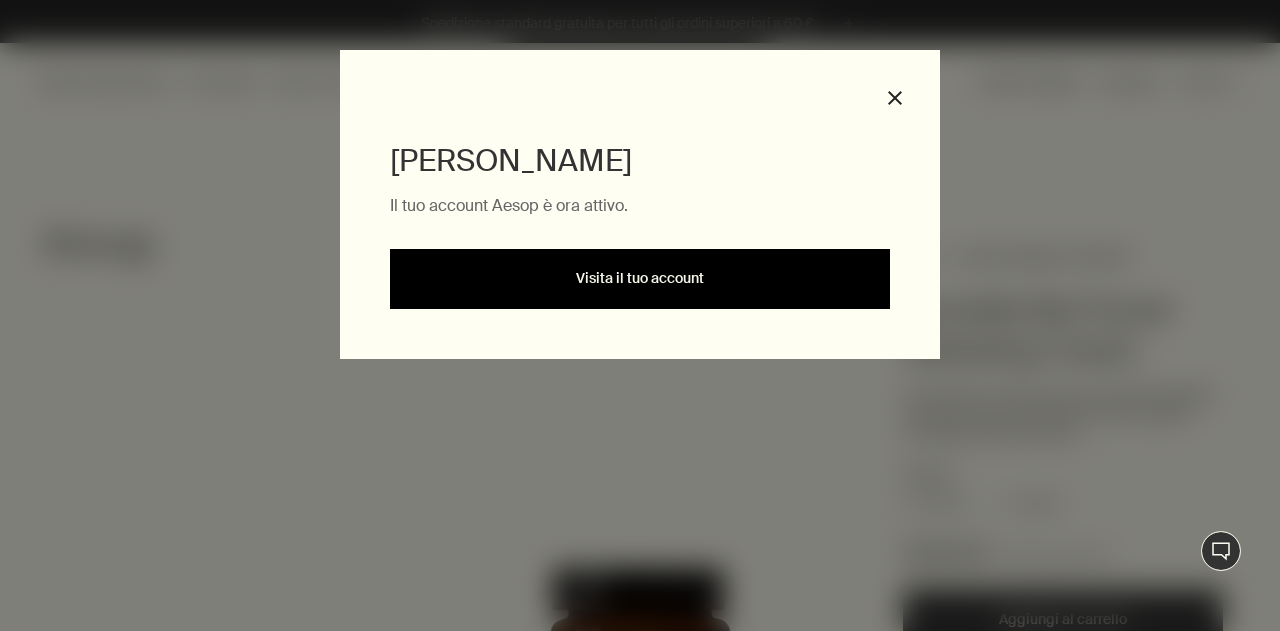 click on "Visita il tuo account" at bounding box center [640, 279] 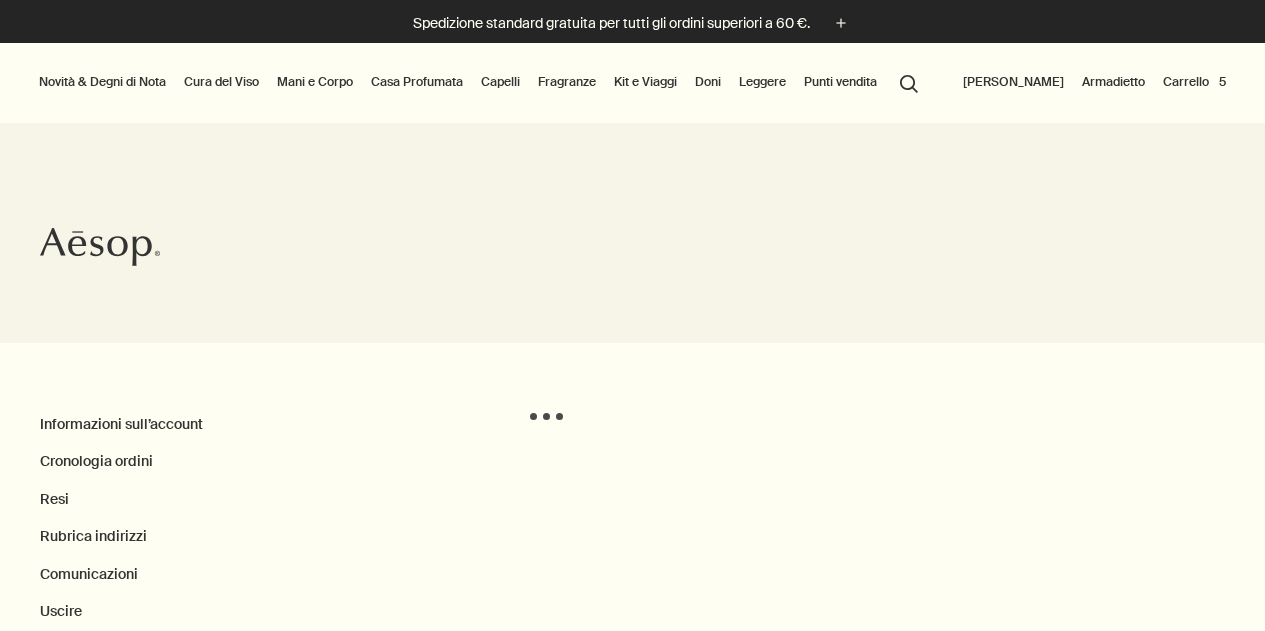 scroll, scrollTop: 0, scrollLeft: 0, axis: both 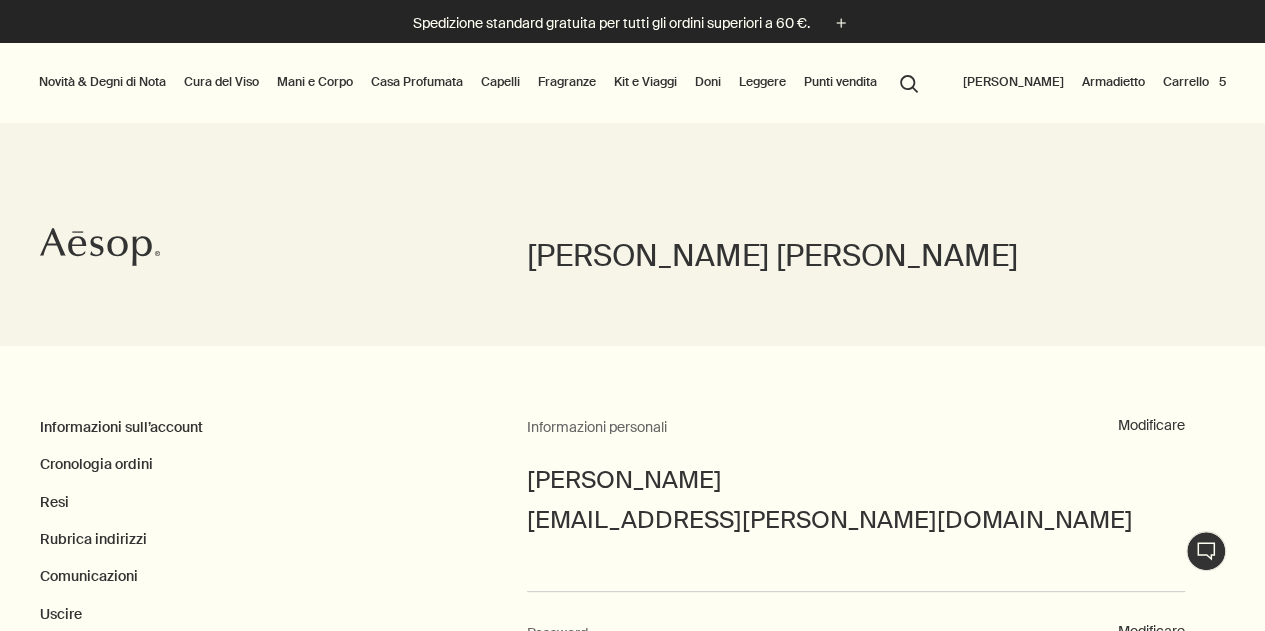 click on "Carrello 5" at bounding box center (1194, 82) 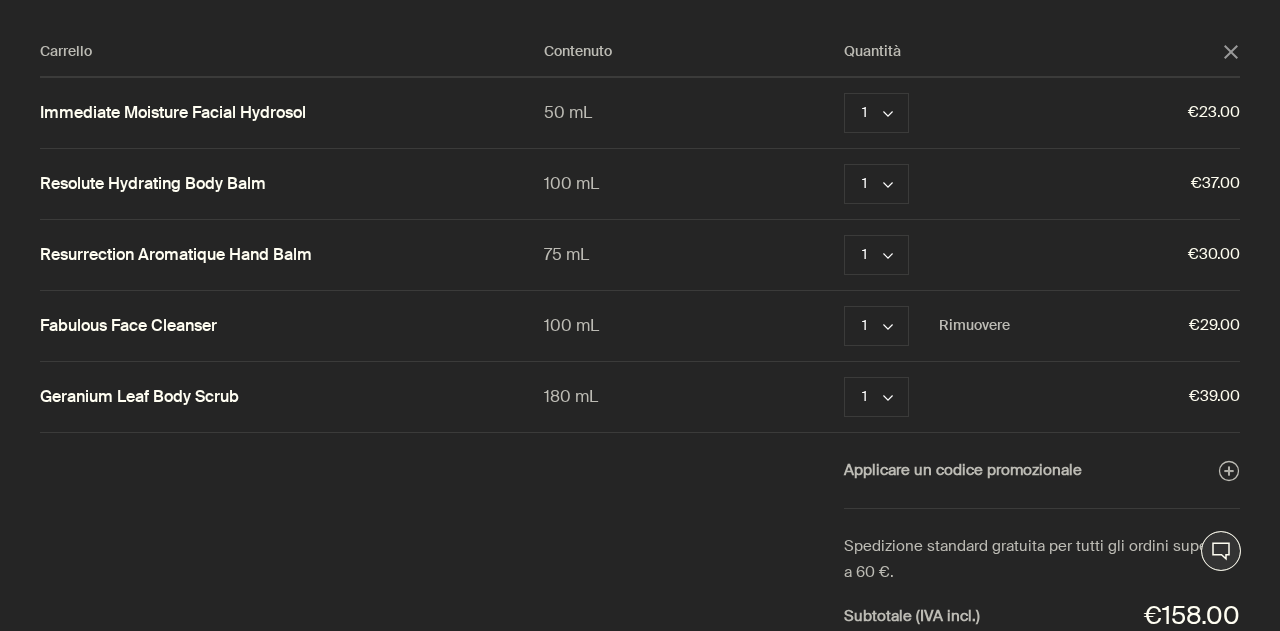 click on "Fabulous Face Cleanser" at bounding box center (292, 325) 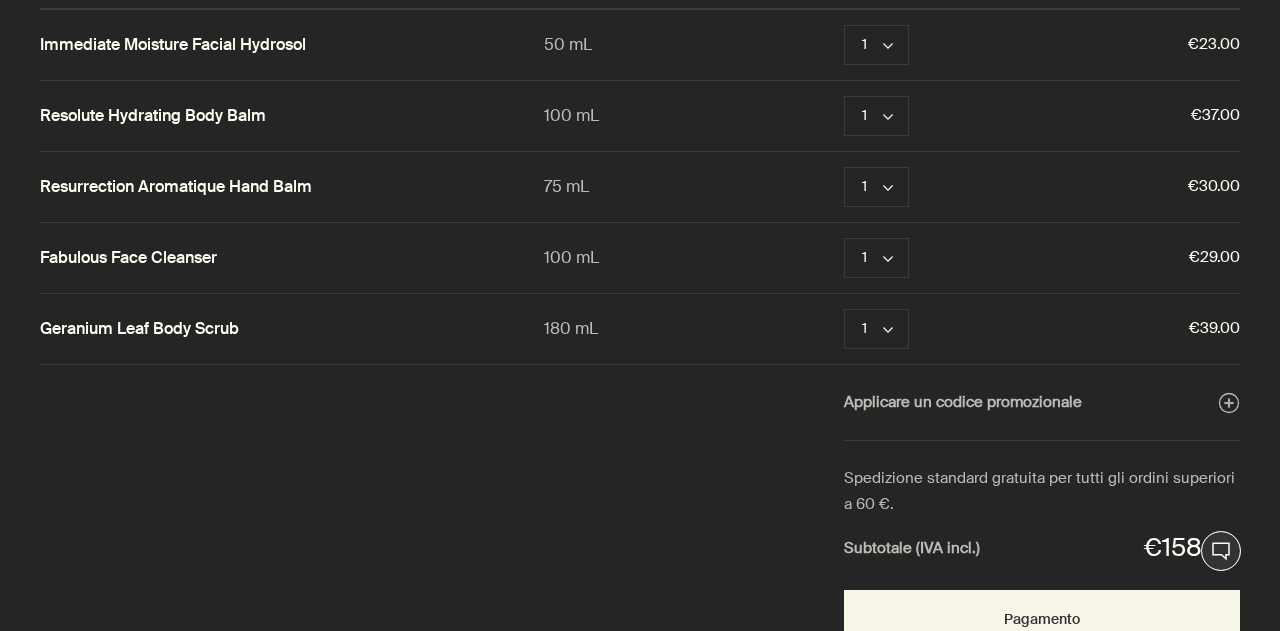 scroll, scrollTop: 188, scrollLeft: 0, axis: vertical 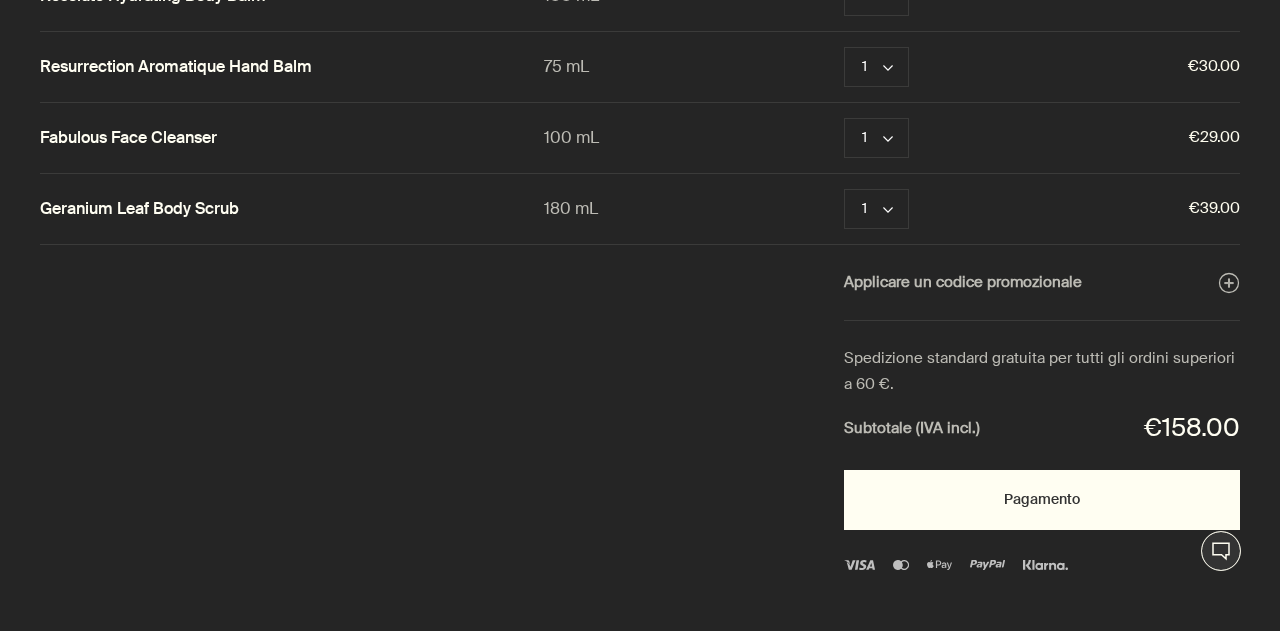 click on "Pagamento" at bounding box center (1042, 500) 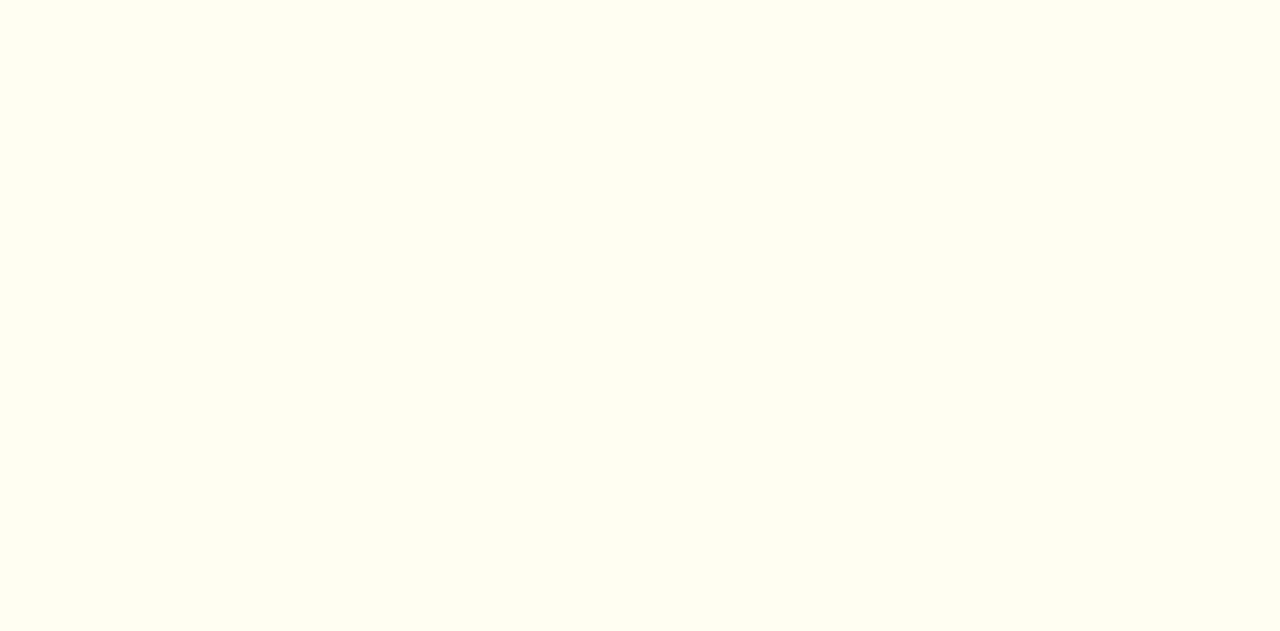 scroll, scrollTop: 0, scrollLeft: 0, axis: both 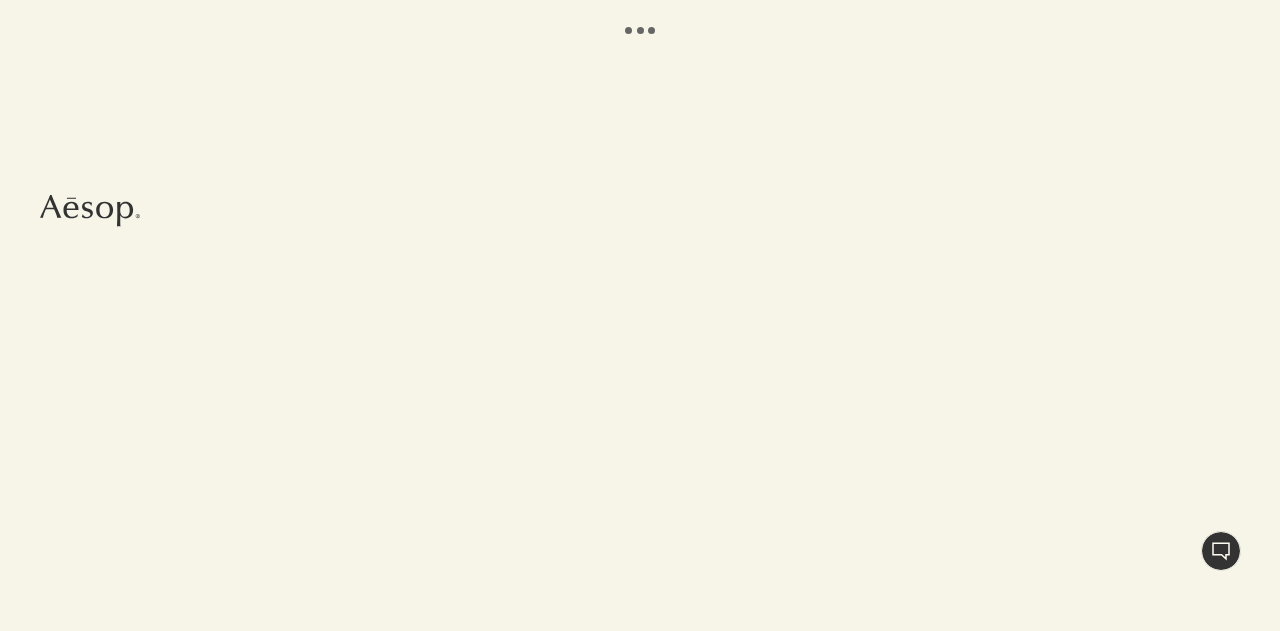 select on "IT" 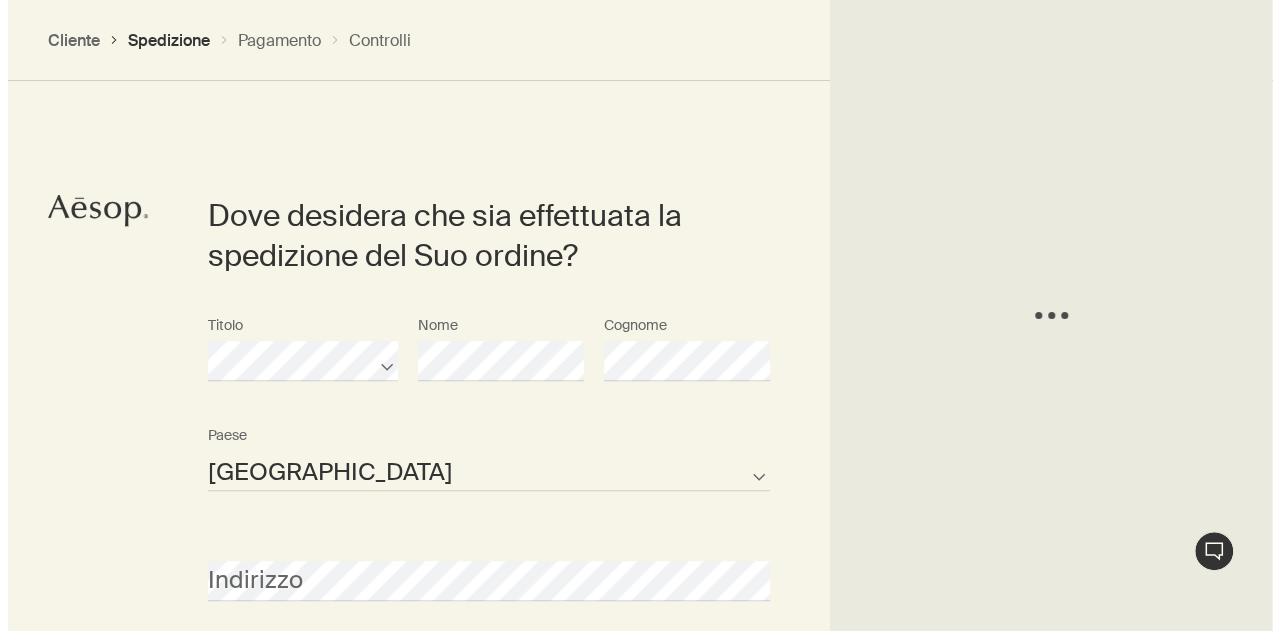 scroll, scrollTop: 447, scrollLeft: 0, axis: vertical 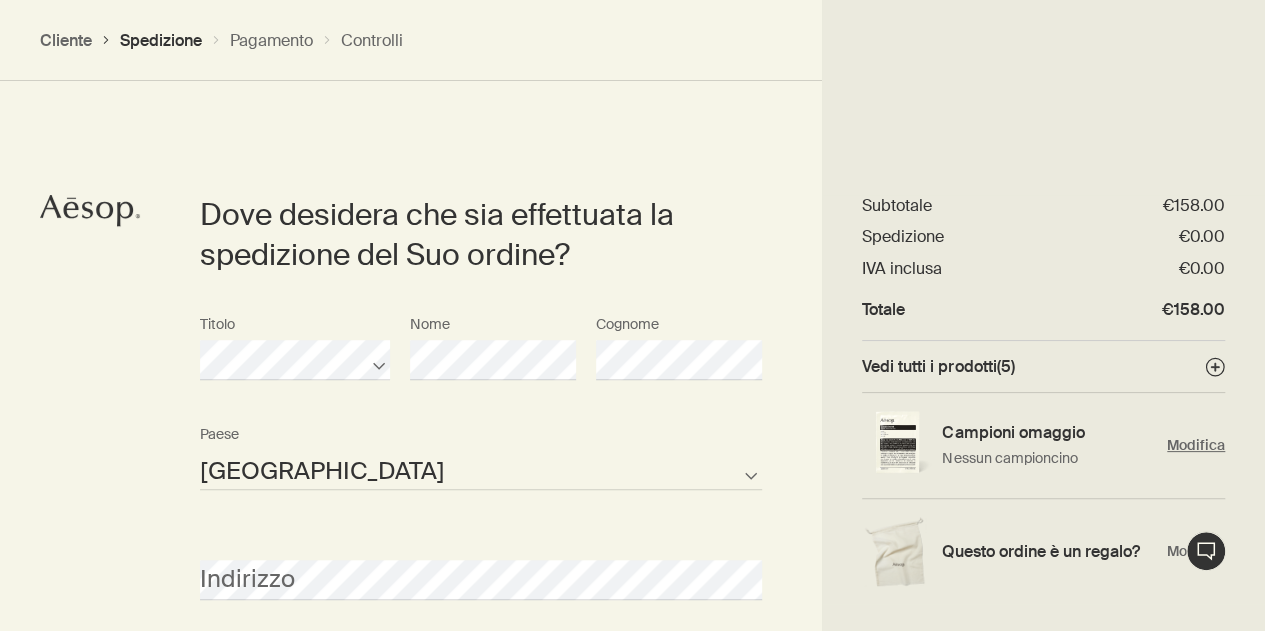 click on "Campioni omaggio Nessun campioncino Modifica" at bounding box center [1043, 446] 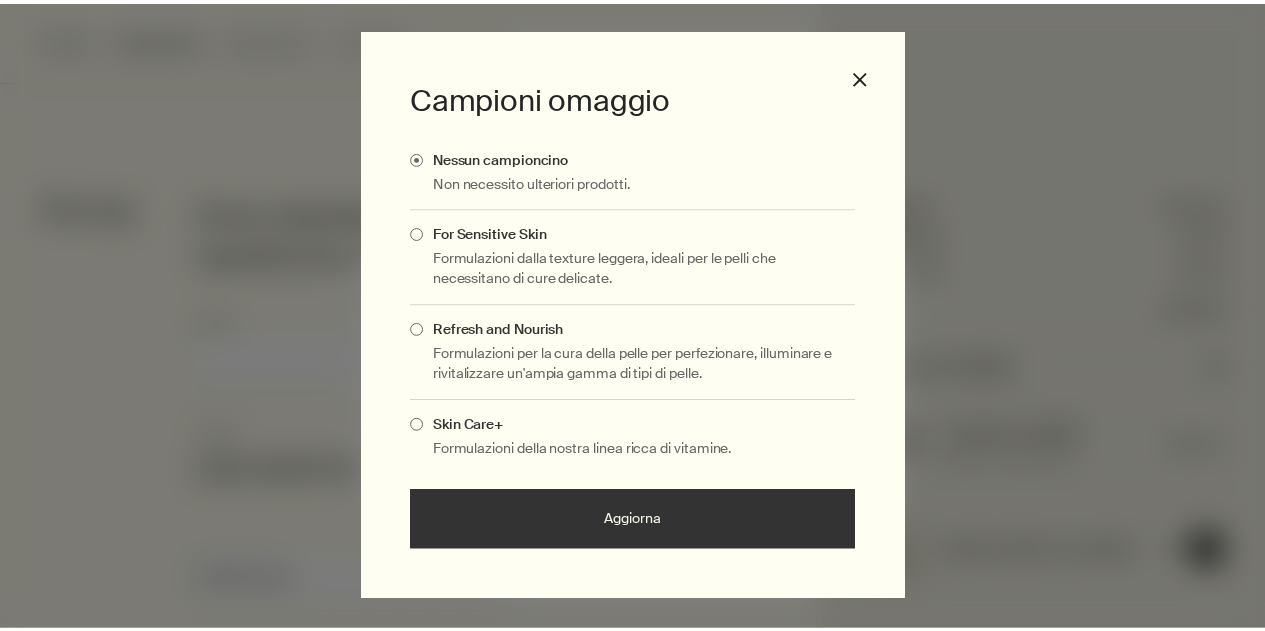 scroll, scrollTop: 39, scrollLeft: 0, axis: vertical 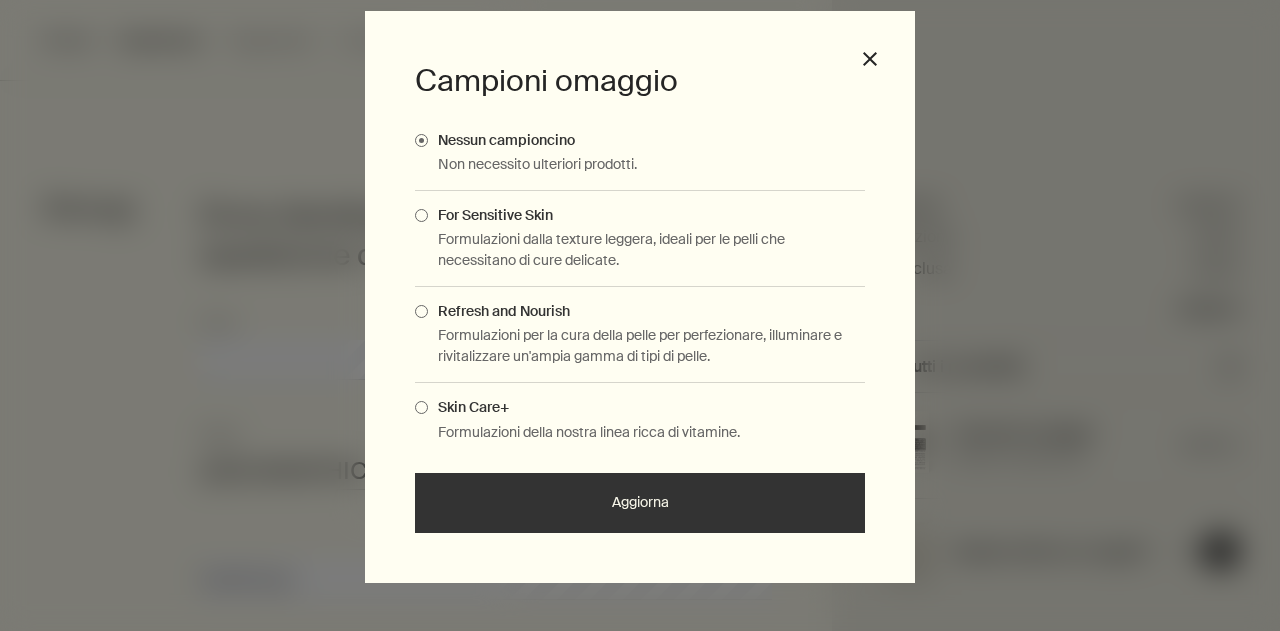 click at bounding box center [421, 407] 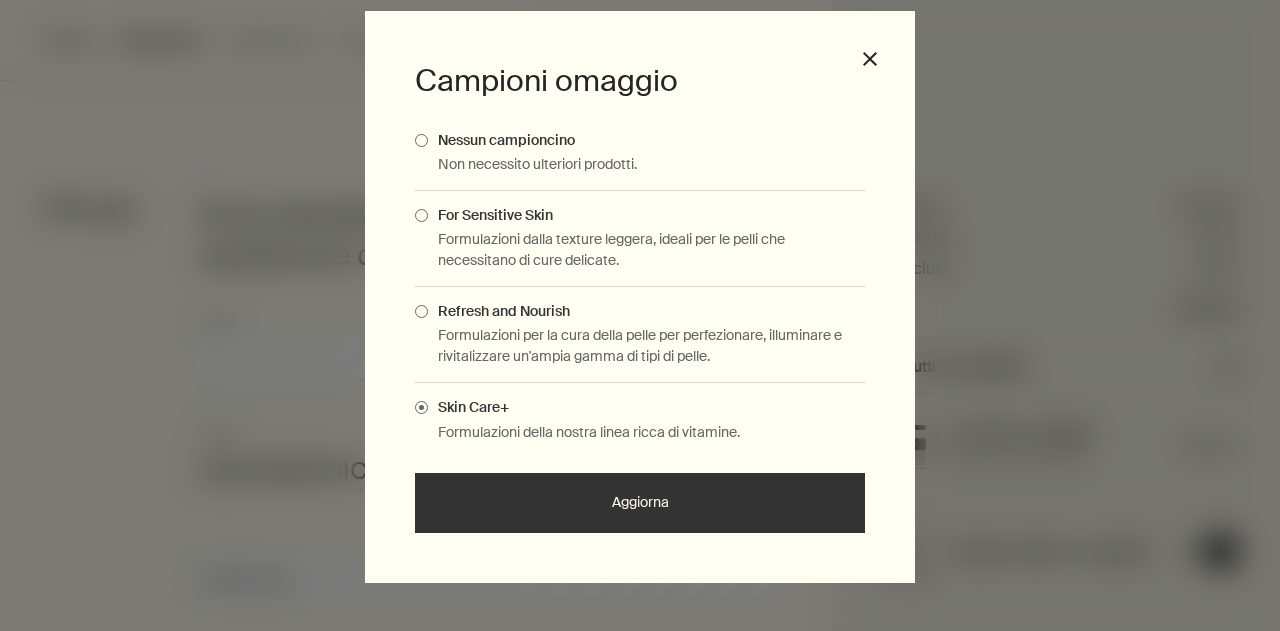 click at bounding box center (421, 311) 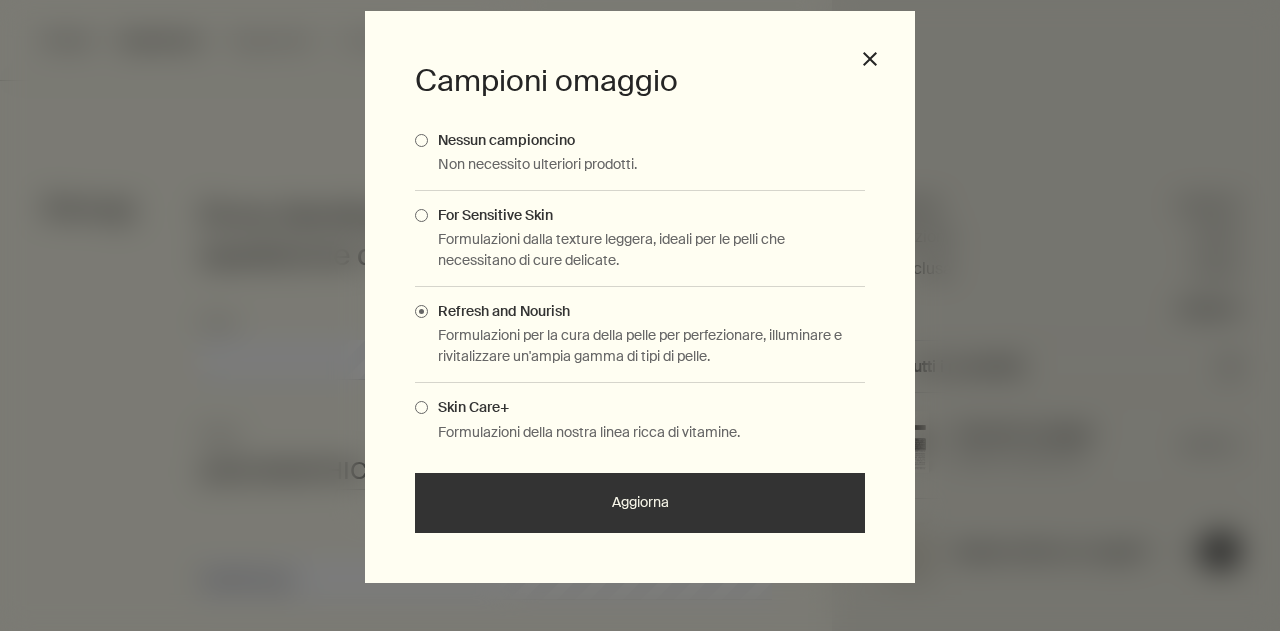 click on "Aggiorna" at bounding box center (640, 503) 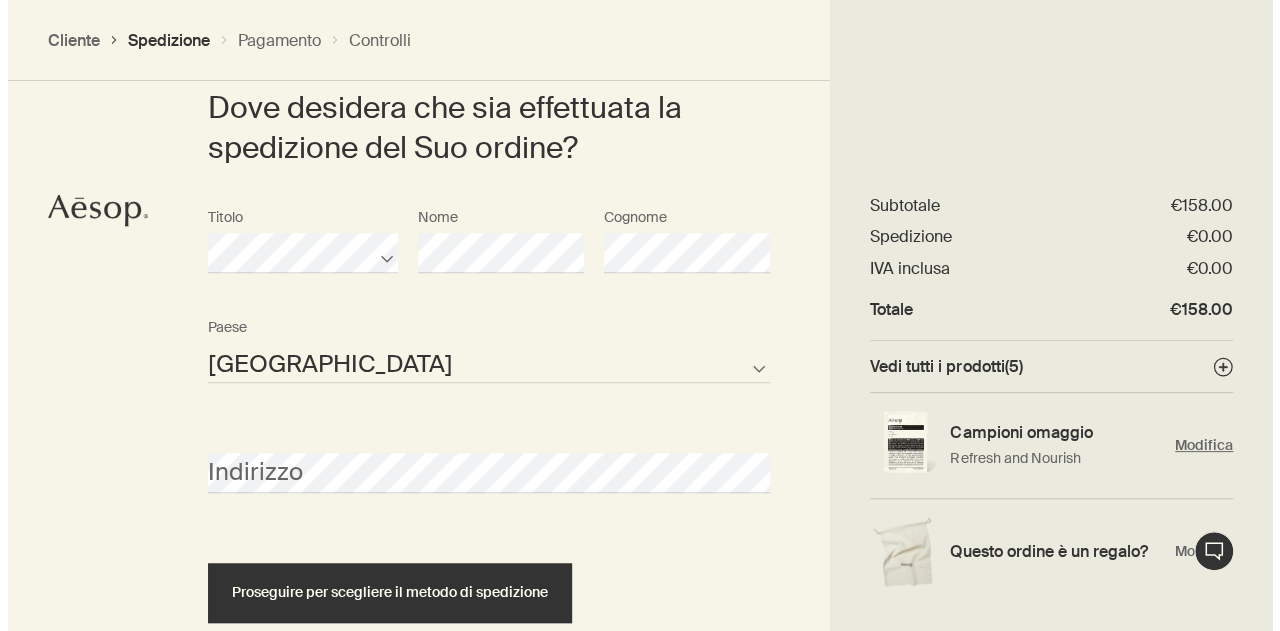 scroll, scrollTop: 647, scrollLeft: 0, axis: vertical 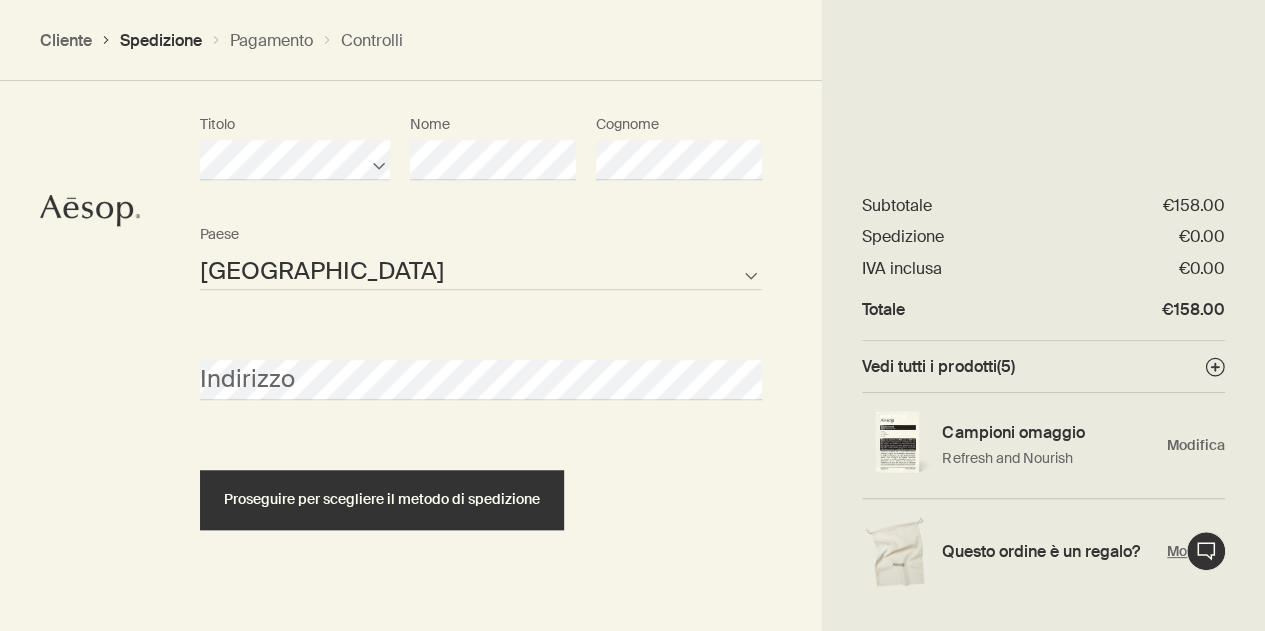 click on "Modifica" at bounding box center (1196, 551) 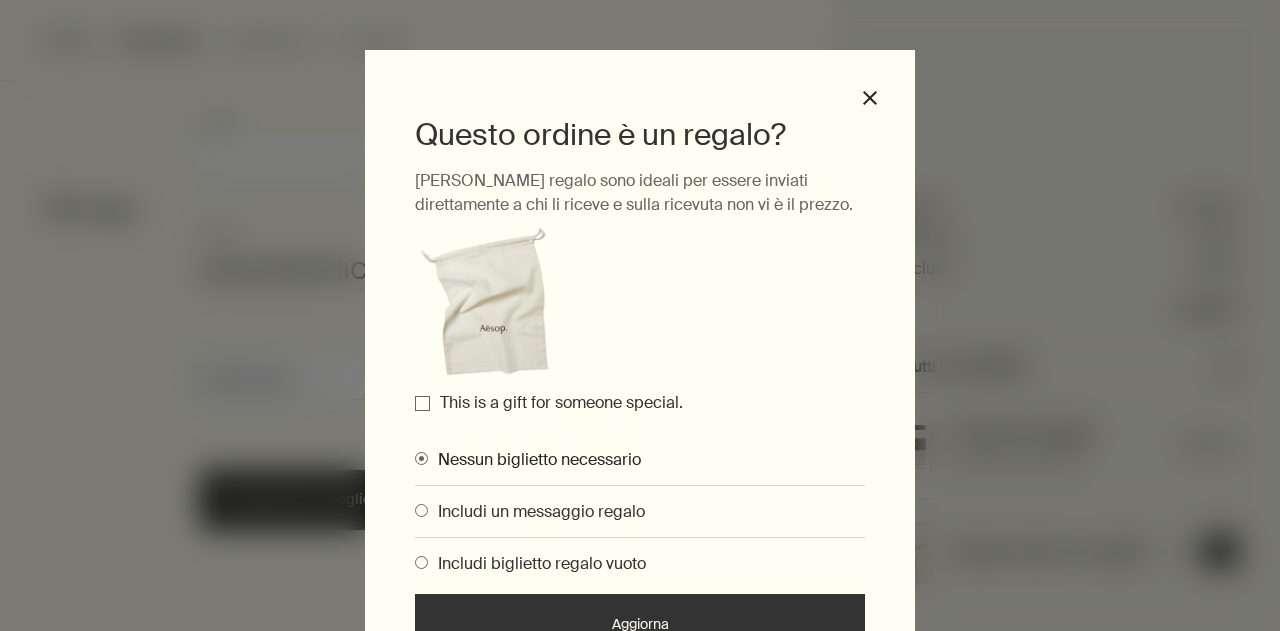 scroll, scrollTop: 100, scrollLeft: 0, axis: vertical 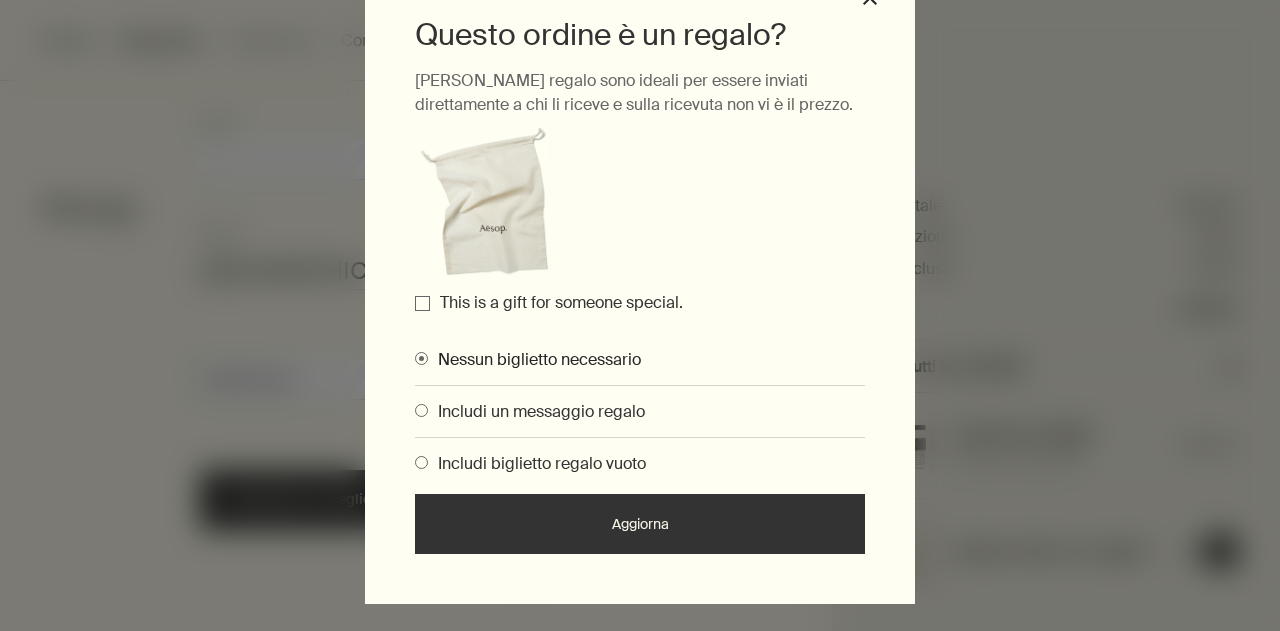 click on "Includi un messaggio regalo" at bounding box center (536, 411) 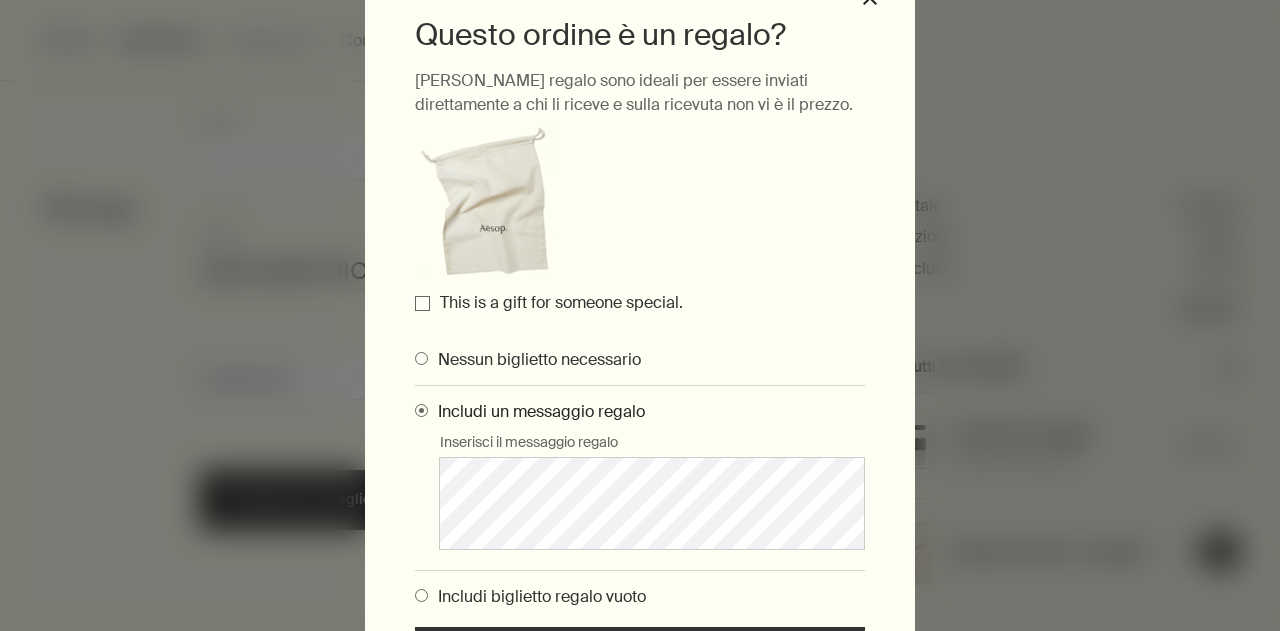 scroll, scrollTop: 20, scrollLeft: 0, axis: vertical 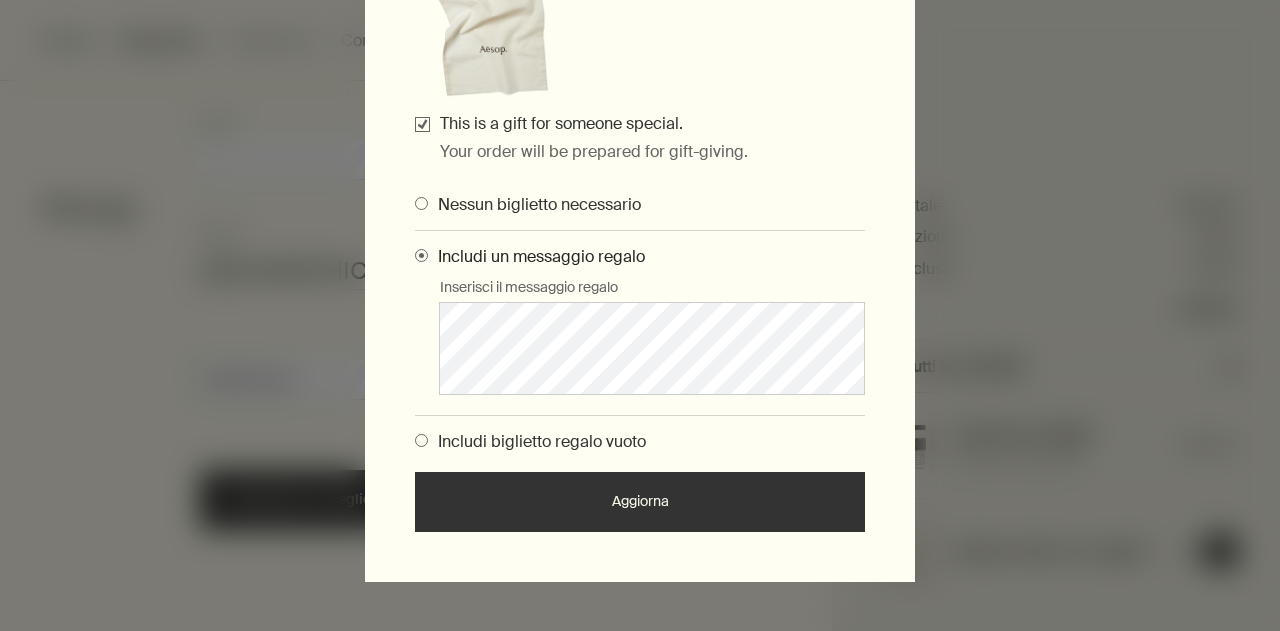 click on "Aggiorna" at bounding box center (640, 502) 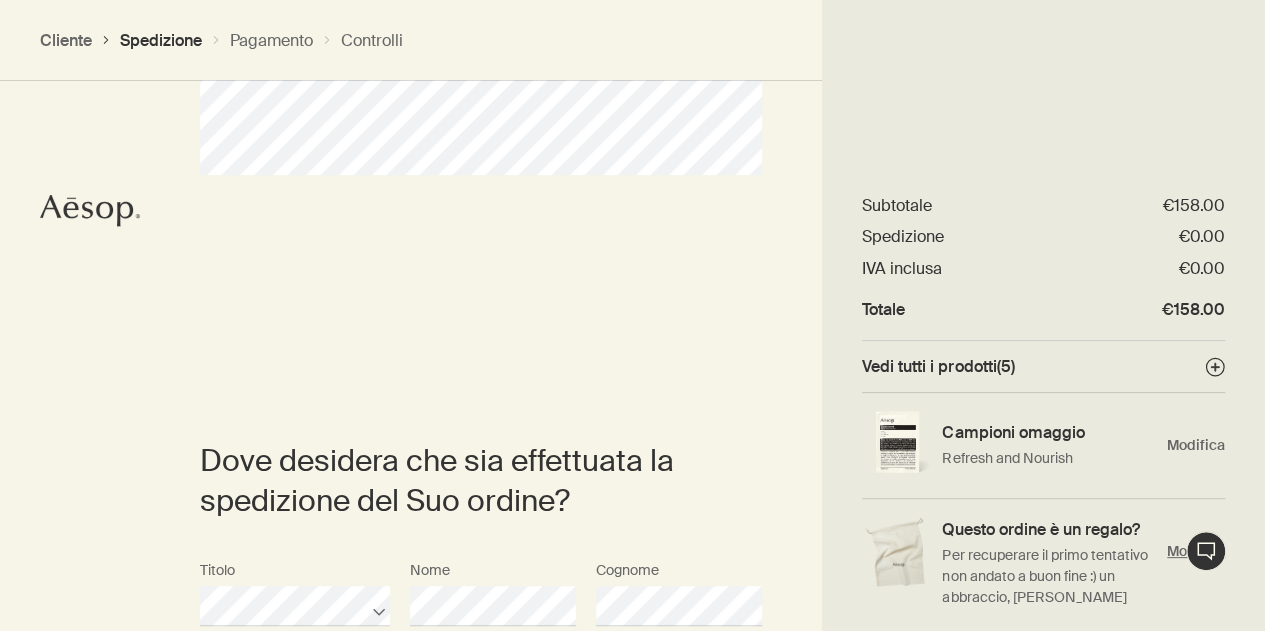 scroll, scrollTop: 300, scrollLeft: 0, axis: vertical 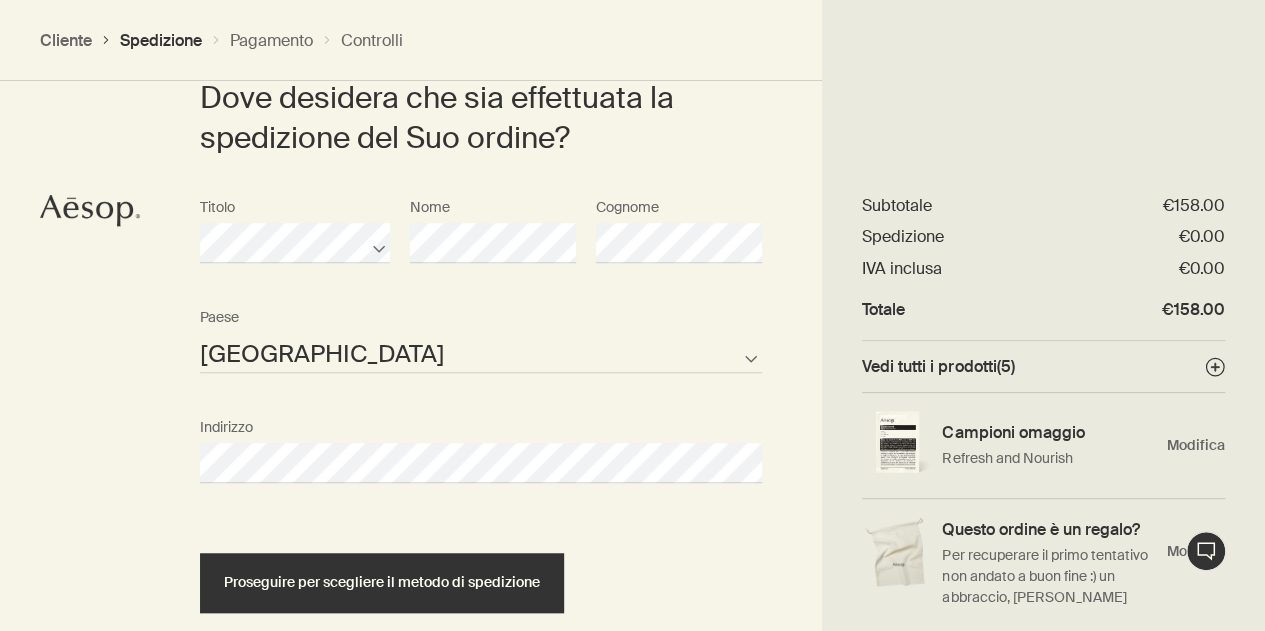 select on "IT" 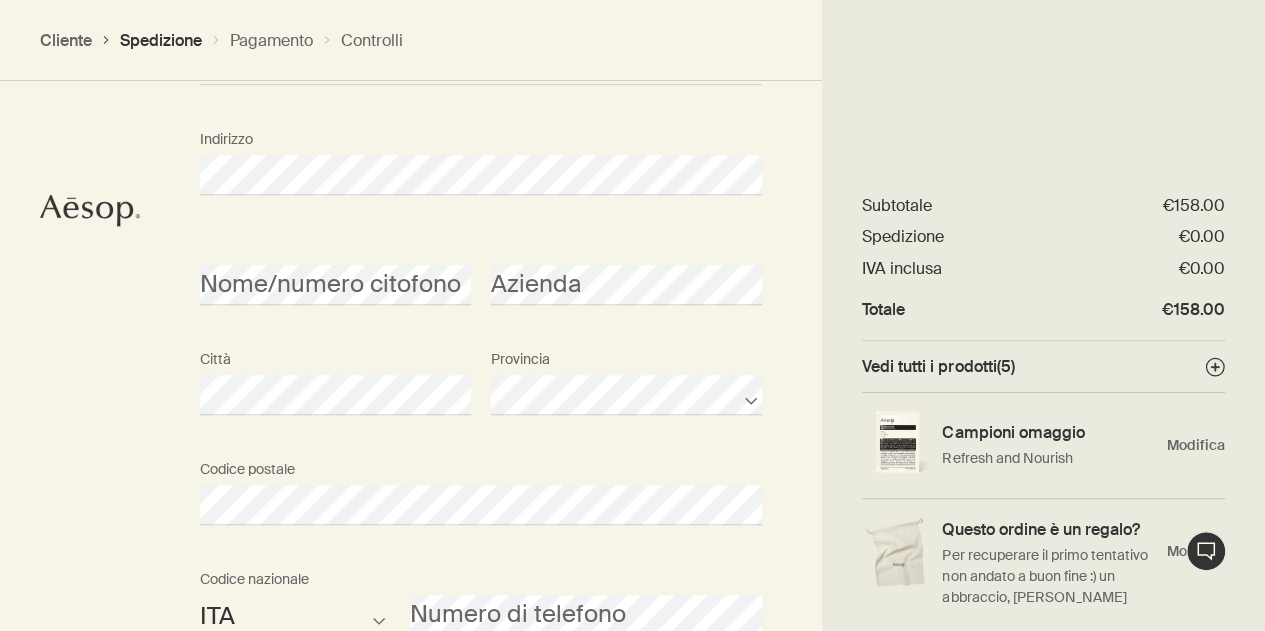 scroll, scrollTop: 864, scrollLeft: 0, axis: vertical 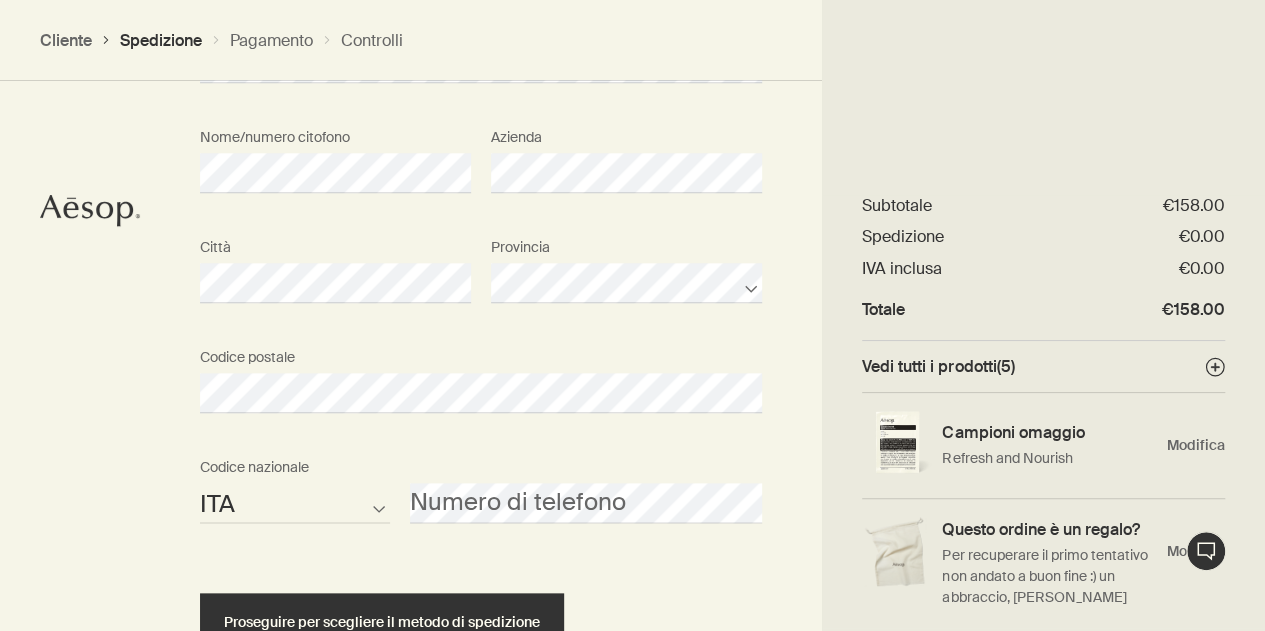 click on "Città" at bounding box center [335, 265] 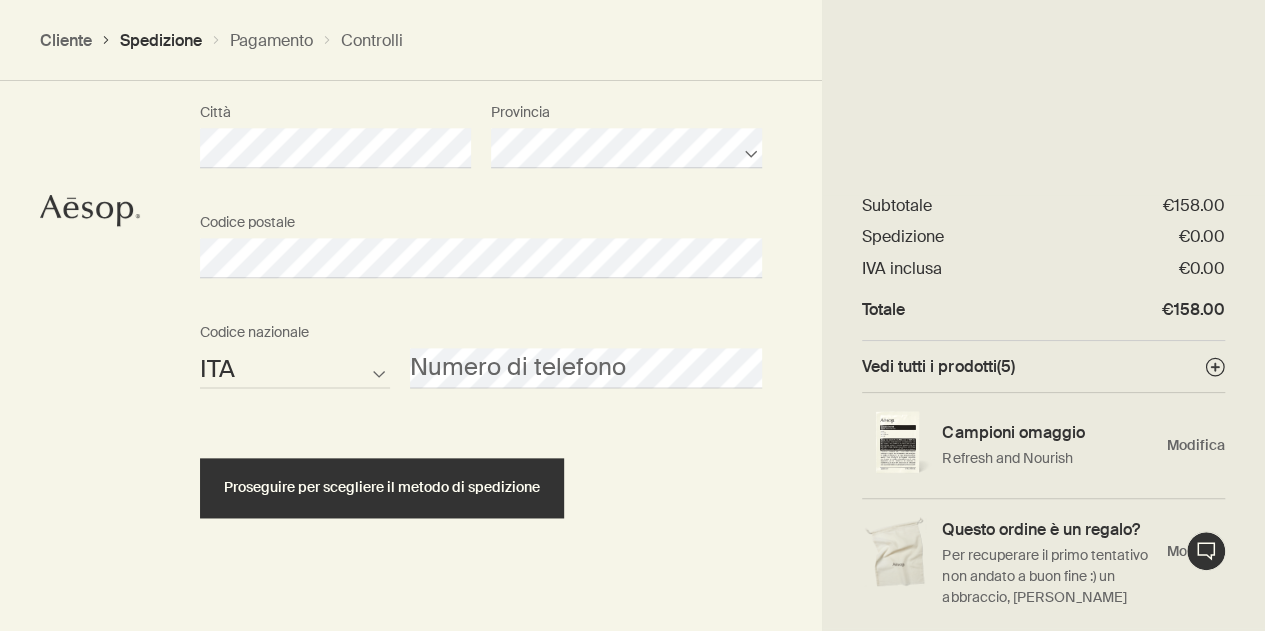 scroll, scrollTop: 1118, scrollLeft: 0, axis: vertical 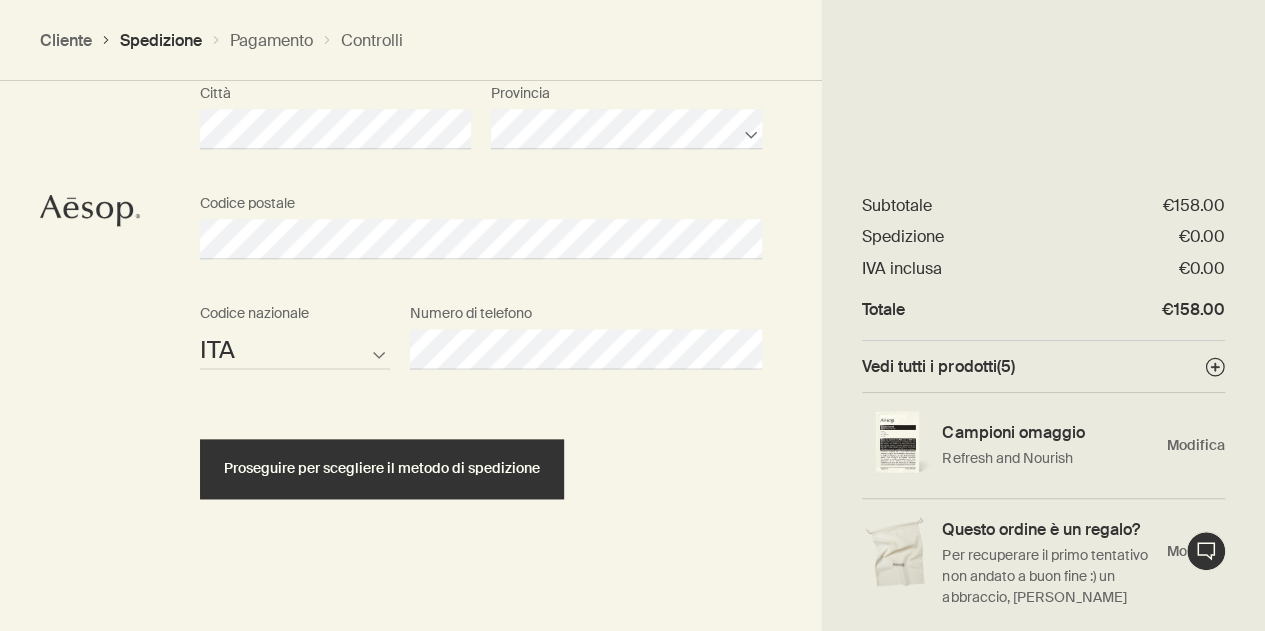 click on "Dove desidera che sia effettuata la spedizione del Suo ordine? Titolo Nome Cognome Italy Paese non presente nell’elenco Paese Indirizzo Nome/numero citofono Azienda Città Provincia Codice postale AFG ALB DZA ASM AND AGO AIA ATA ATG ARG ARM ABW AUS AUT AZE BHS BHR BGD BRB BLR BEL BLZ BEN BMU BTN BOL BIH BWA BRA IOT VGB BRN BGR BFA BDI KHM CMR CAN CPV CYM CAF TCD CHL CHN CXR CCK COL COM COK CRI HRV CUB CUW CYP CZE COD DNK DJI DMA DOM TLS ECU EGY SLV GNQ ERI EST ETH FLK FRO FJI FIN FRA PYF GAB GMB GEO DEU GHA GIB GRC GRL GRD GUM GTM GGY GIN GNB GUY HTI HND HKG HUN ISL IND IDN IRN IRQ IRL IMN ISR ITA CIV JAM JPN JEY JOR KAZ KEN KIR XKX KWT KGZ LAO LVA LBN LSO LBR LBY LIE LTU LUX MAC MKD MDG MWI MYS MDV MLI MLT MHL MRT MUS MYT MEX FSM MDA MCO MNG MNE MSR MAR MOZ MMR NAM NRU NPL NLD ANT NCL NZL NIC NER NGA NIU PRK MNP NOR OMN PAK PLW PSE PAN PNG PRY PER PHL PCN POL PRT PRI QAT COG REU ROU RUS RWA BLM SHN KNA LCA MAF SPM VCT WSM SMR STP SAU SEN SRB SYC SLE SGP SXM SVK SVN SLB SOM KOR ZAF SSD ESP LKA SDN SUR SJM" at bounding box center [481, 11] 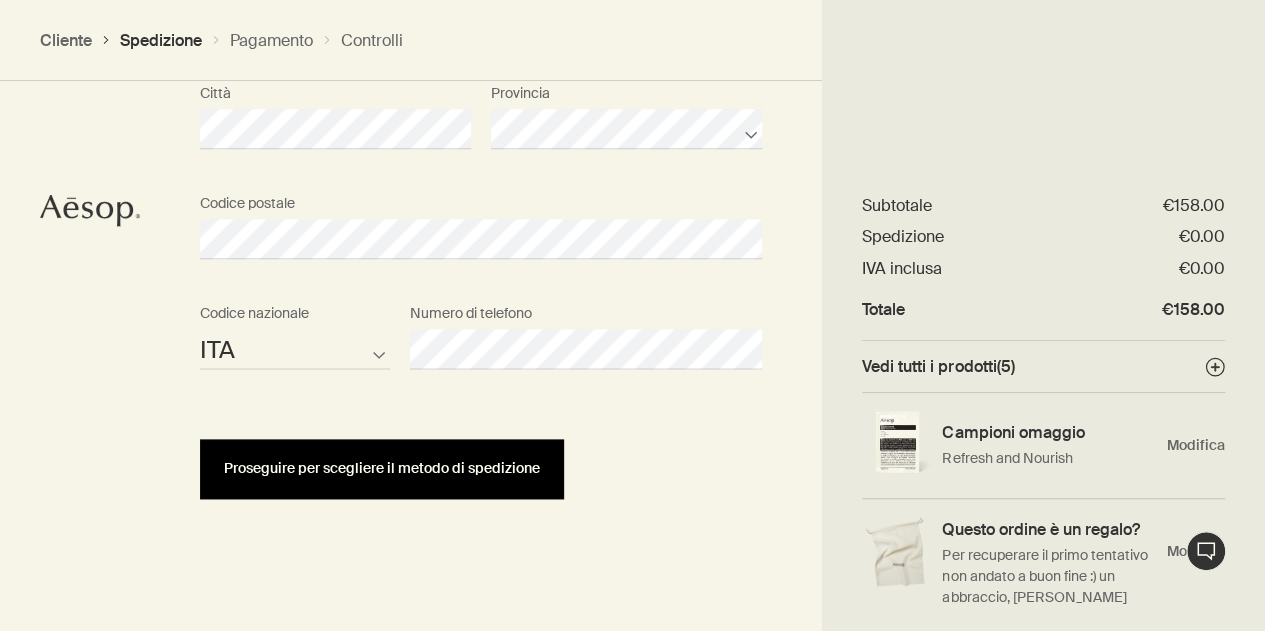 click on "Proseguire per scegliere il metodo di spedizione" at bounding box center [382, 469] 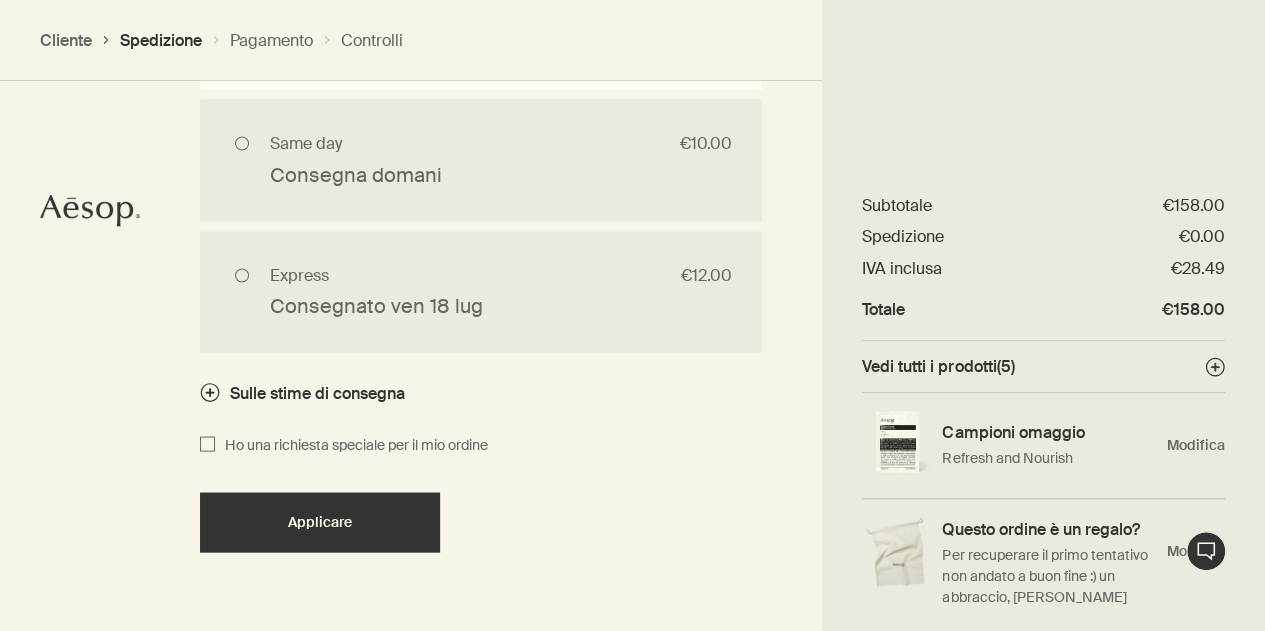 scroll, scrollTop: 1816, scrollLeft: 0, axis: vertical 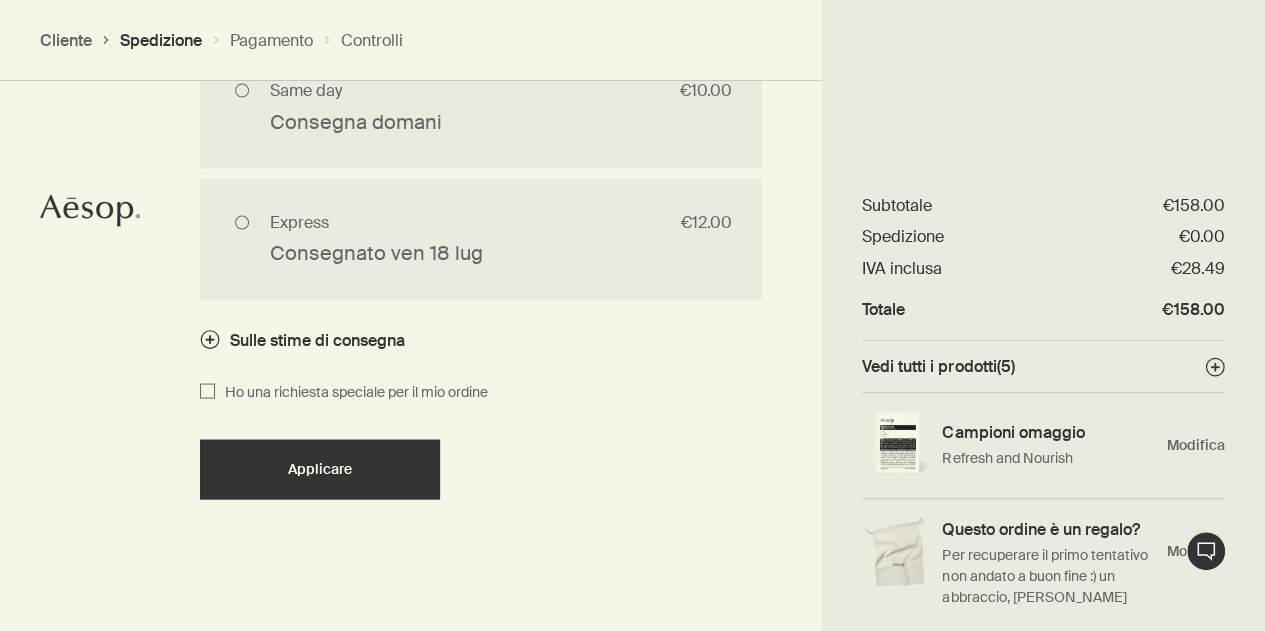 click on "Ho una richiesta speciale per il mio ordine" at bounding box center [351, 392] 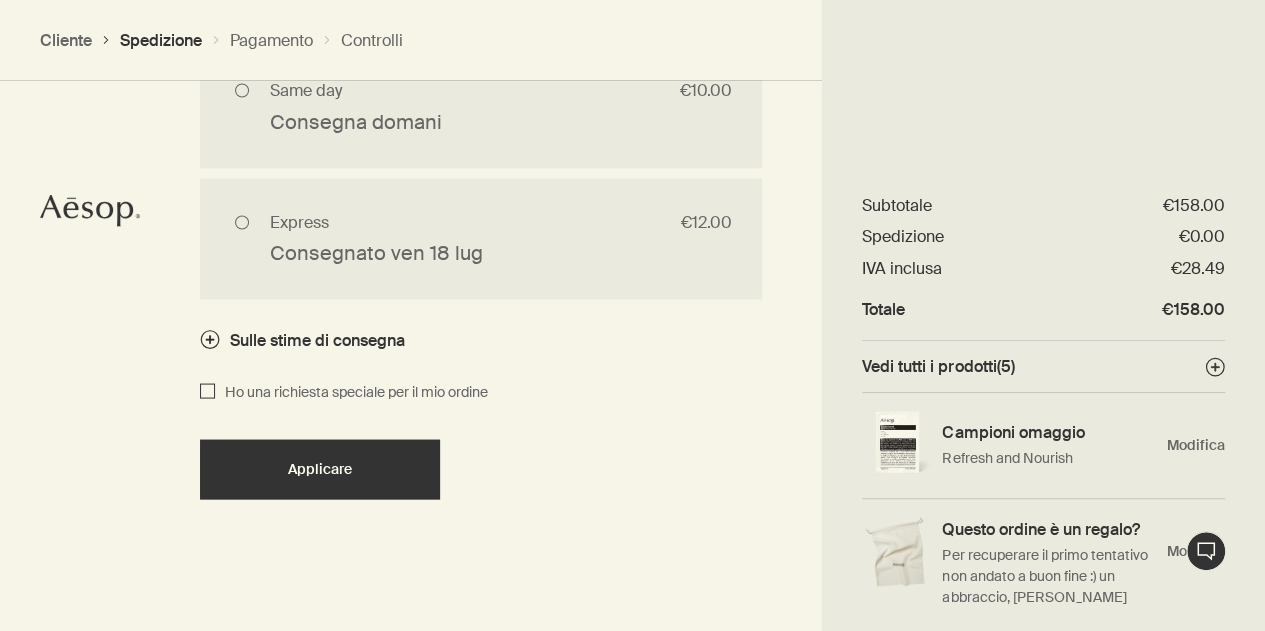 click on "Ho una richiesta speciale per il mio ordine" at bounding box center [207, 392] 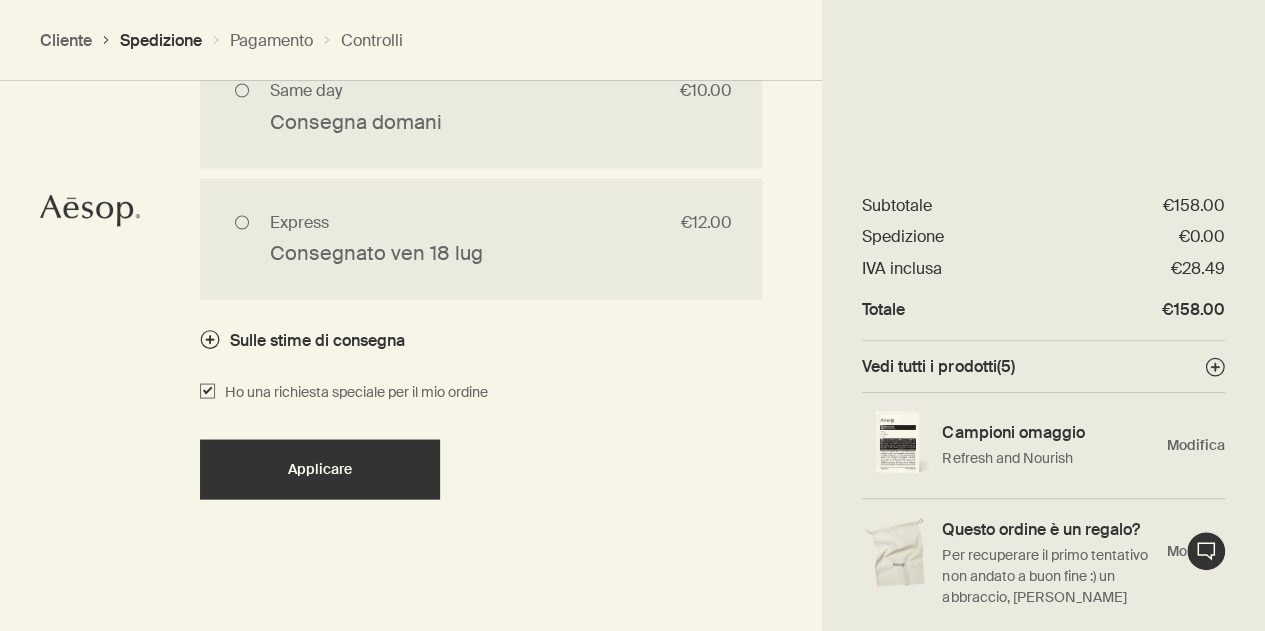 checkbox on "true" 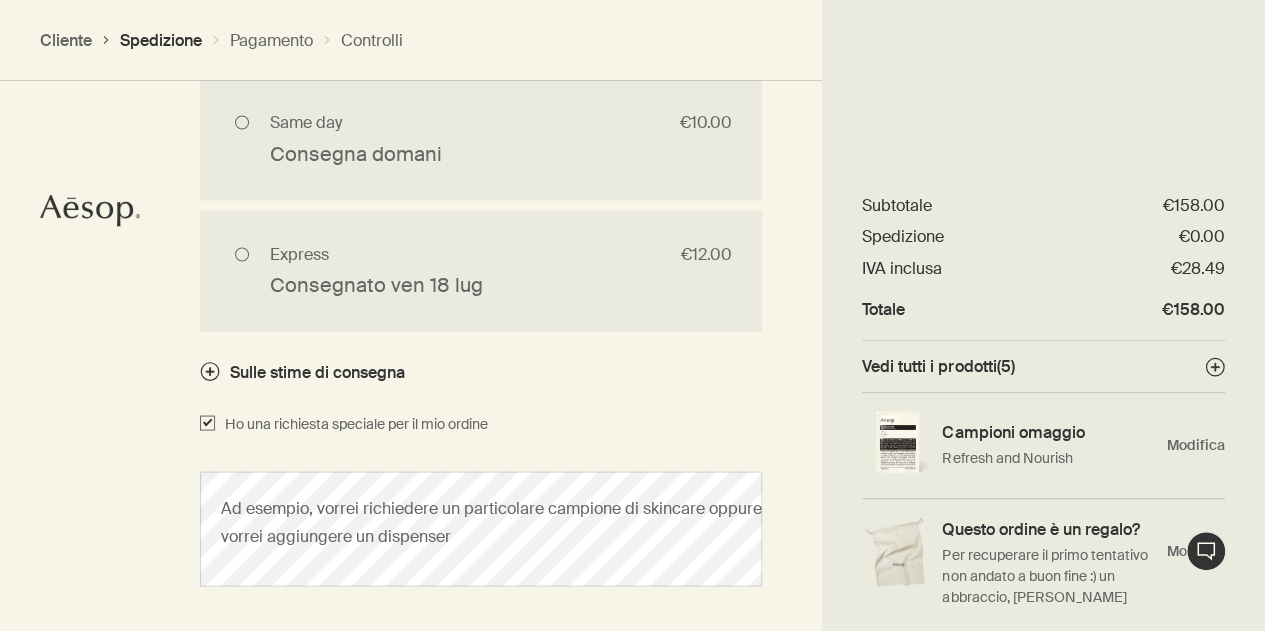 scroll, scrollTop: 1816, scrollLeft: 0, axis: vertical 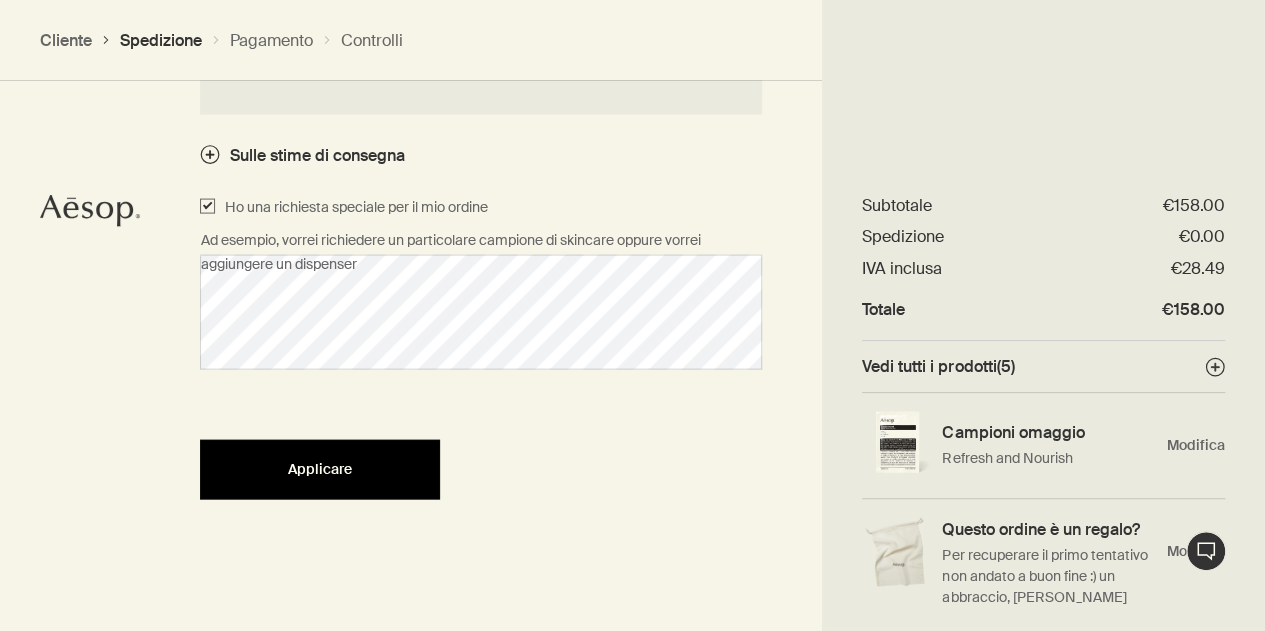 click on "Applicare" at bounding box center [320, 469] 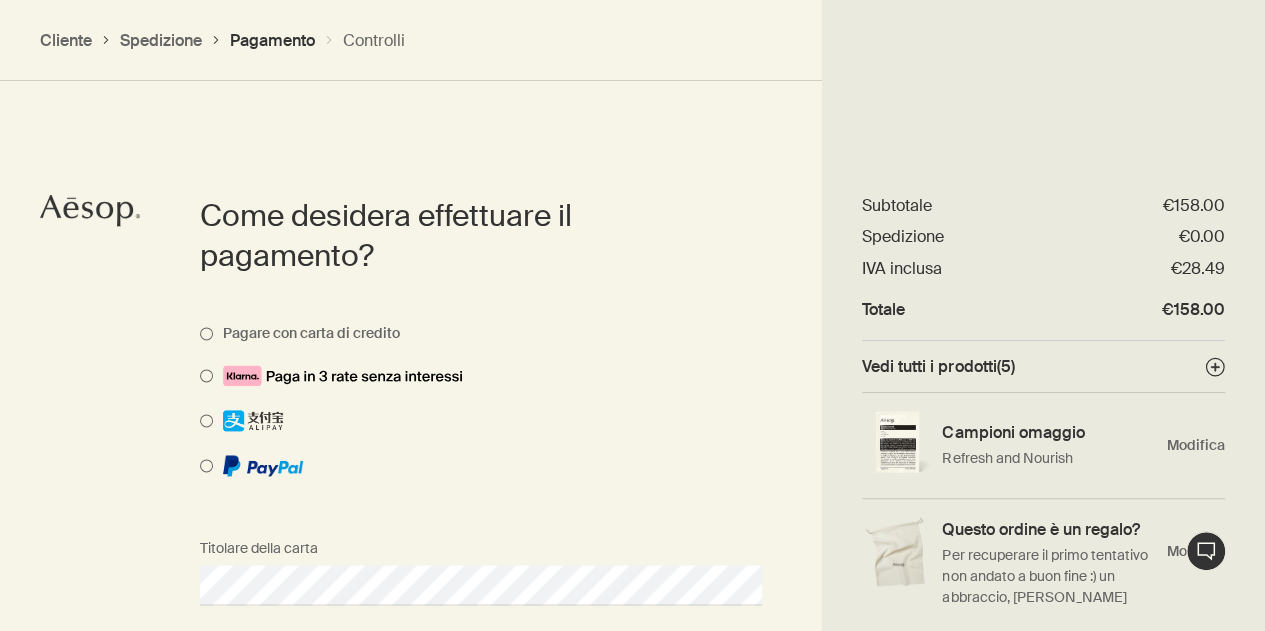 scroll, scrollTop: 1144, scrollLeft: 0, axis: vertical 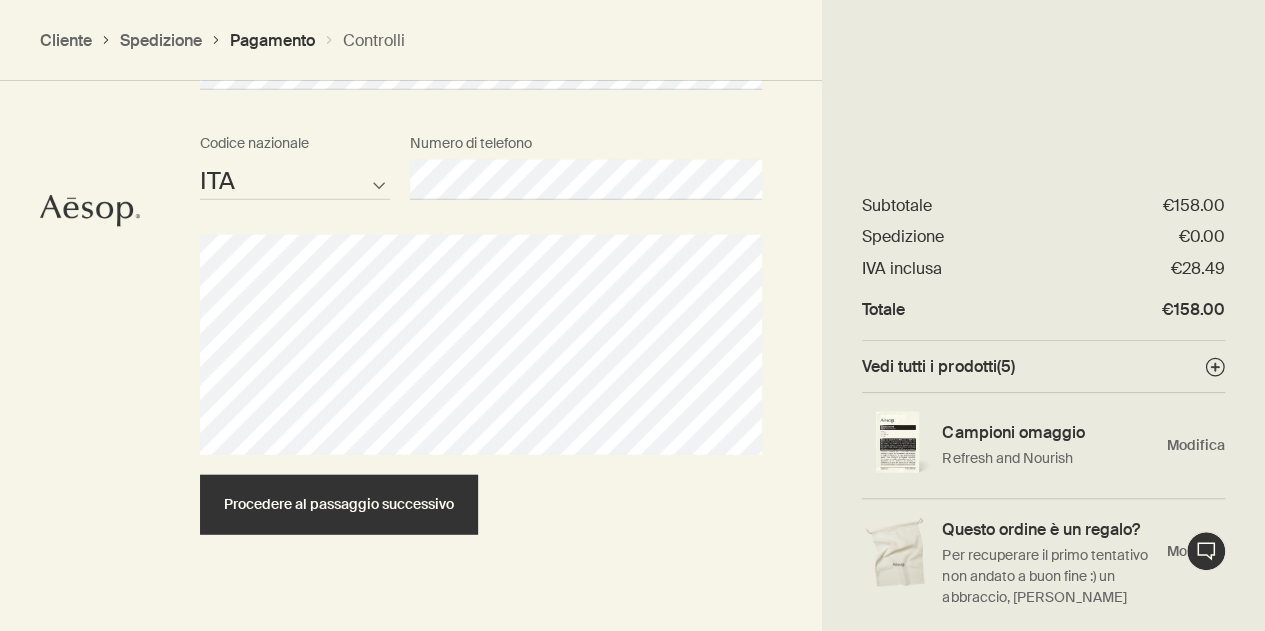 click on "Come desidera effettuare il pagamento? Pagare con carta di credito Il browser La reindirizzerà a PayPal per le informazioni di pagamento, poi tornerà ad Aesop per controllare e ultimare il Suo acquisto. Le ricordiamo che non è possibile usare metodi di pagamento multipli con PayPal. Usare l’indirizzo di spedizione come indirizzo di fatturazione Afghanistan Albania Algeria Samoa Americane Andorra Angola Anguilla Antartide Antigua e Barbuda Argentina Armenia Aruba Australia Austria Azerbaigian Bahamas Bahrain Bangladesh Barbados Bielorussia Belgio Belize Benin Bermuda Bhutan Bolivia Bosnia-Erzegovina Botswana Brasile Territorio britannico dell’Oceano Indiano Isole Vergini britanniche Brunei Bulgaria Burkina Faso Burundi Cambogia Camerun Canada Capo Verde Isole Cayman Repubblica Centrafricana Ciad Cile Cina Isola di Natale Isole Cocos Colombia Comore Isole Cook Costa Rica Croazia Cuba Curaçao Cipro Repubblica Ceca Repubblica Democratica del Congo Danimarca Gibuti Dominica Repubblica Dominicana Timor Est" at bounding box center (632, -30) 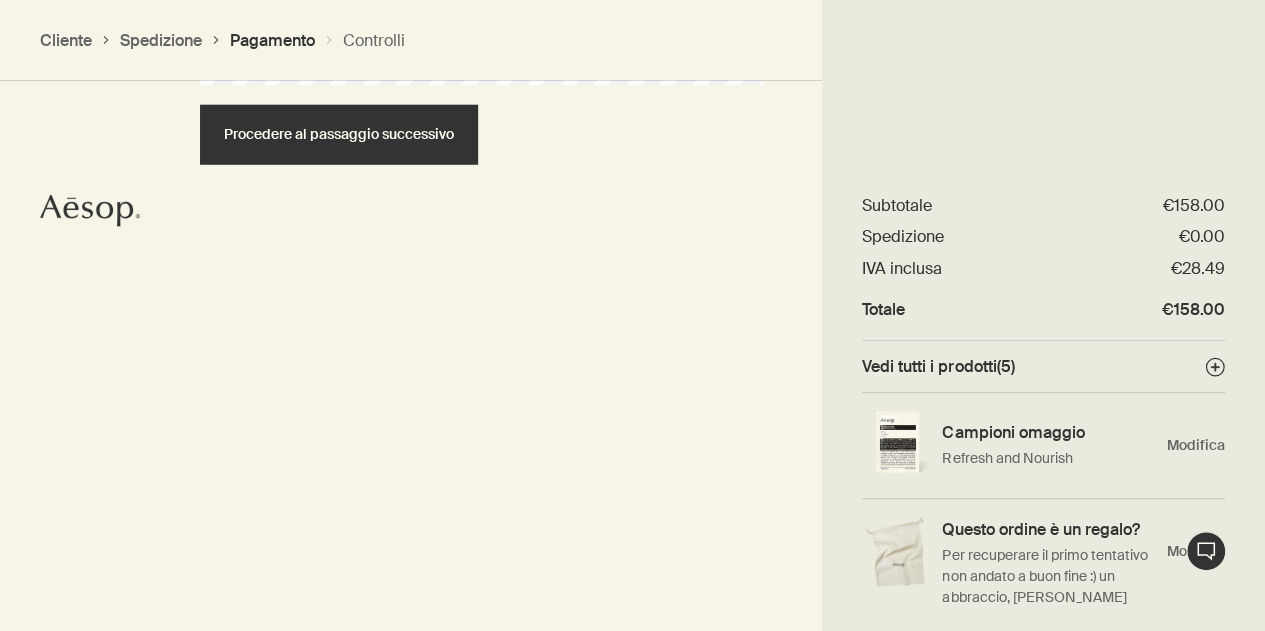 scroll, scrollTop: 2678, scrollLeft: 0, axis: vertical 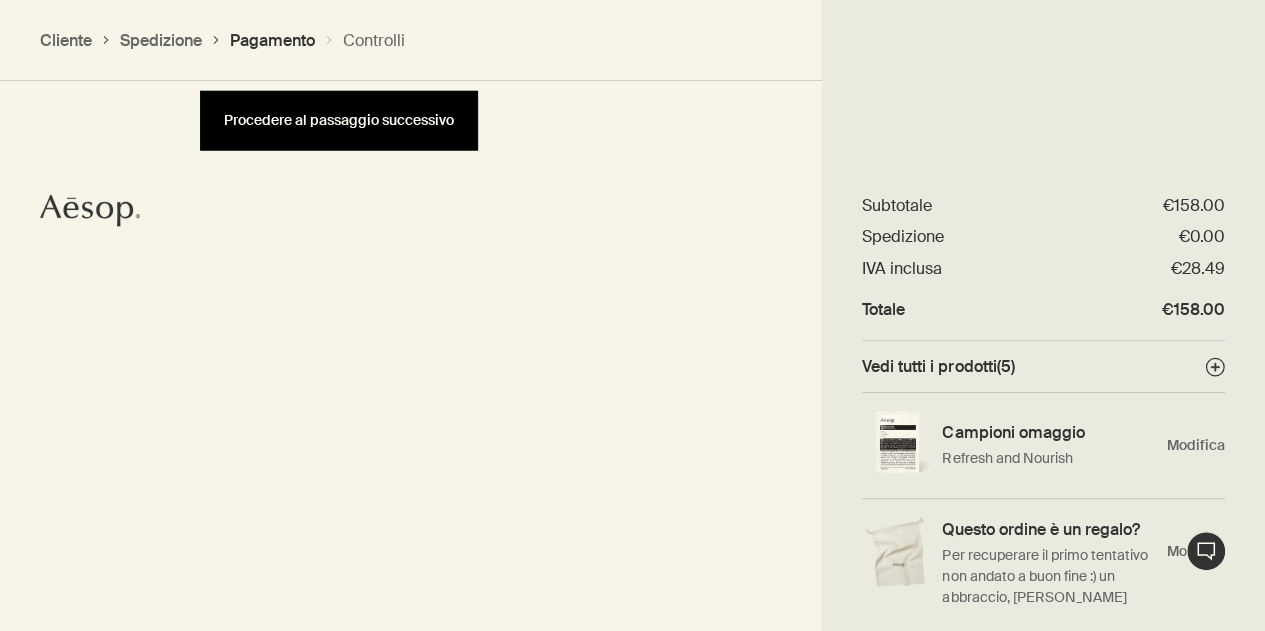 click on "Procedere al passaggio successivo" at bounding box center (339, 120) 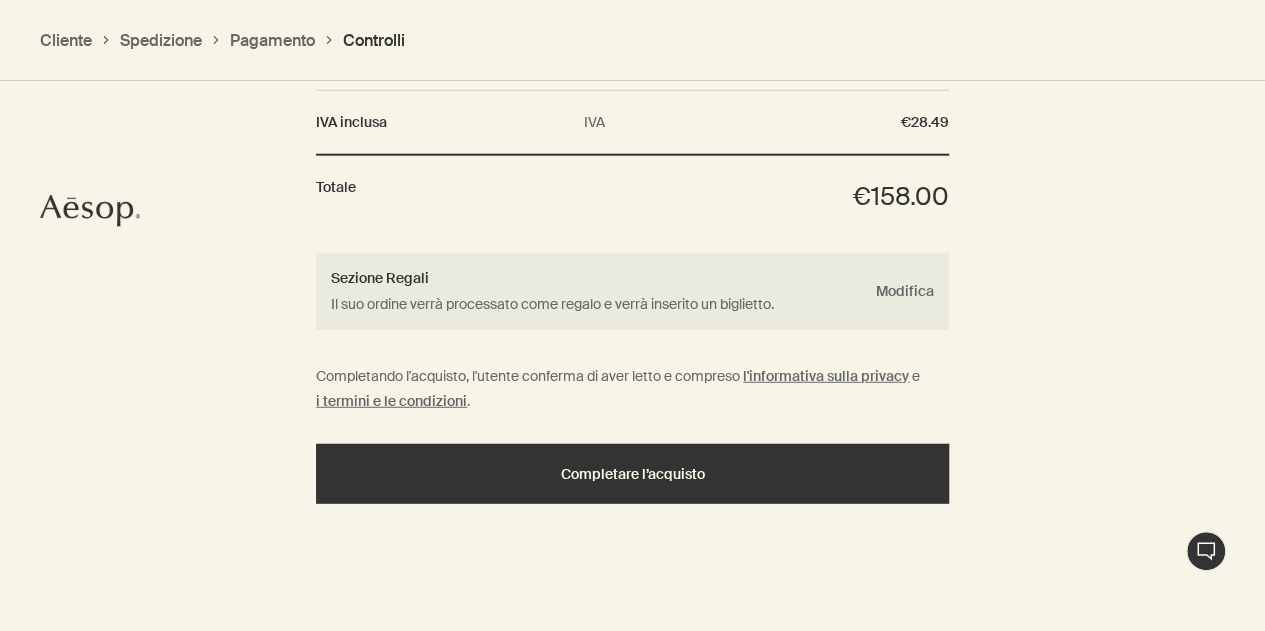 scroll, scrollTop: 2484, scrollLeft: 0, axis: vertical 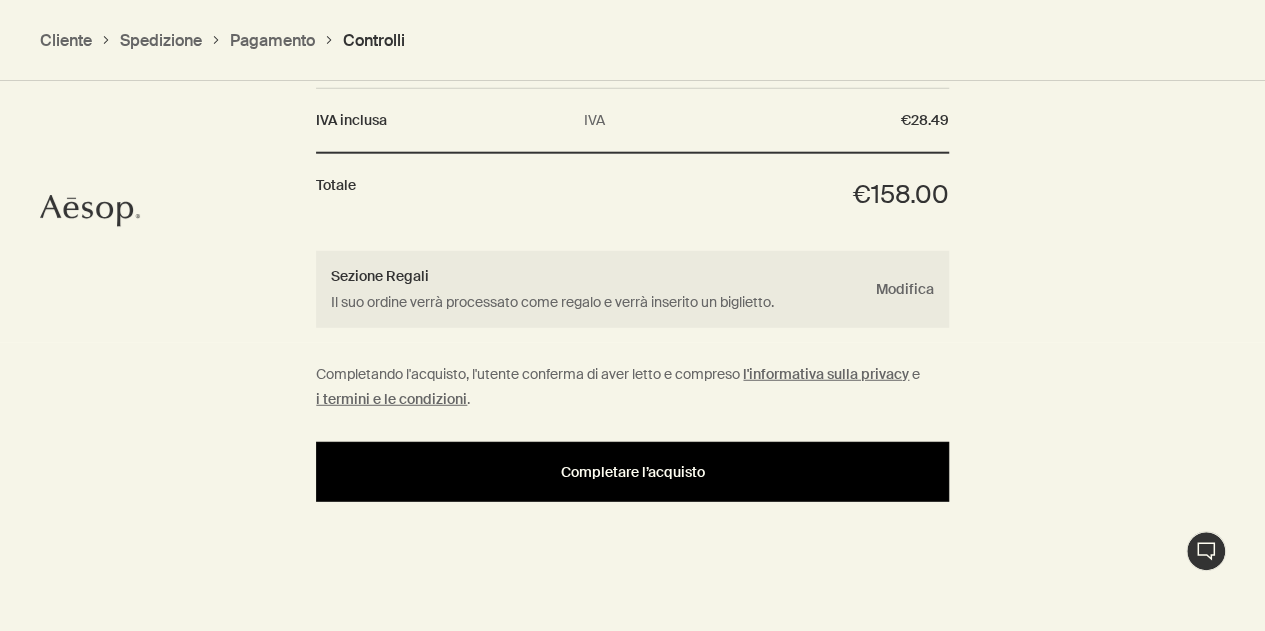 click on "Completare l’acquisto" at bounding box center (633, 472) 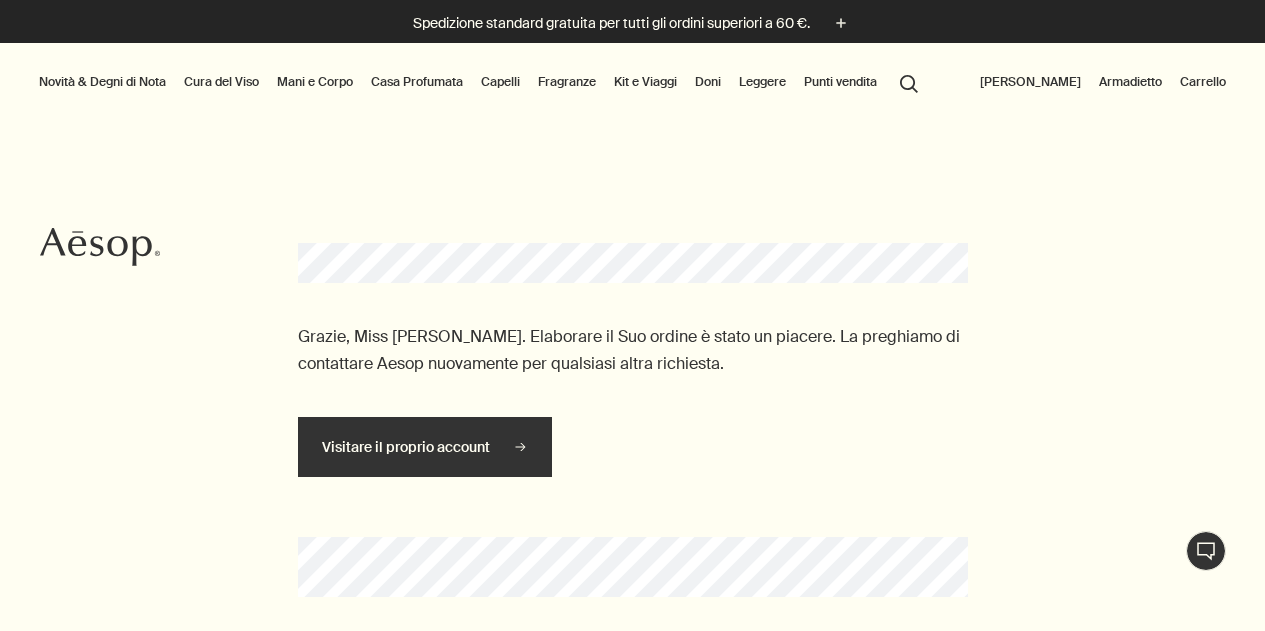 scroll, scrollTop: 0, scrollLeft: 0, axis: both 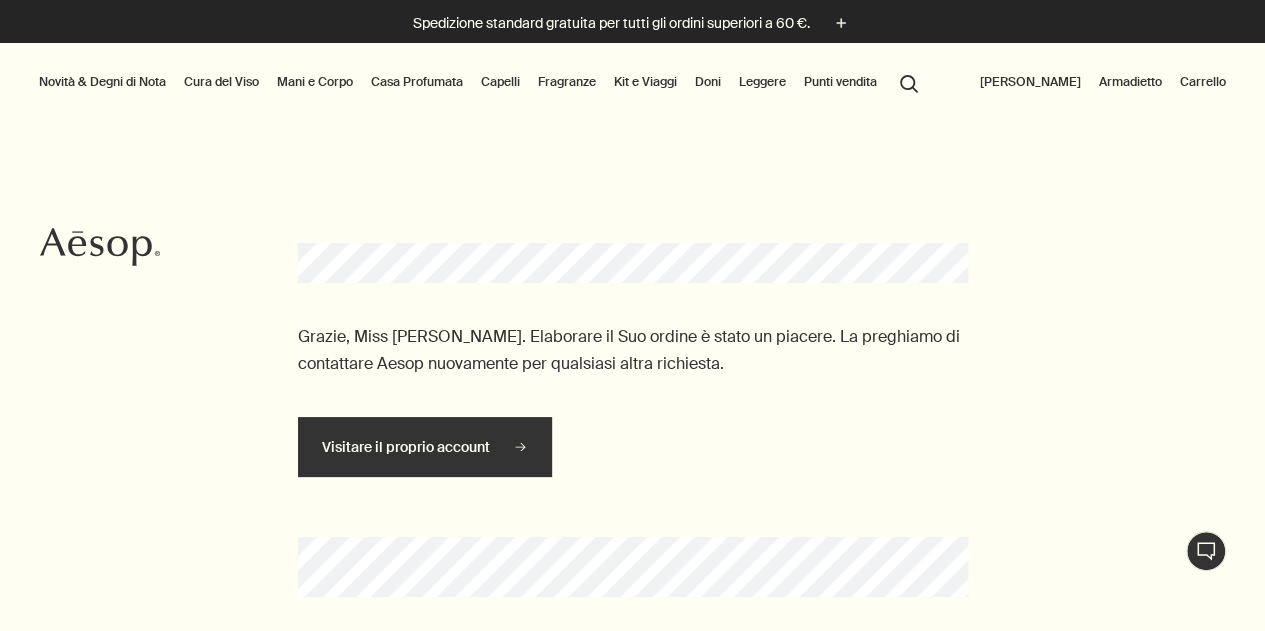 click on "[PERSON_NAME]" at bounding box center (1030, 82) 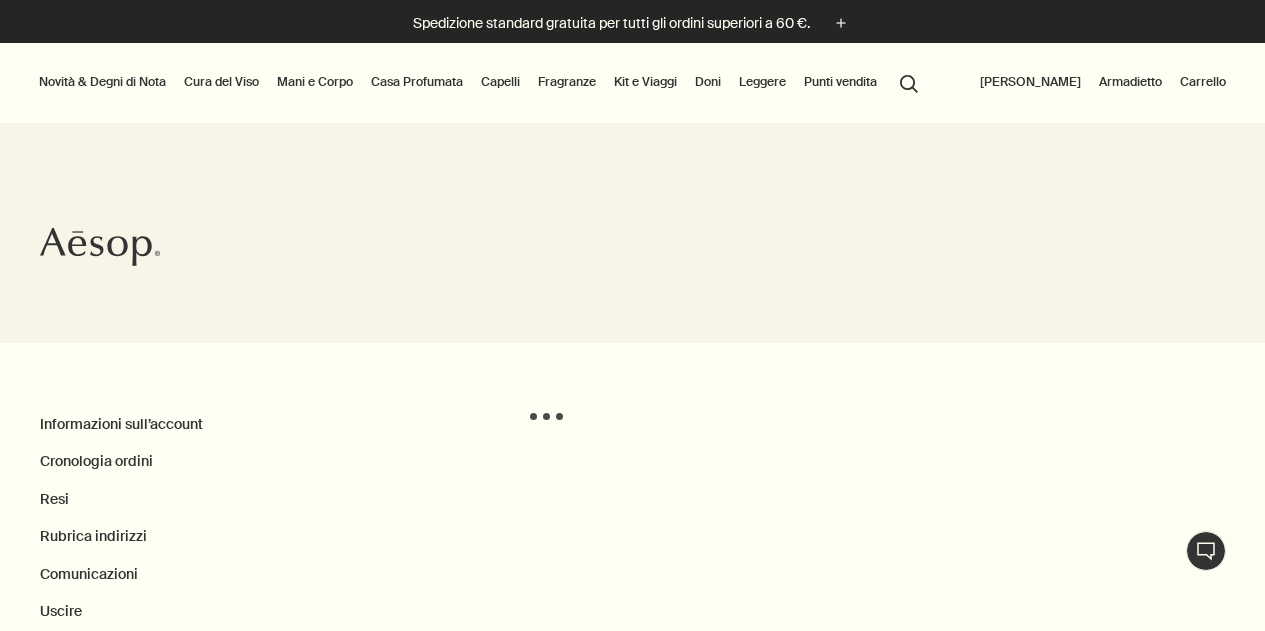 scroll, scrollTop: 0, scrollLeft: 0, axis: both 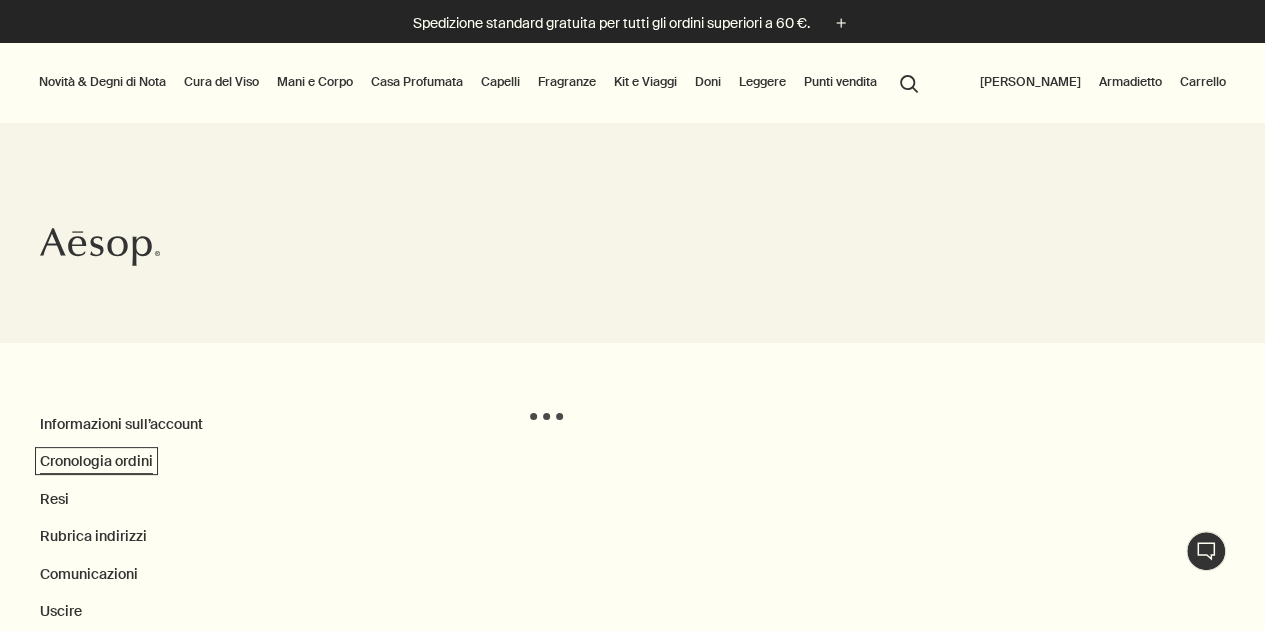 click on "Cronologia ordini" at bounding box center (96, 461) 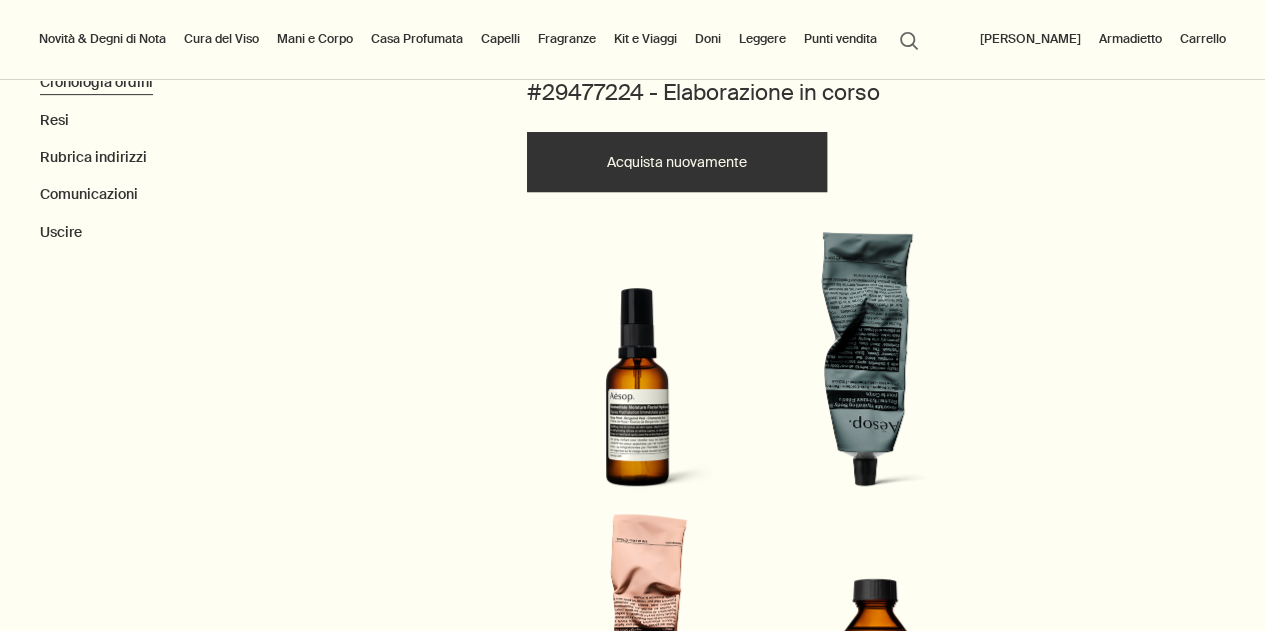 scroll, scrollTop: 100, scrollLeft: 0, axis: vertical 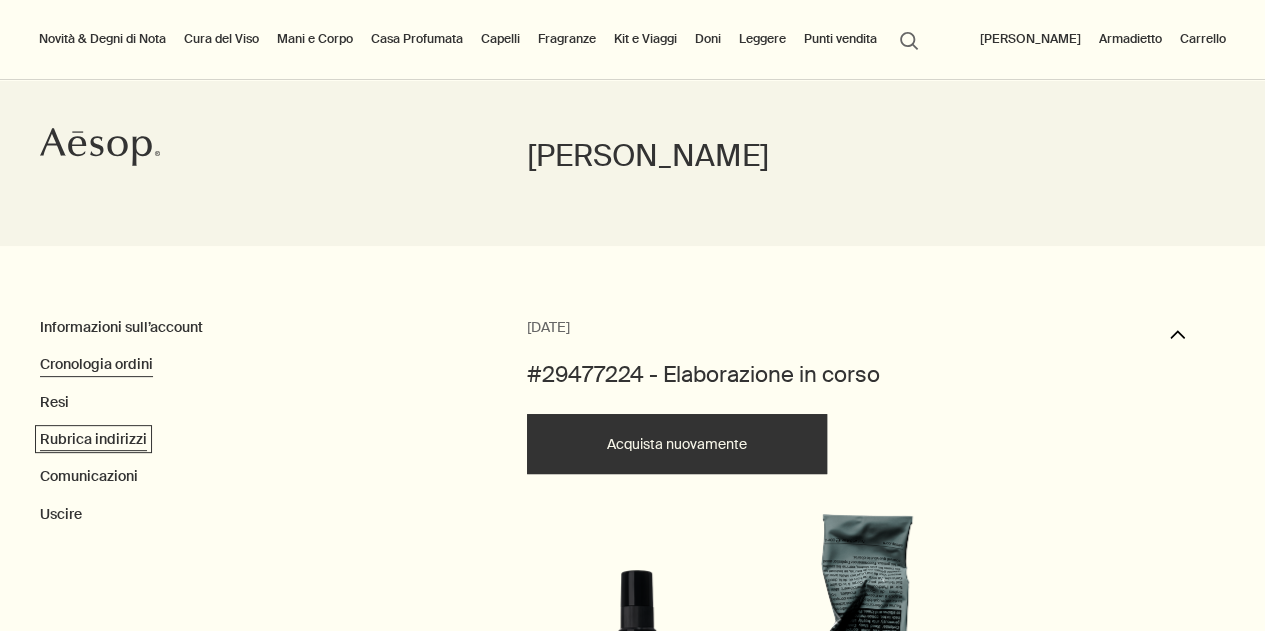 click on "Rubrica indirizzi" at bounding box center [93, 439] 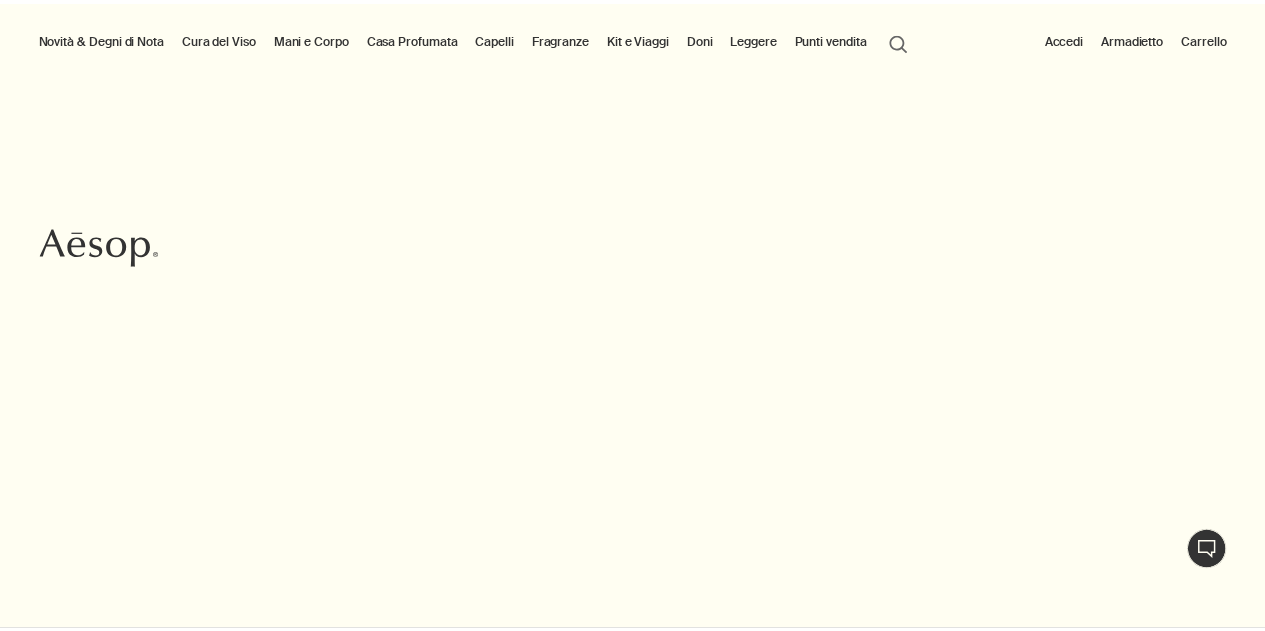 scroll, scrollTop: 0, scrollLeft: 0, axis: both 